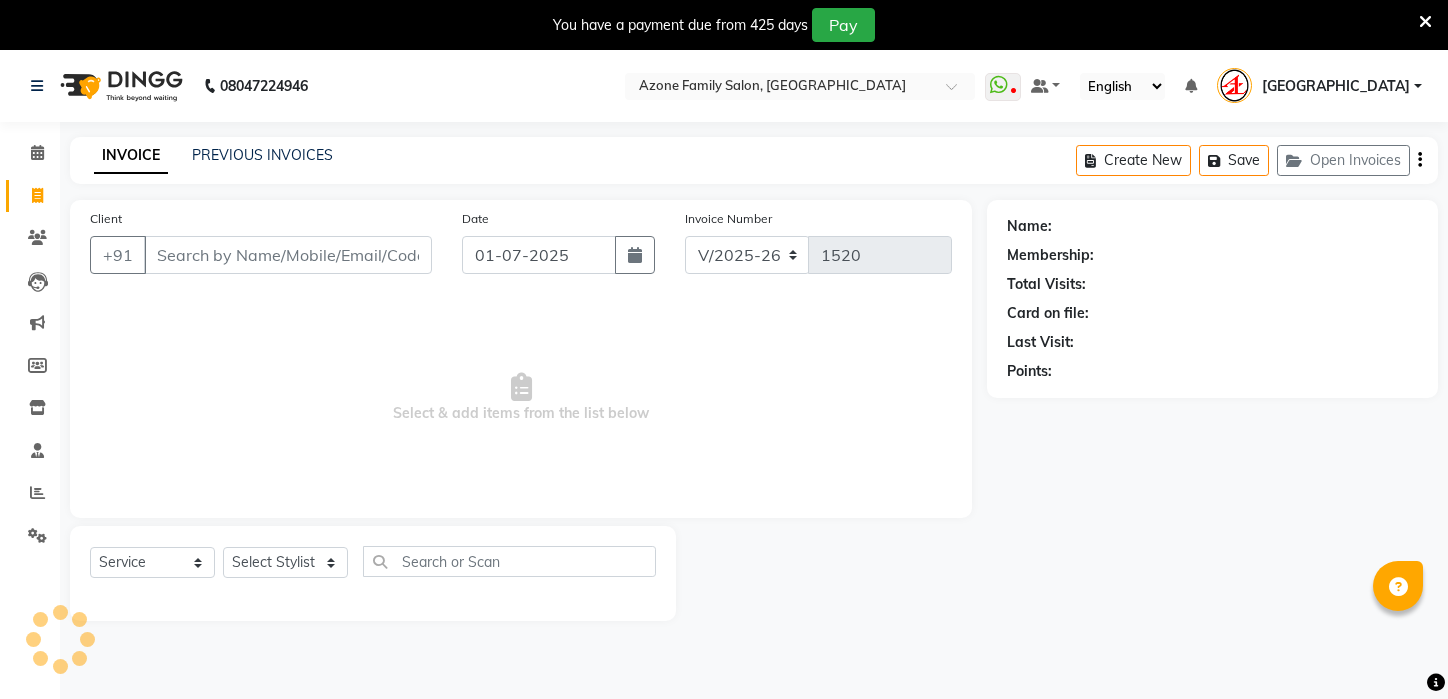 select on "4296" 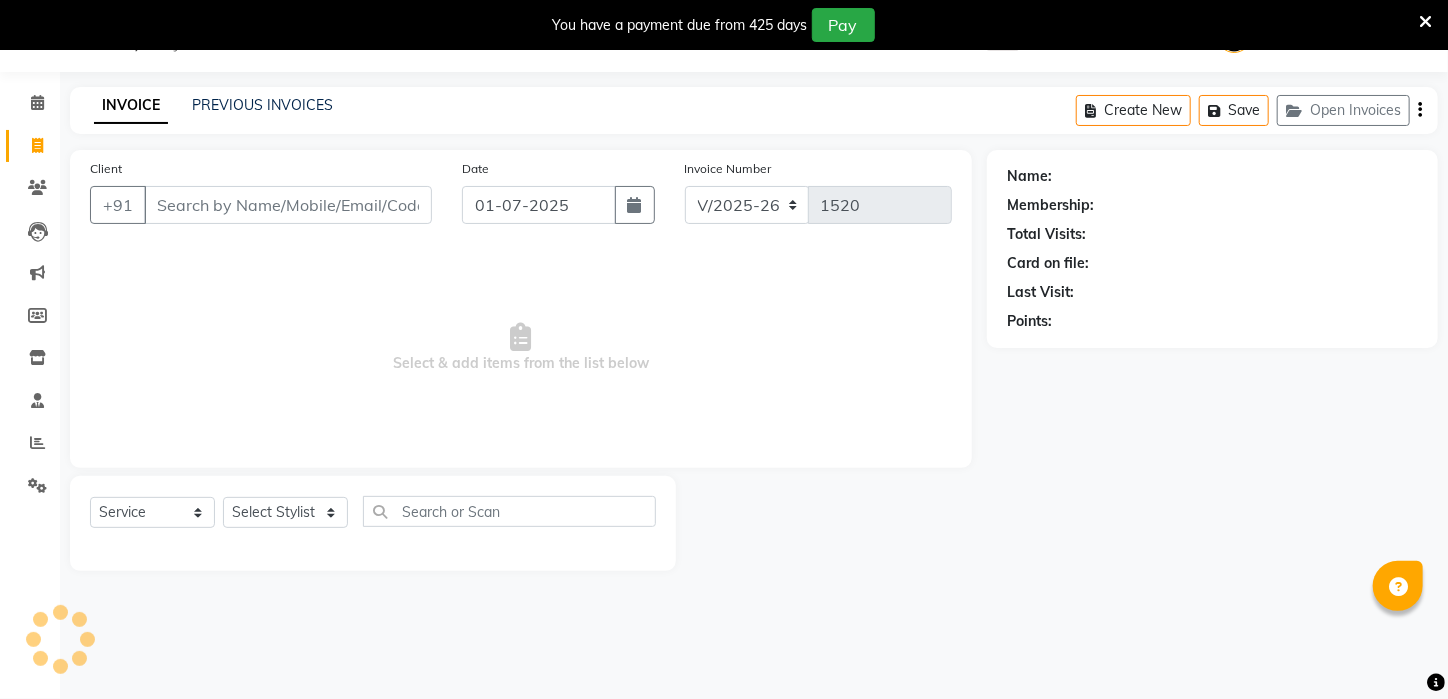 scroll, scrollTop: 50, scrollLeft: 0, axis: vertical 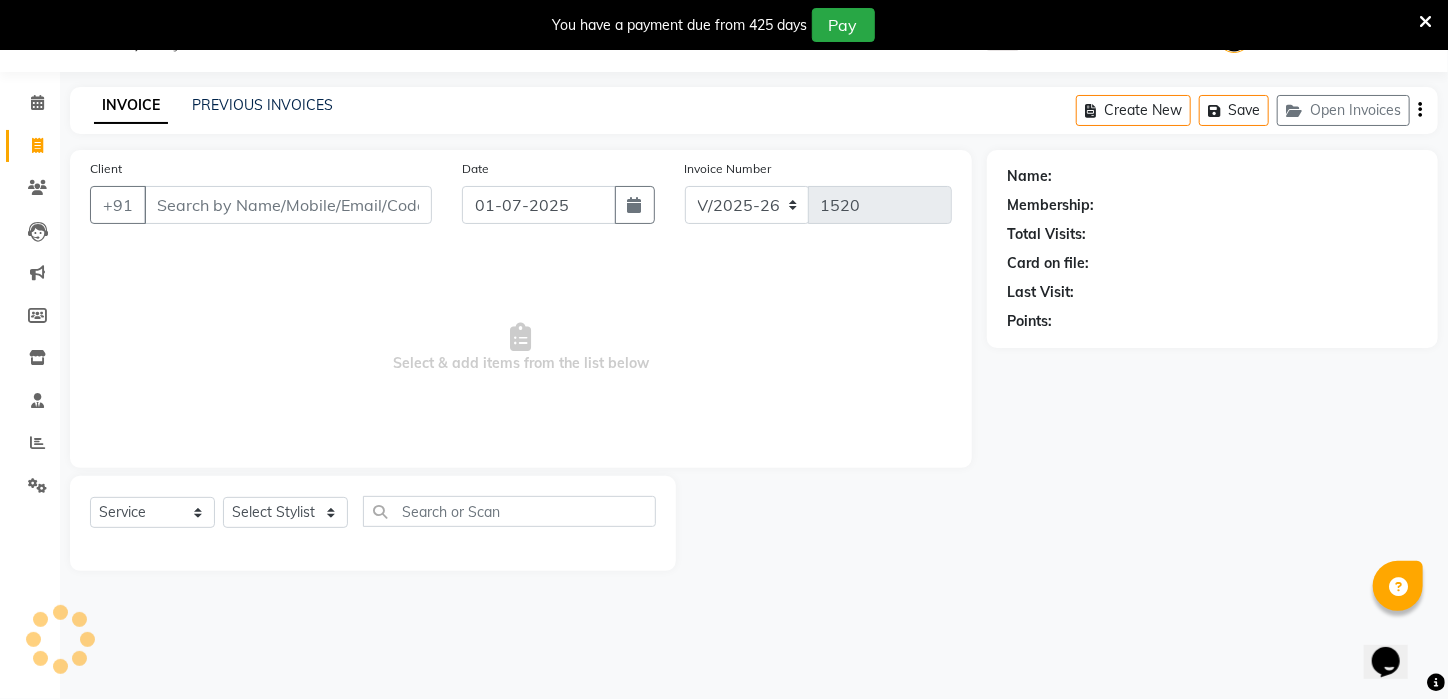 click on "Client +91" 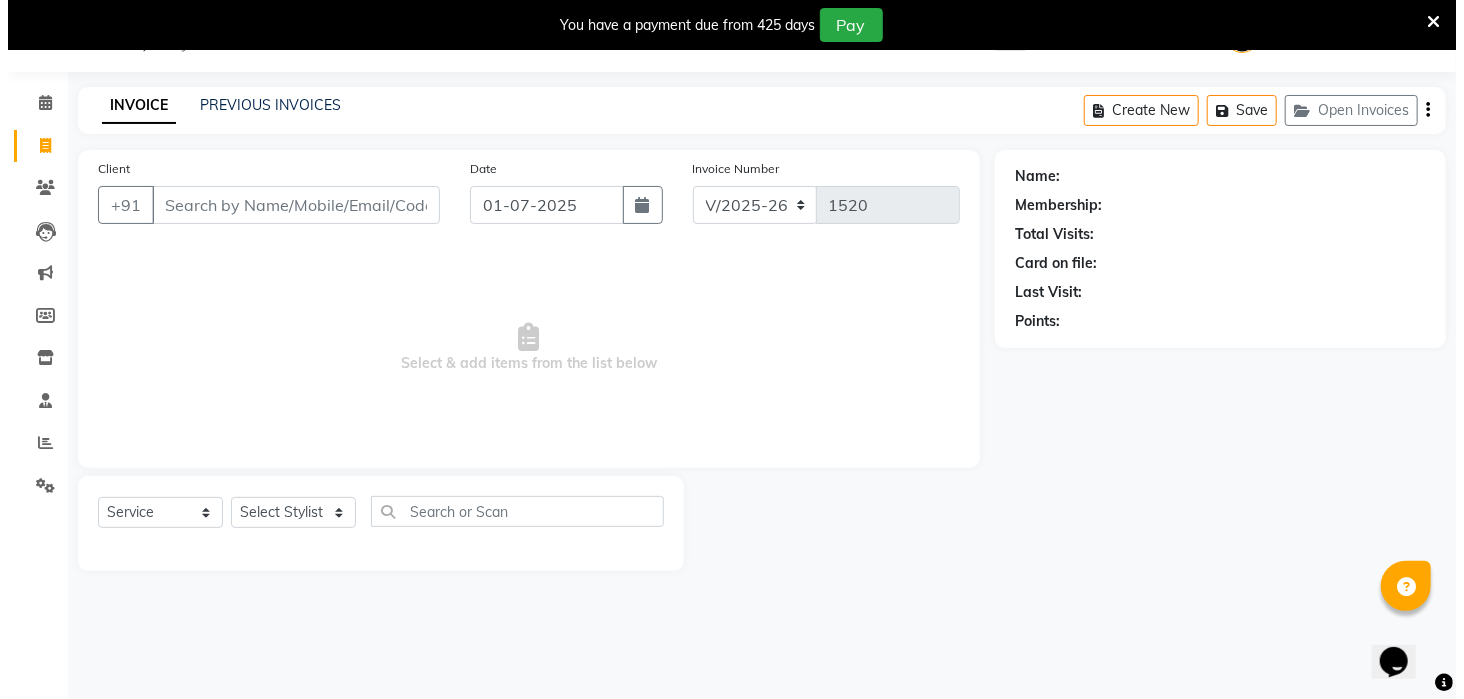 scroll, scrollTop: 0, scrollLeft: 0, axis: both 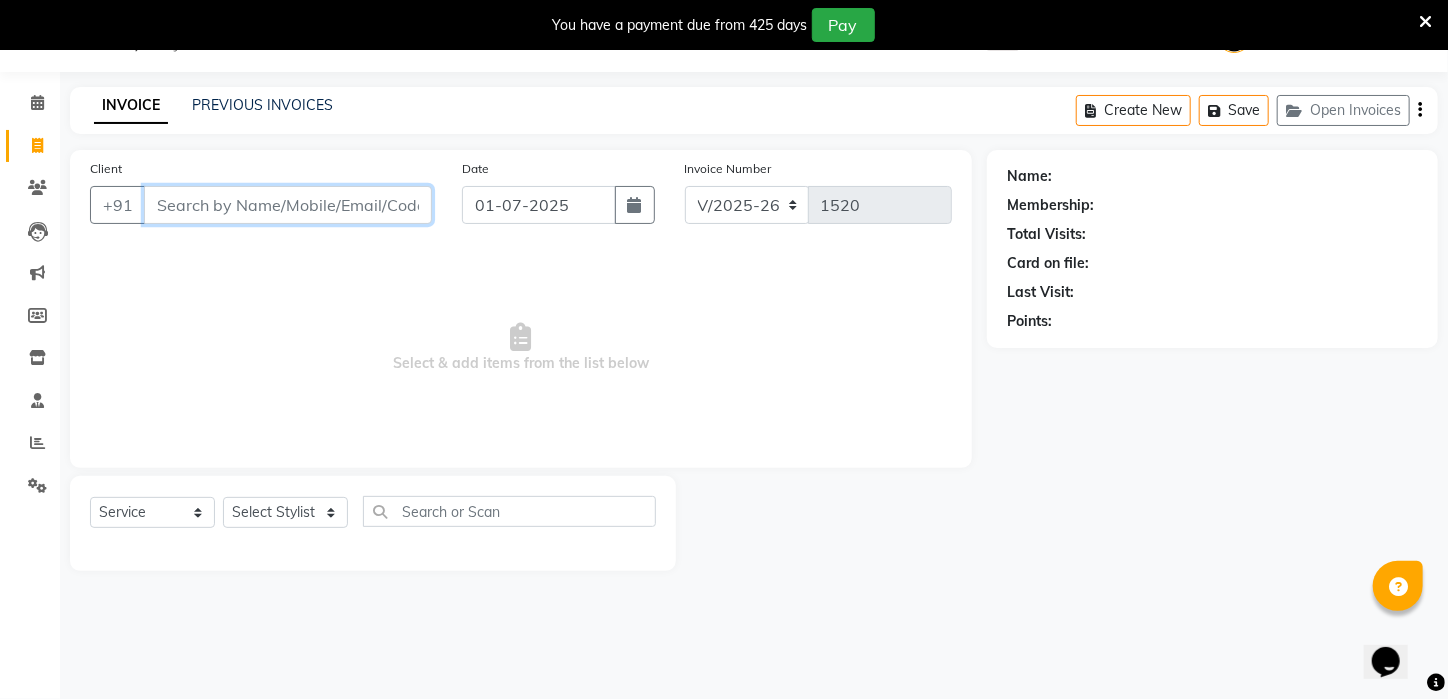 click on "Client" at bounding box center [288, 205] 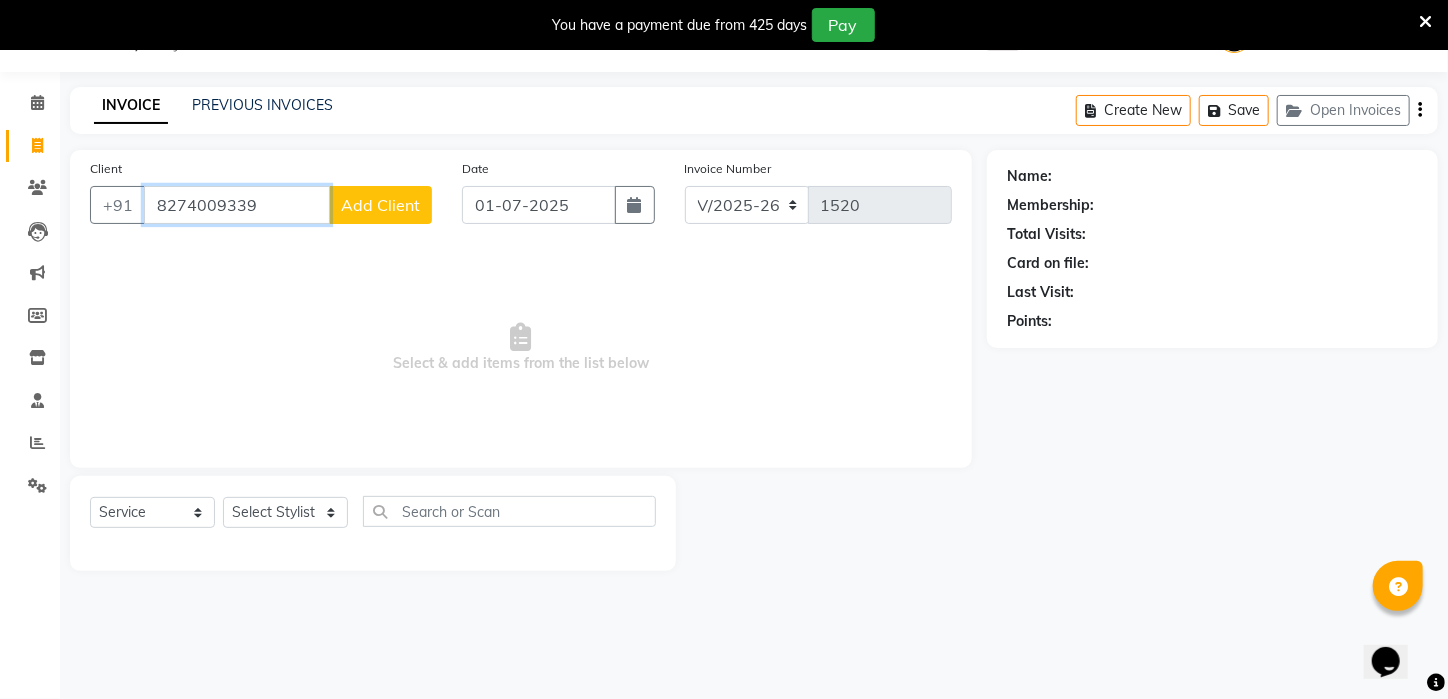 type on "8274009339" 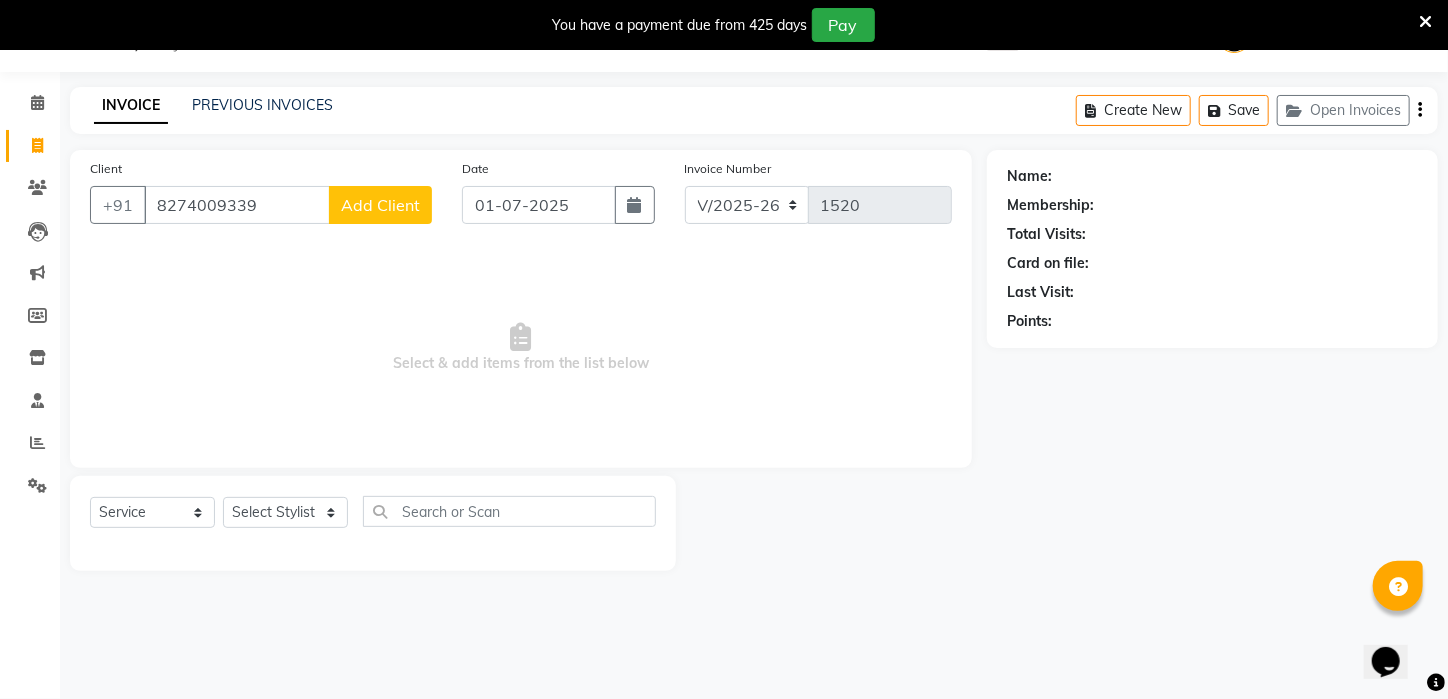click on "Add Client" 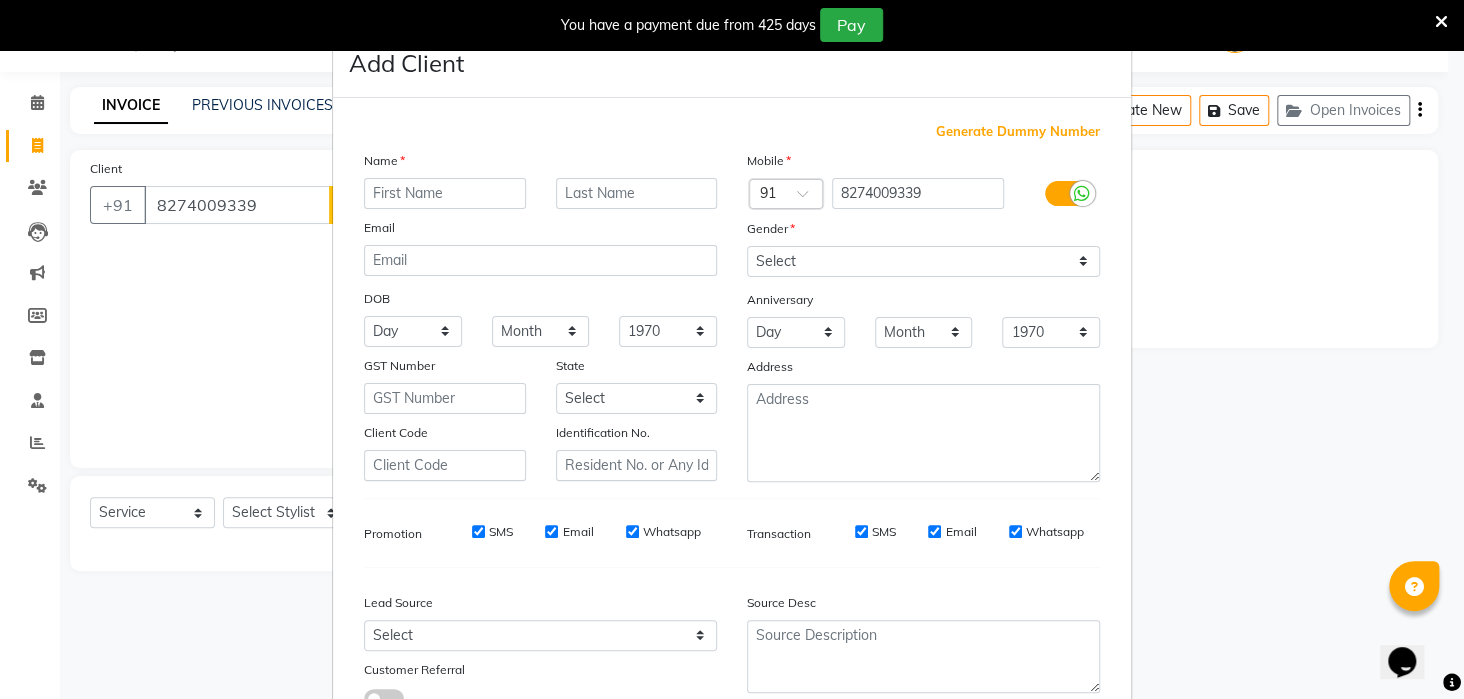 click at bounding box center [445, 193] 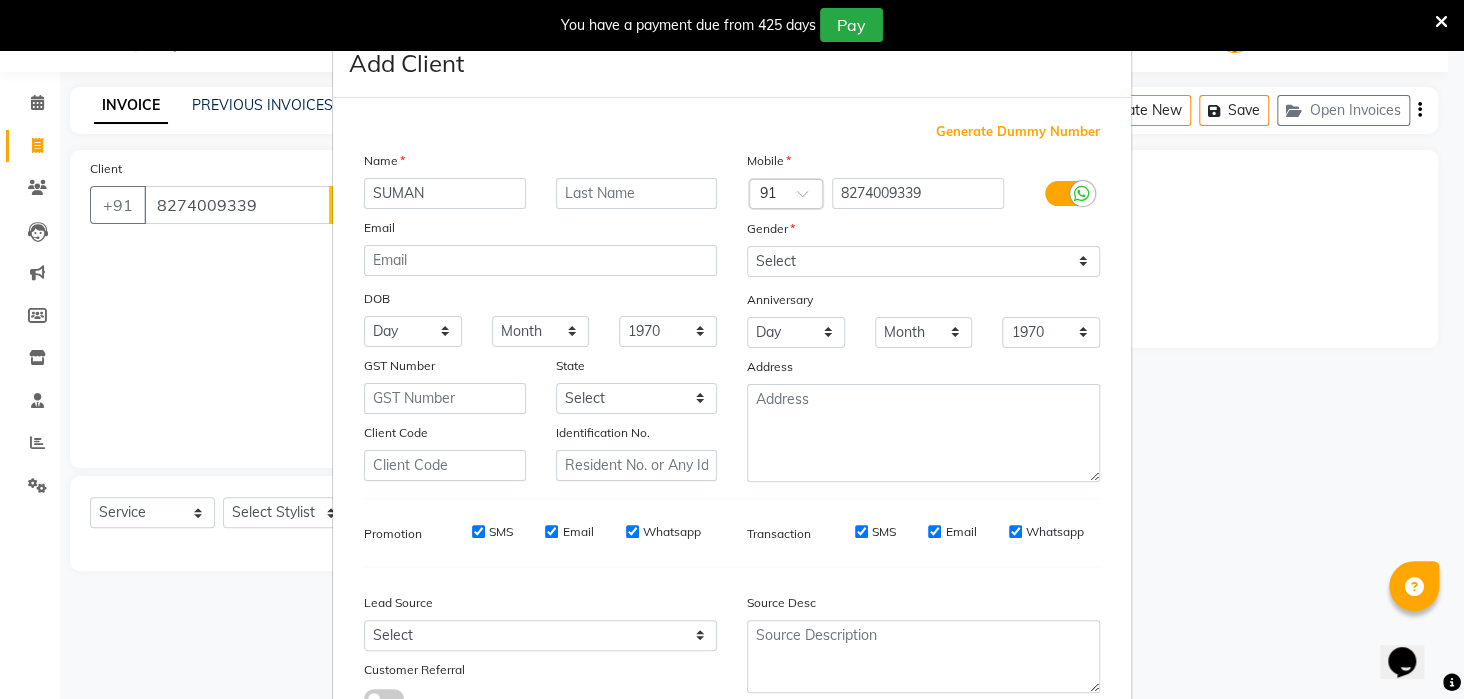 type on "SUMAN" 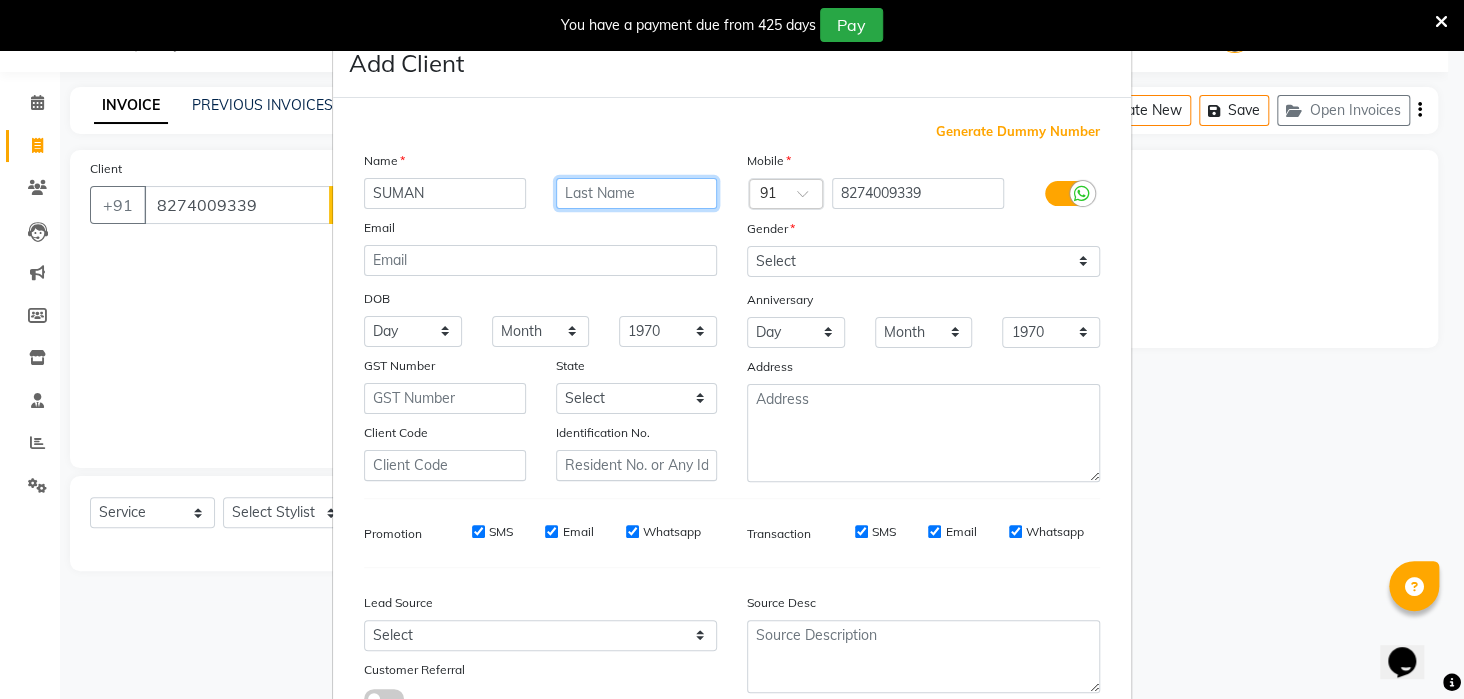 click at bounding box center (637, 193) 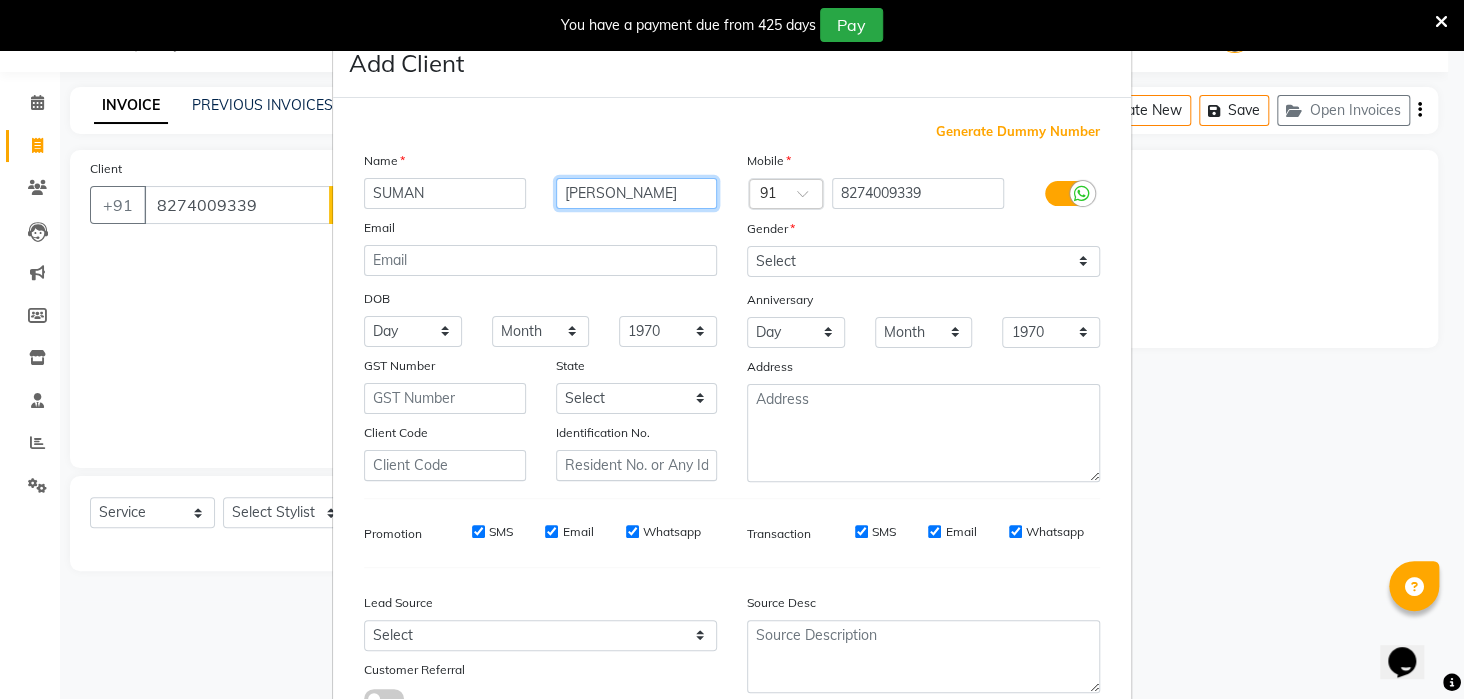 type on "[PERSON_NAME]" 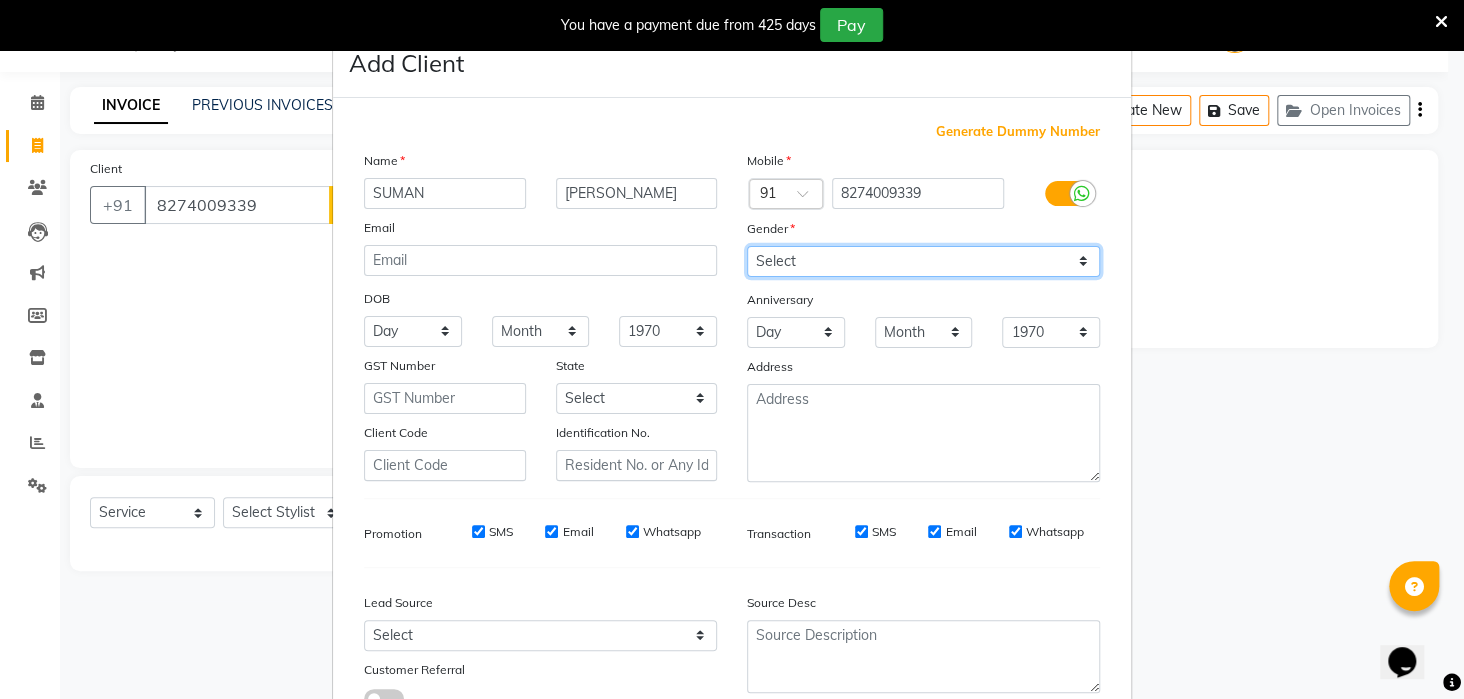 click on "Select [DEMOGRAPHIC_DATA] [DEMOGRAPHIC_DATA] Other Prefer Not To Say" at bounding box center [923, 261] 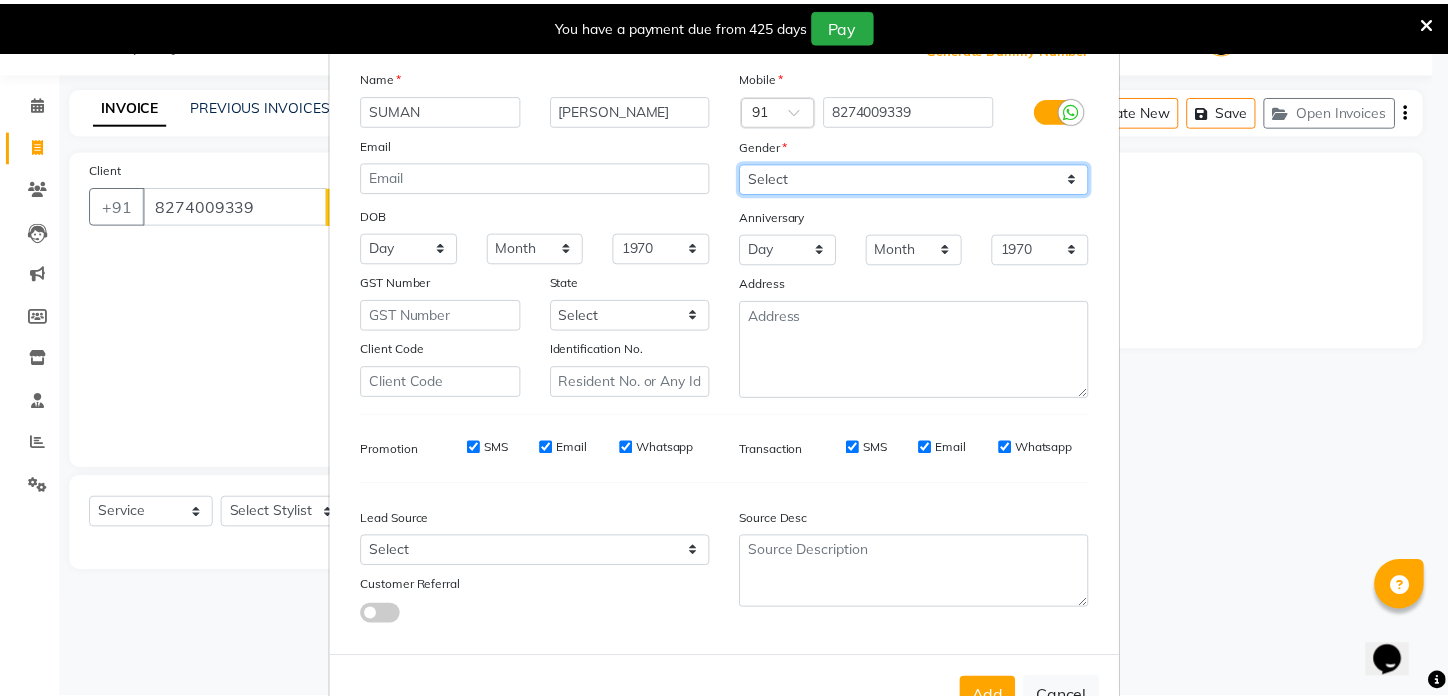 scroll, scrollTop: 150, scrollLeft: 0, axis: vertical 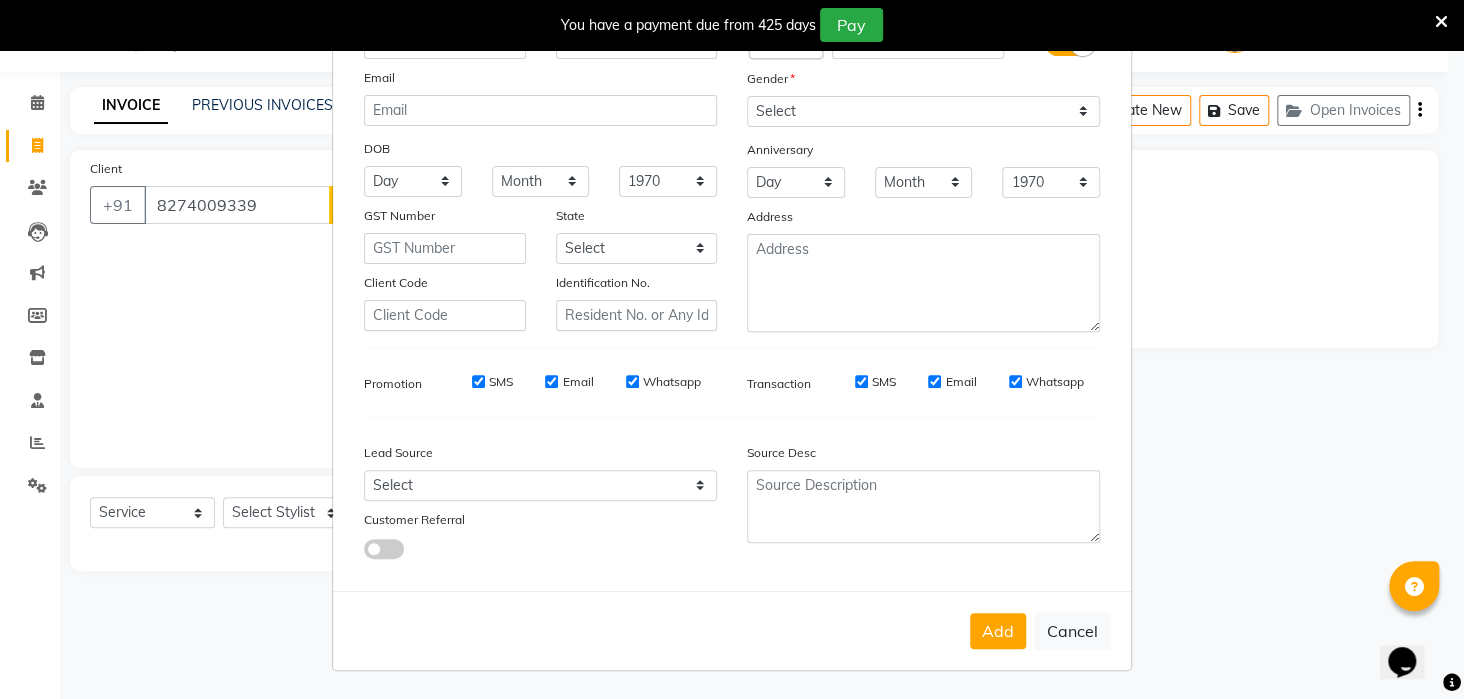 click on "Add   Cancel" at bounding box center [732, 630] 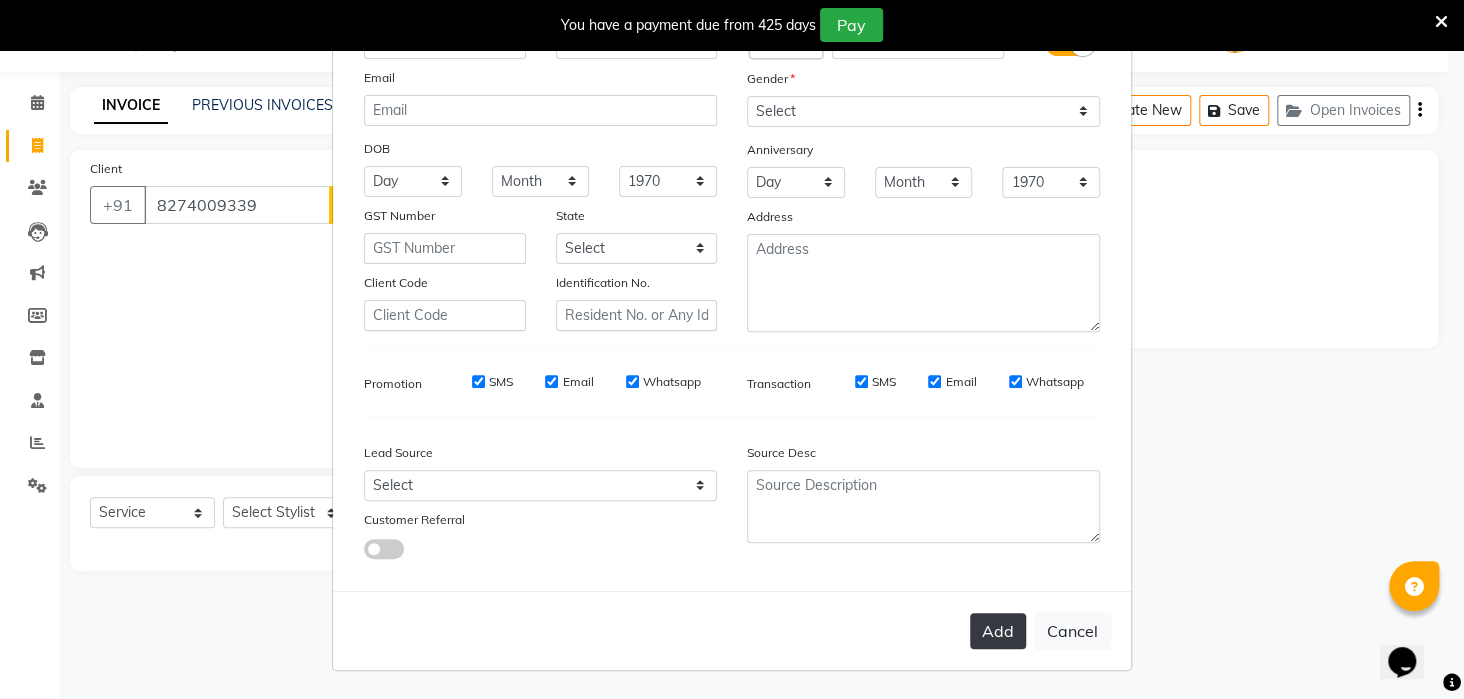 click on "Add" at bounding box center (998, 631) 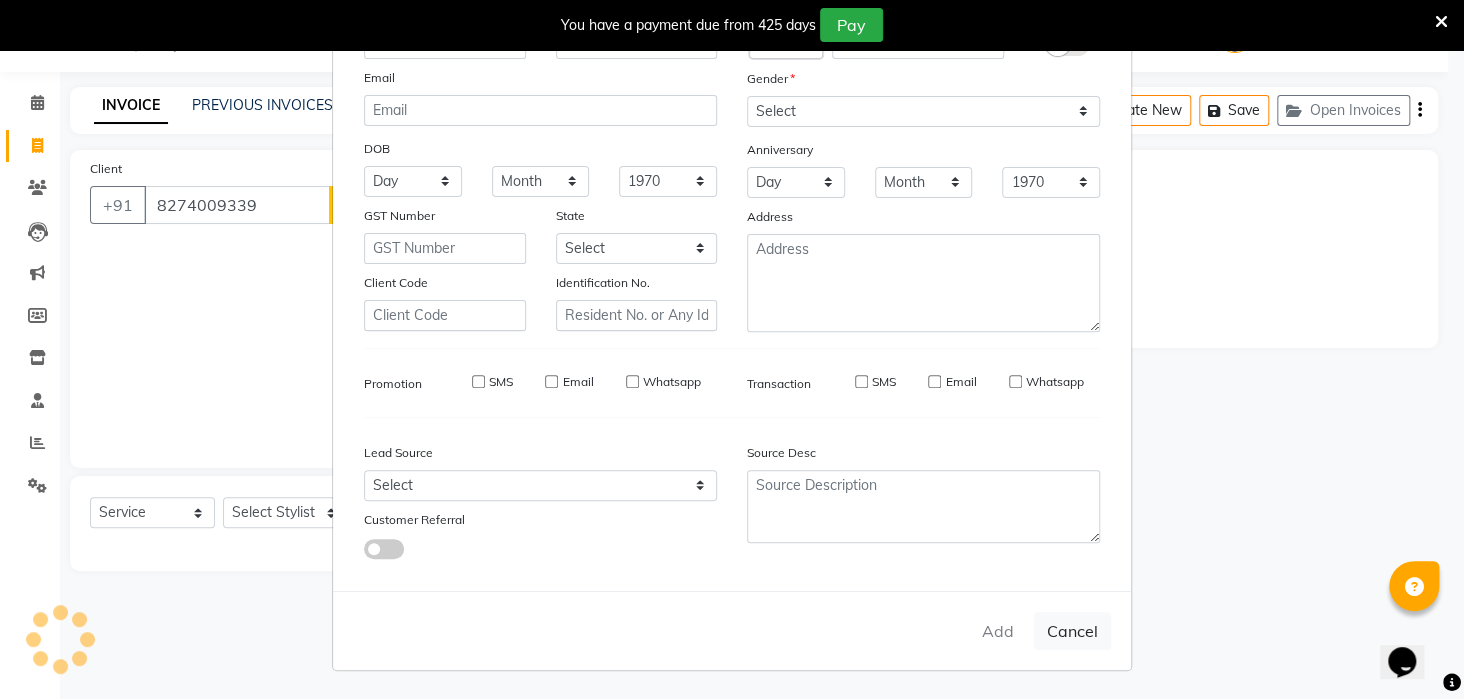 type 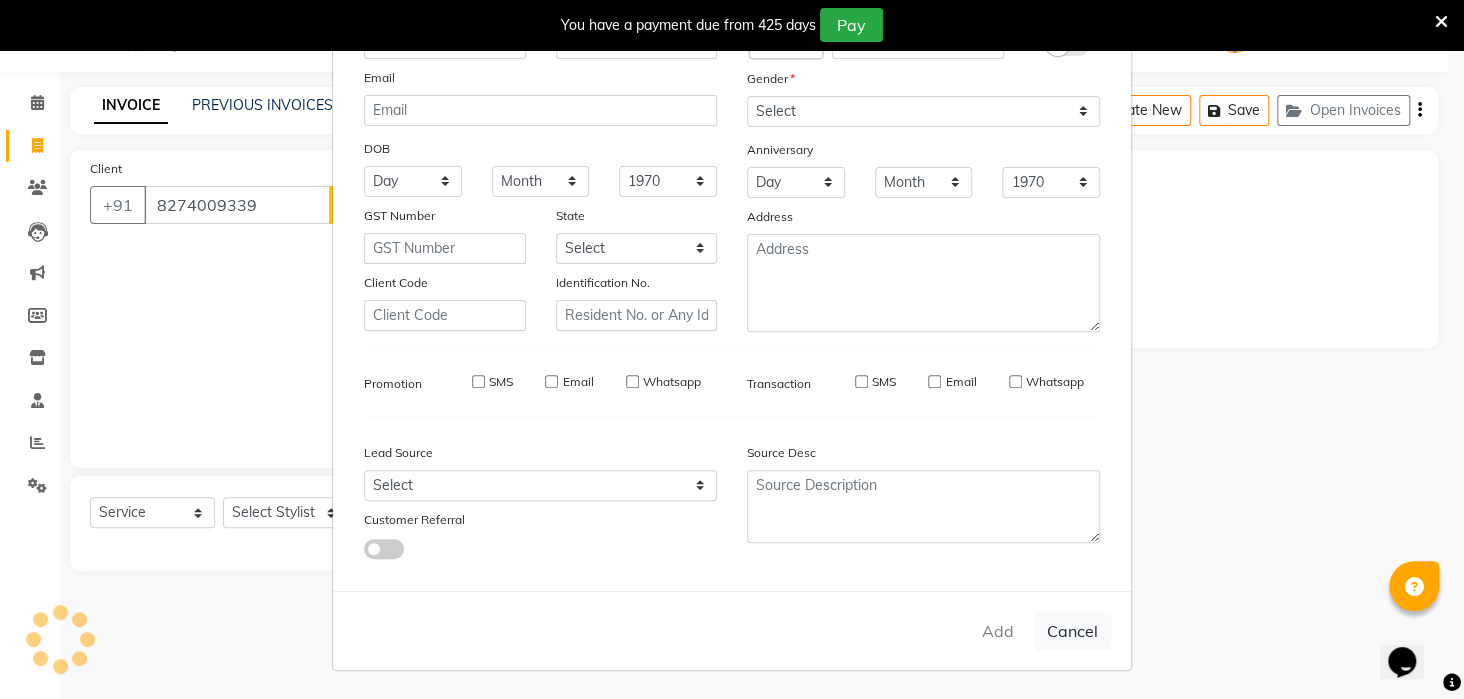 type 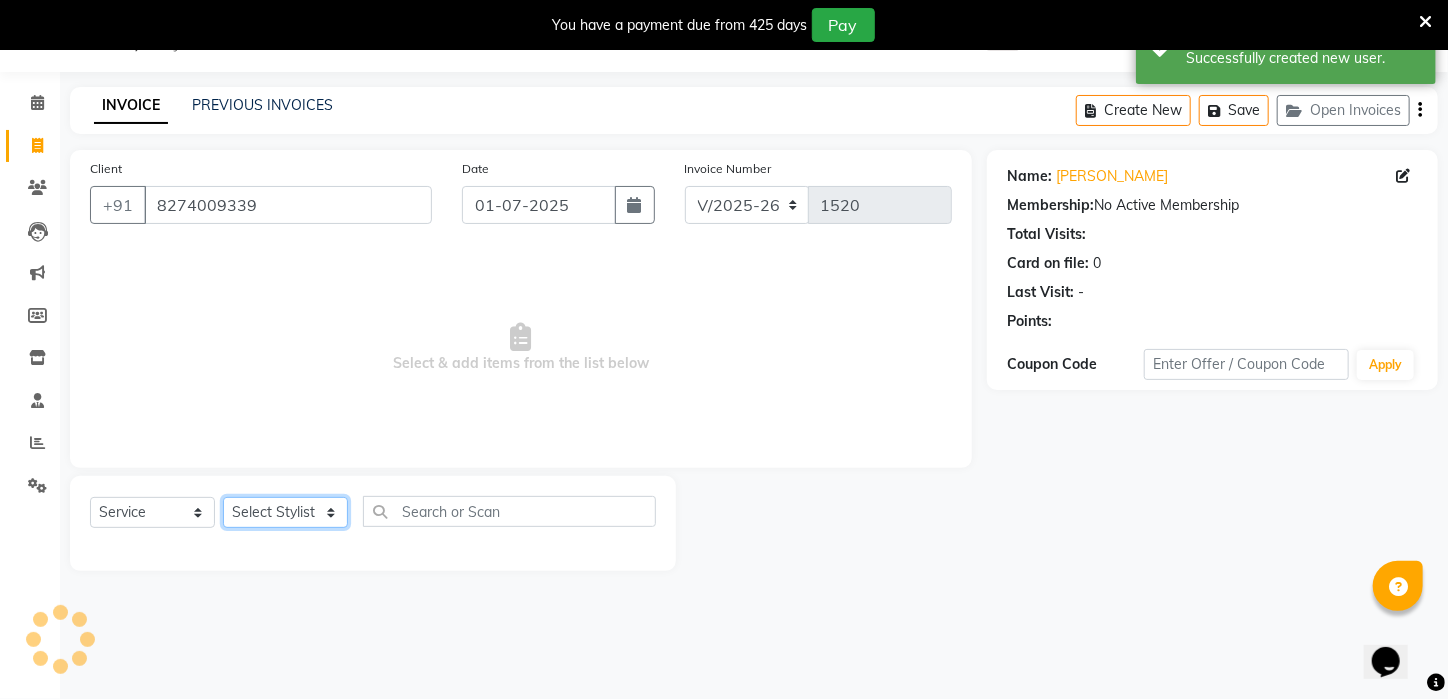 click on "Select Stylist [PERSON_NAME] [PERSON_NAME] DEEPIKA [PERSON_NAME] [PERSON_NAME] kharagpur Mahadev [PERSON_NAME] [PERSON_NAME] NEHA [PERSON_NAME] [PERSON_NAME] [PERSON_NAME] [PERSON_NAME] [PERSON_NAME]" 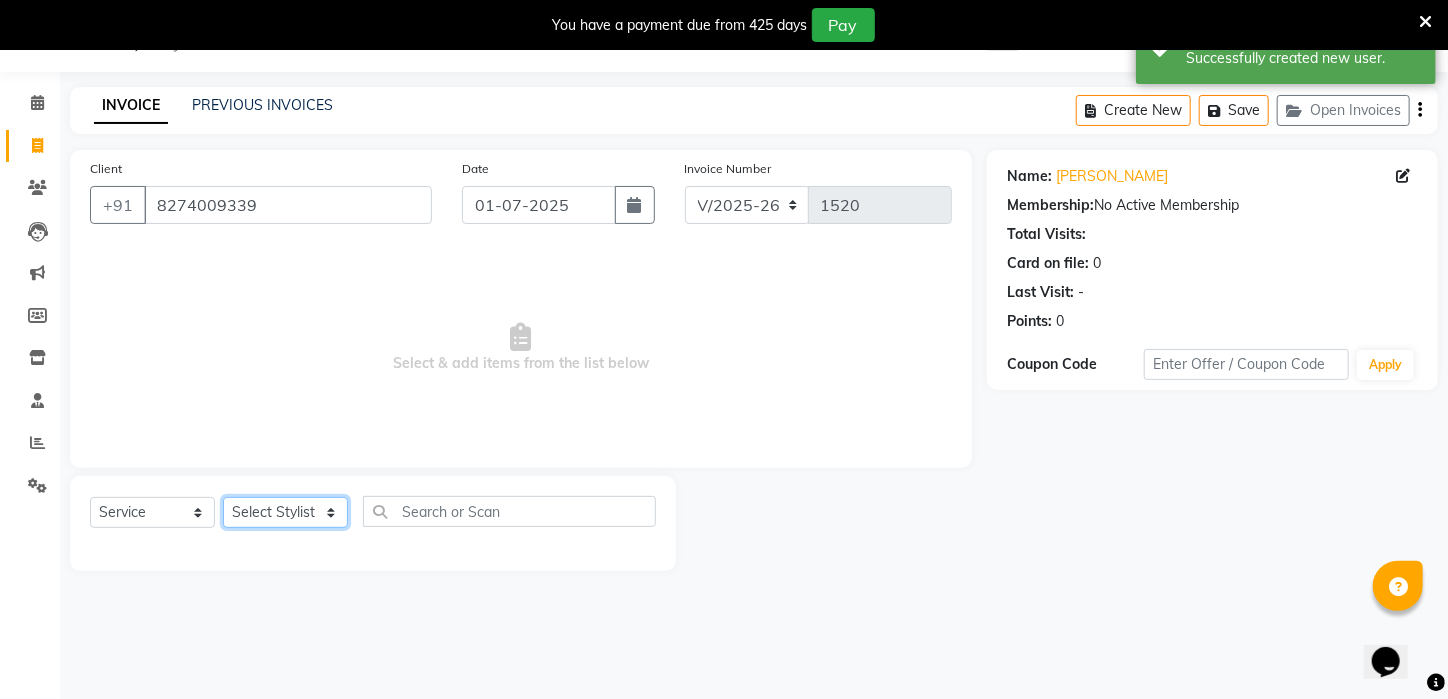 select on "28698" 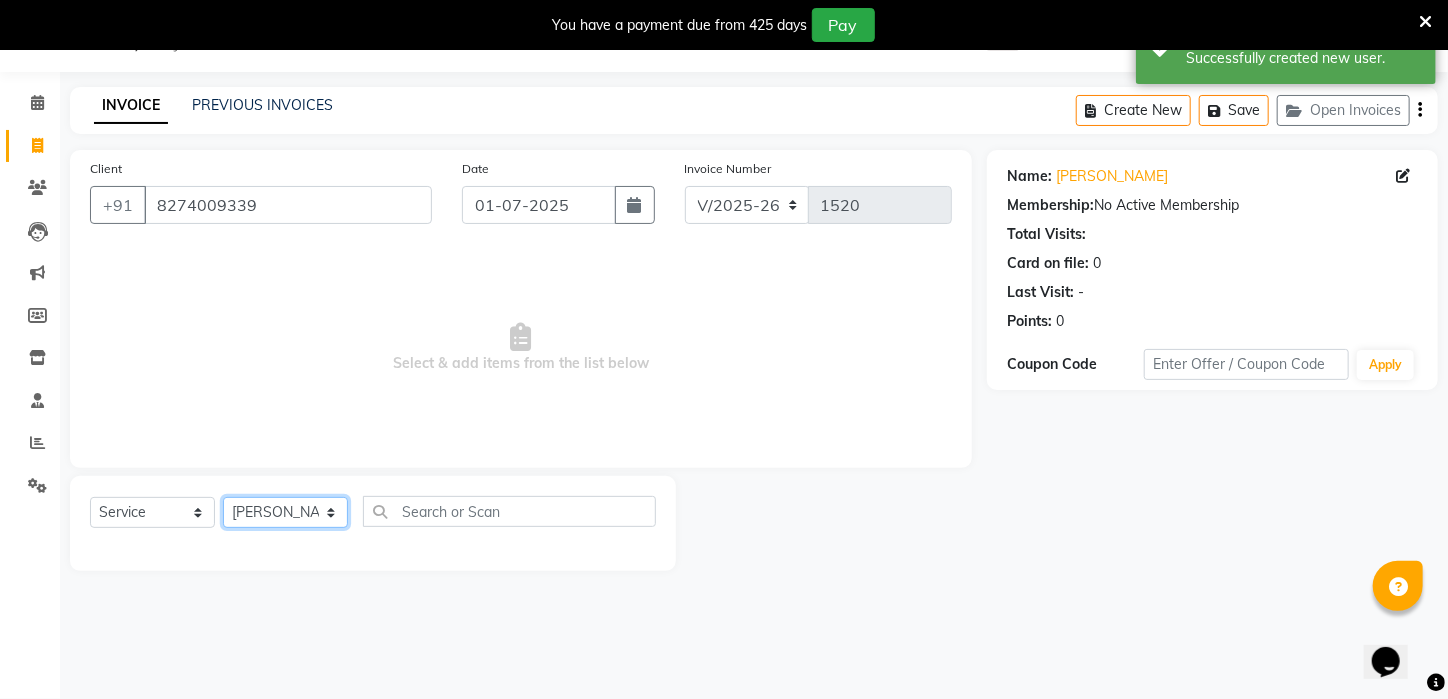 click on "Select Stylist [PERSON_NAME] [PERSON_NAME] DEEPIKA [PERSON_NAME] [PERSON_NAME] kharagpur Mahadev [PERSON_NAME] [PERSON_NAME] NEHA [PERSON_NAME] [PERSON_NAME] [PERSON_NAME] [PERSON_NAME] [PERSON_NAME]" 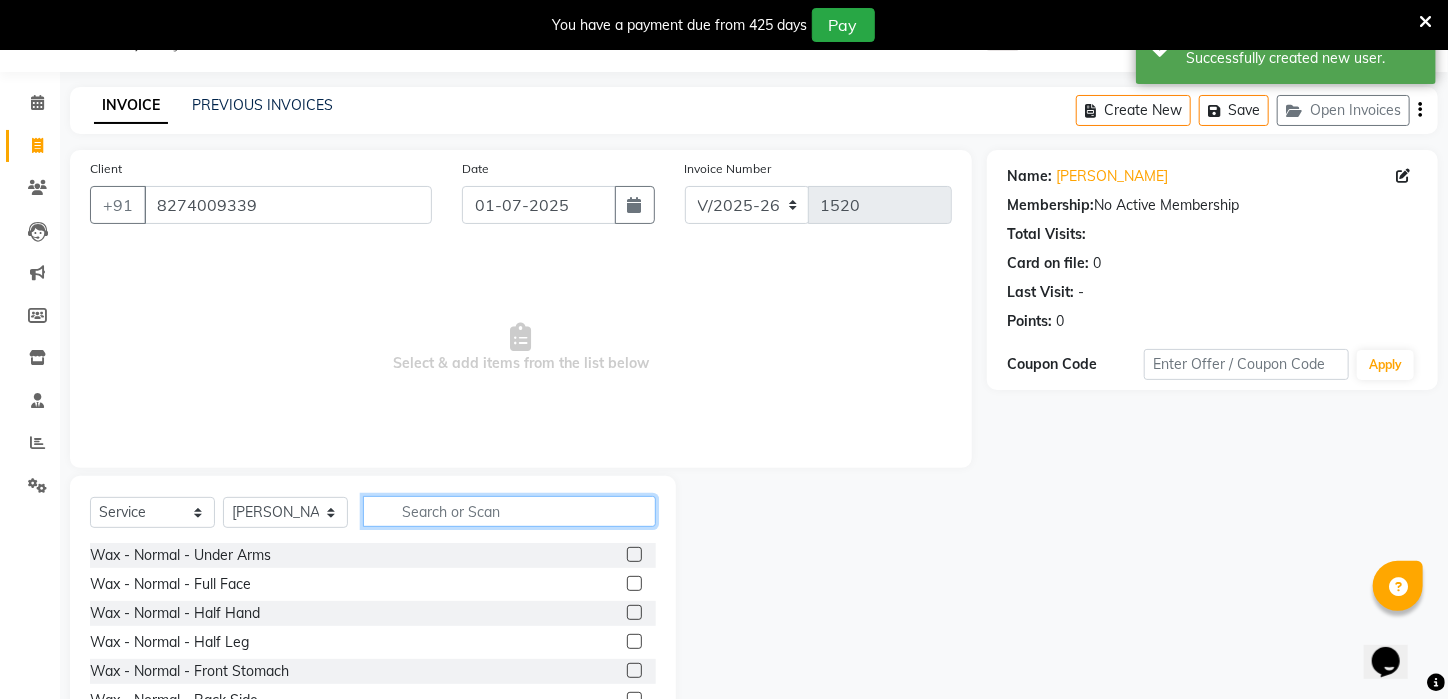 click 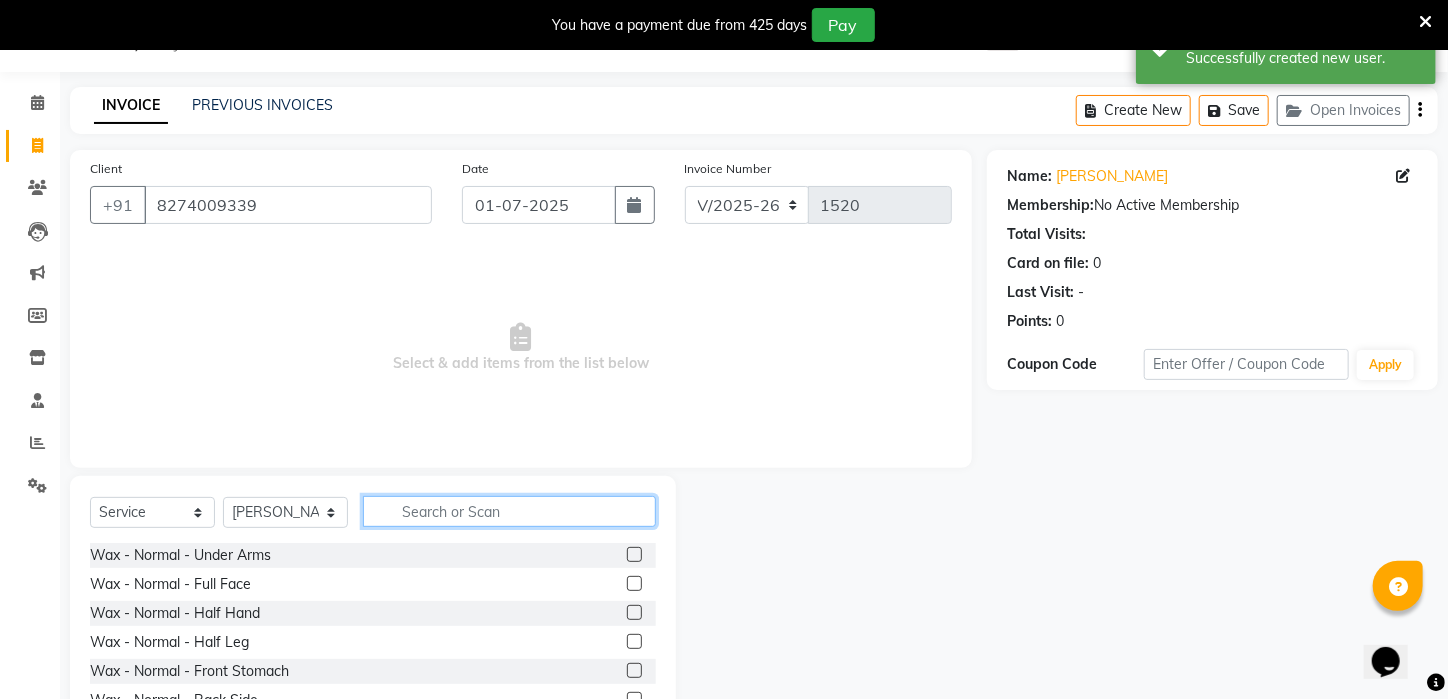 type on "U" 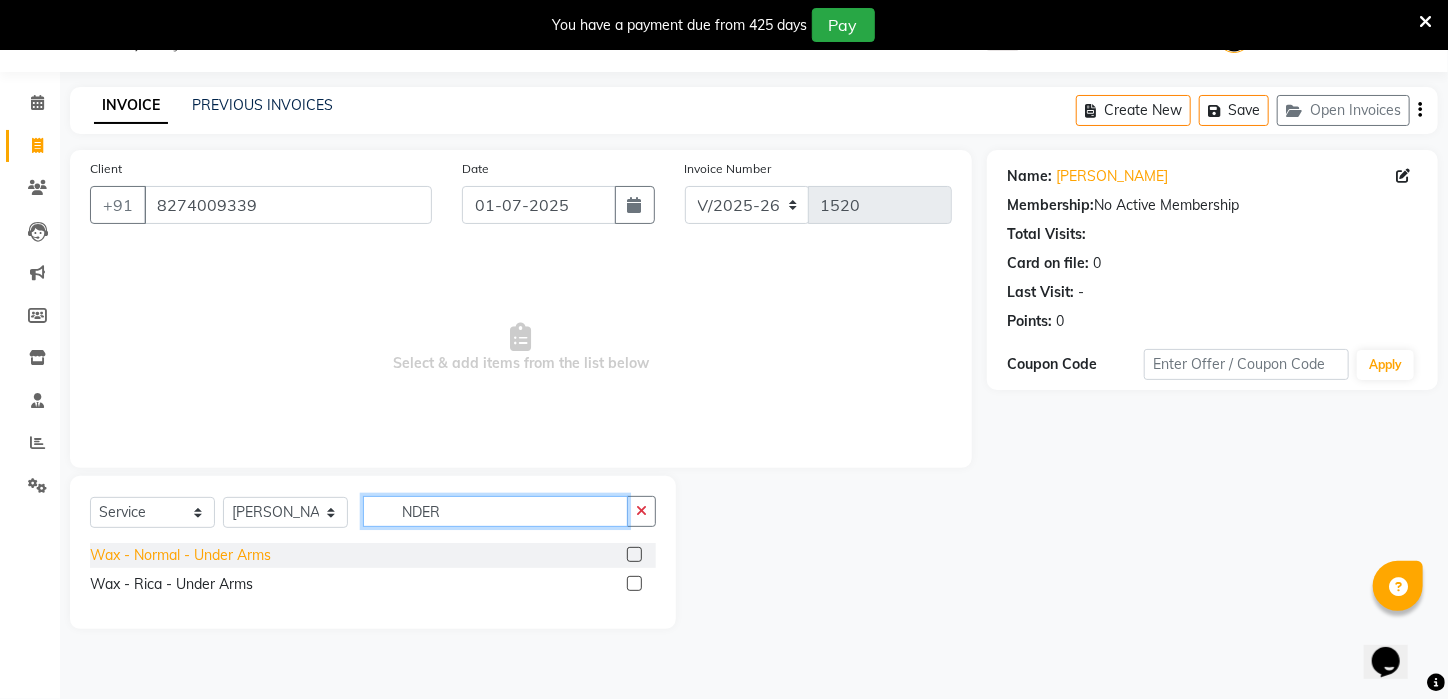 type on "NDER" 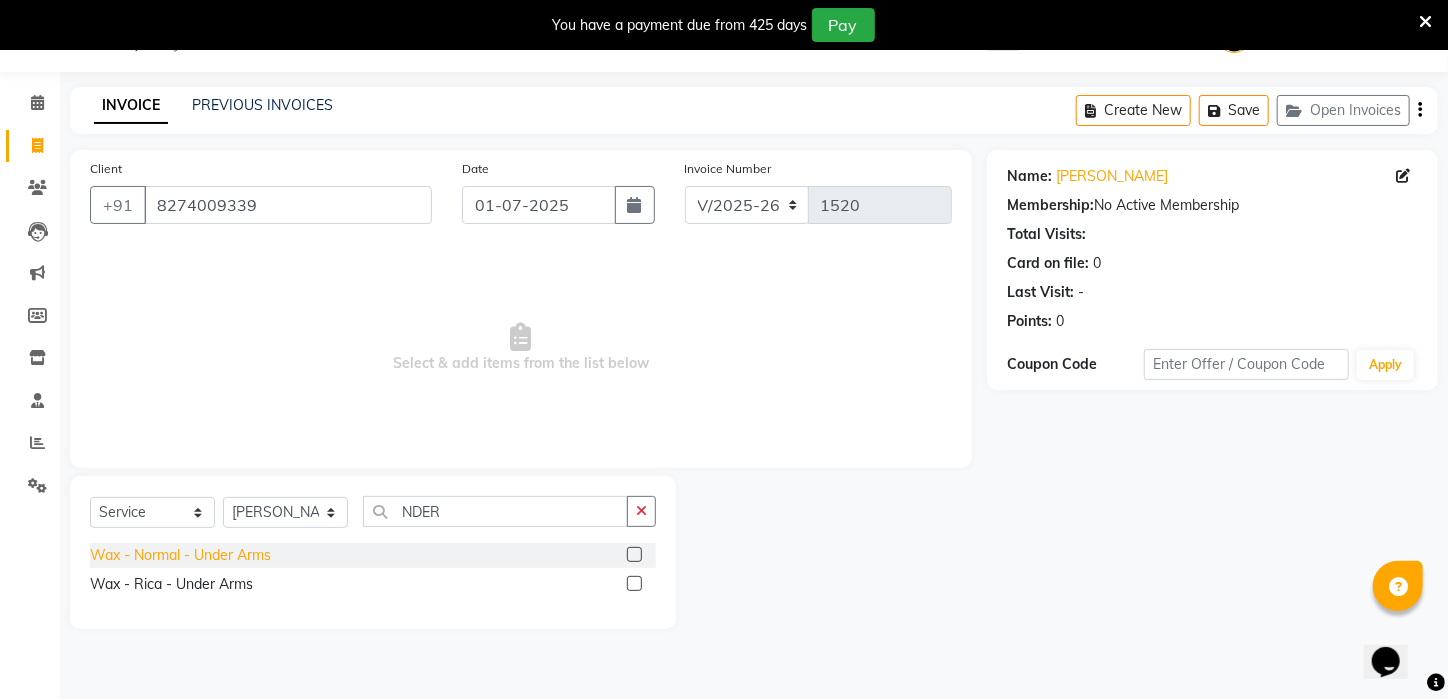 click on "Wax - Normal    -   Under Arms" 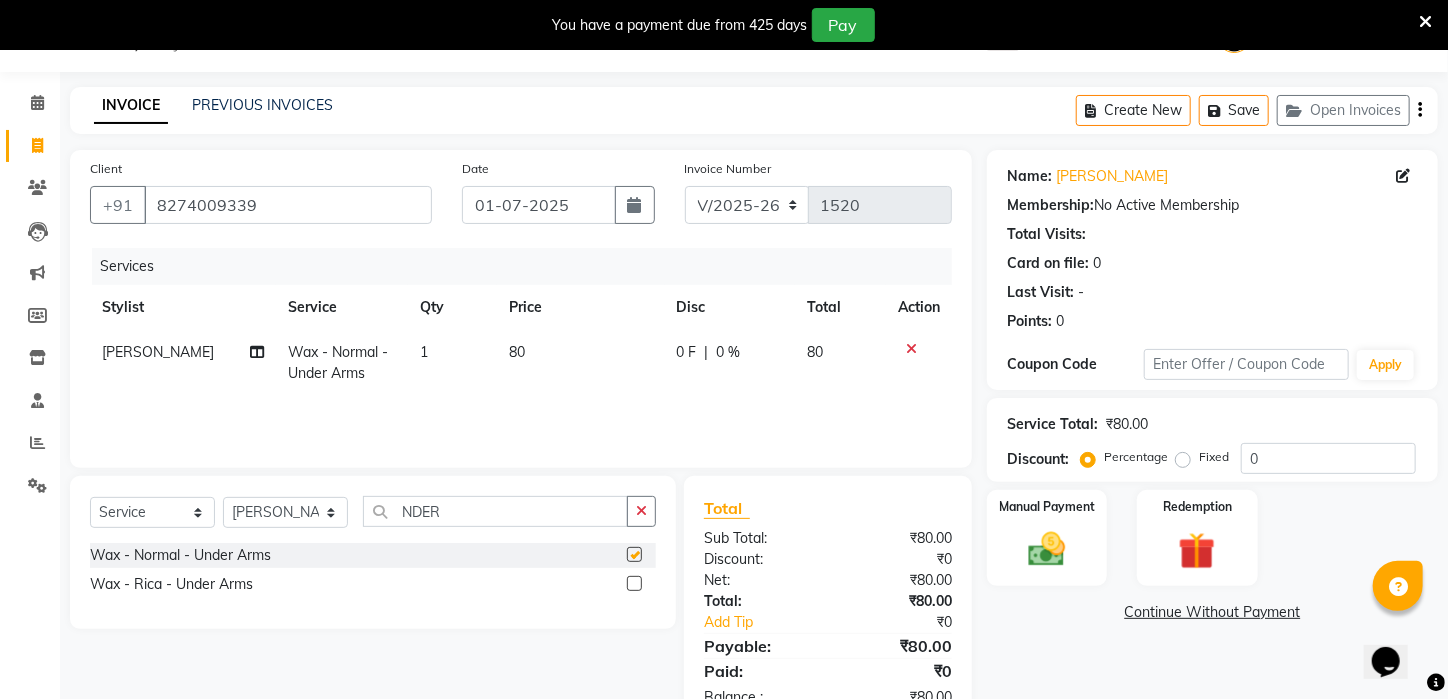 checkbox on "false" 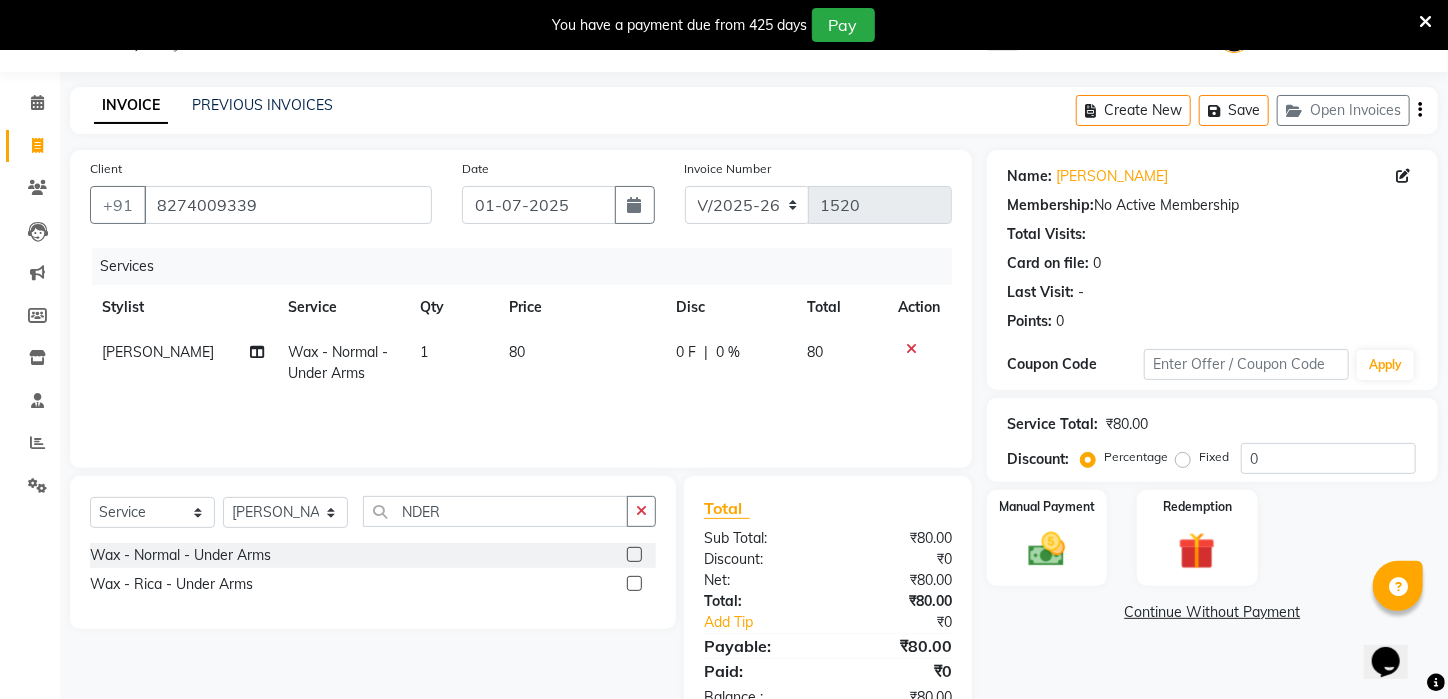click on "Price" 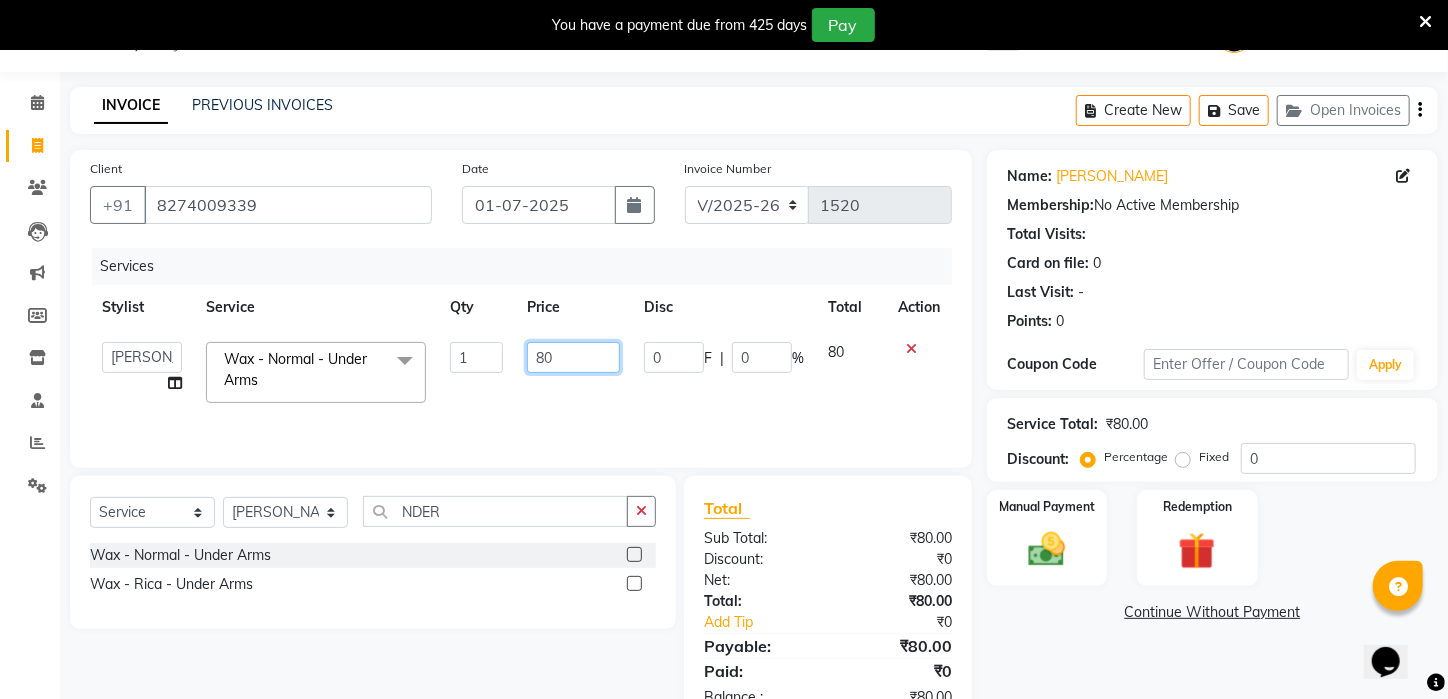 drag, startPoint x: 548, startPoint y: 350, endPoint x: 231, endPoint y: 350, distance: 317 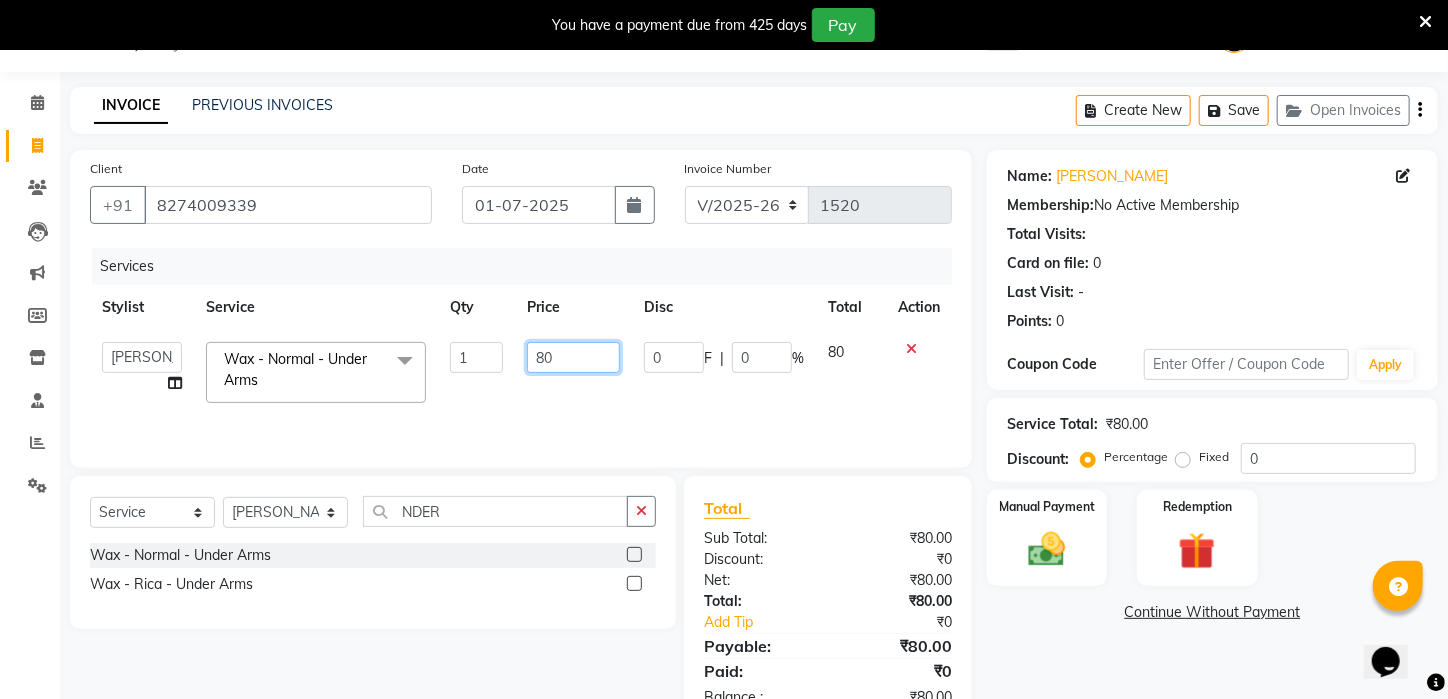 click on "[PERSON_NAME]   [PERSON_NAME]   DEEPIKA   [PERSON_NAME]   [PERSON_NAME]   kharagpur   Mahadev [PERSON_NAME]   [PERSON_NAME]   NEHA   [PERSON_NAME]   [PERSON_NAME]   [PERSON_NAME]   [PERSON_NAME]   [PERSON_NAME]  Wax - Normal    -   Under Arms  x Wax - Normal    -   Under Arms Wax - Normal    -   Full Face Wax - Normal    -   Half Hand Wax - Normal    -   Half Leg Wax - Normal    -   Front Stomach Wax - Normal    -   Back Side Wax - Normal    -   Full Hand Wax - Normal    -   Full Leg Wax - Normal    -   Brazilian Wax Wax - Normal    -   Full Body Wax Mole Remove HEAD MASSAGE  DERMA SAGE LOTUS FACIAL THRENDING [DEMOGRAPHIC_DATA] CHIN THREDING [DEMOGRAPHIC_DATA] CHIK SPELTEN HAIR CUT WOMEN ICE CREAM PADICURE  ICE CREAM MANICURE cv anti angine facial SEA BUTTER TREATMENT spelteen cut  CV PIGMENTATION BRIGHTENING FACIAL [DEMOGRAPHIC_DATA] FULL BODY TRIMING HAIR SPA COMBO OFFER FACIAL COMBO OFFER FACE MASSAGE COMBO OFFER CLEANUP OFFER CHIN WOMEN WAX [MEDICAL_DATA] remoVE HAIR WIG SERVICE CUTTING COMBO OFFER [DEMOGRAPHIC_DATA] HAIR CUT/SPA/DETAN/FACIAL/BREAD [DEMOGRAPHIC_DATA] HALF HAND DE TAN  Mole Remove Hair Wig 1" 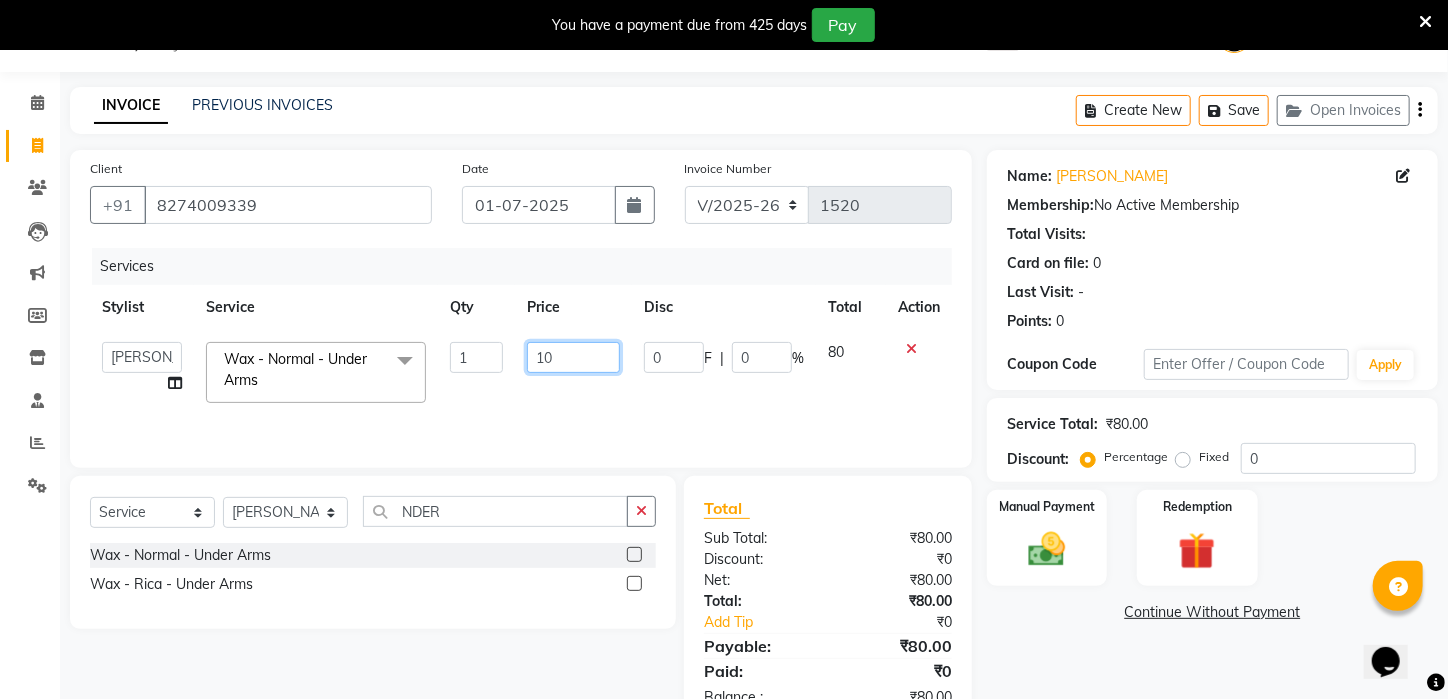 type on "100" 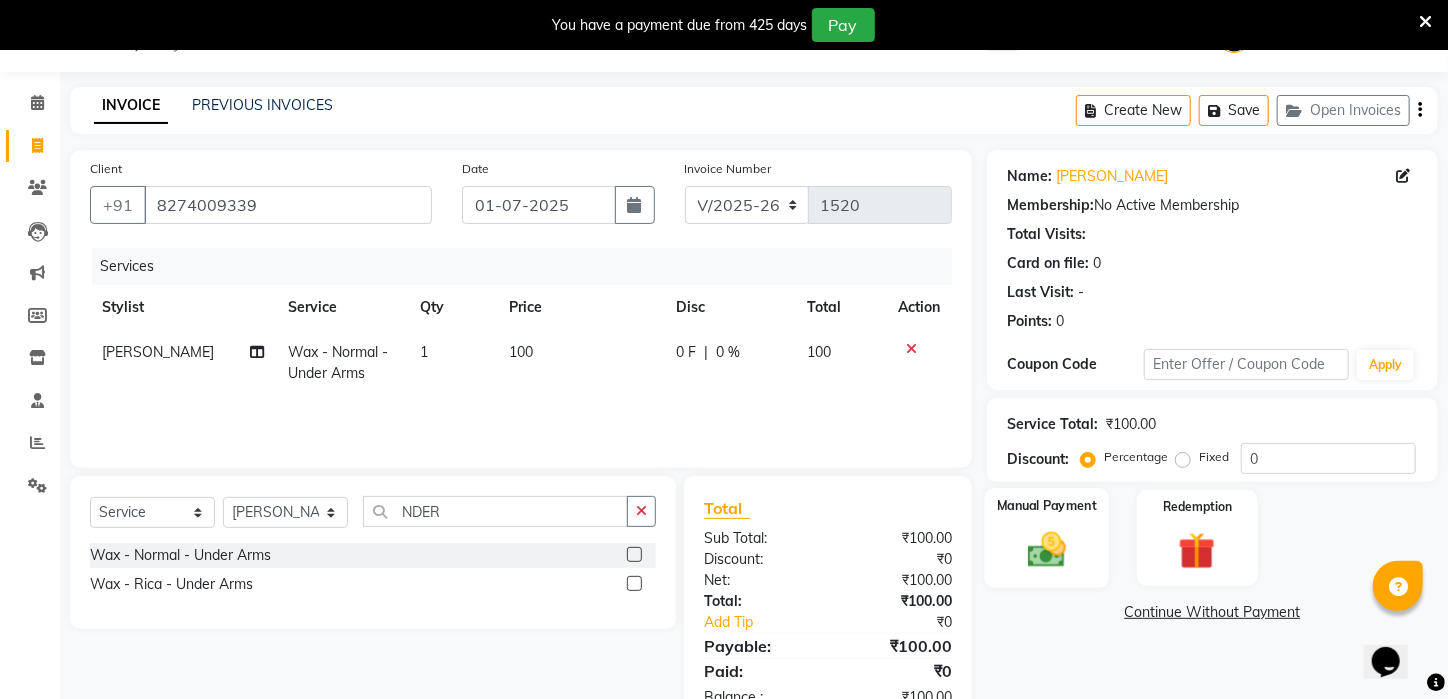 click 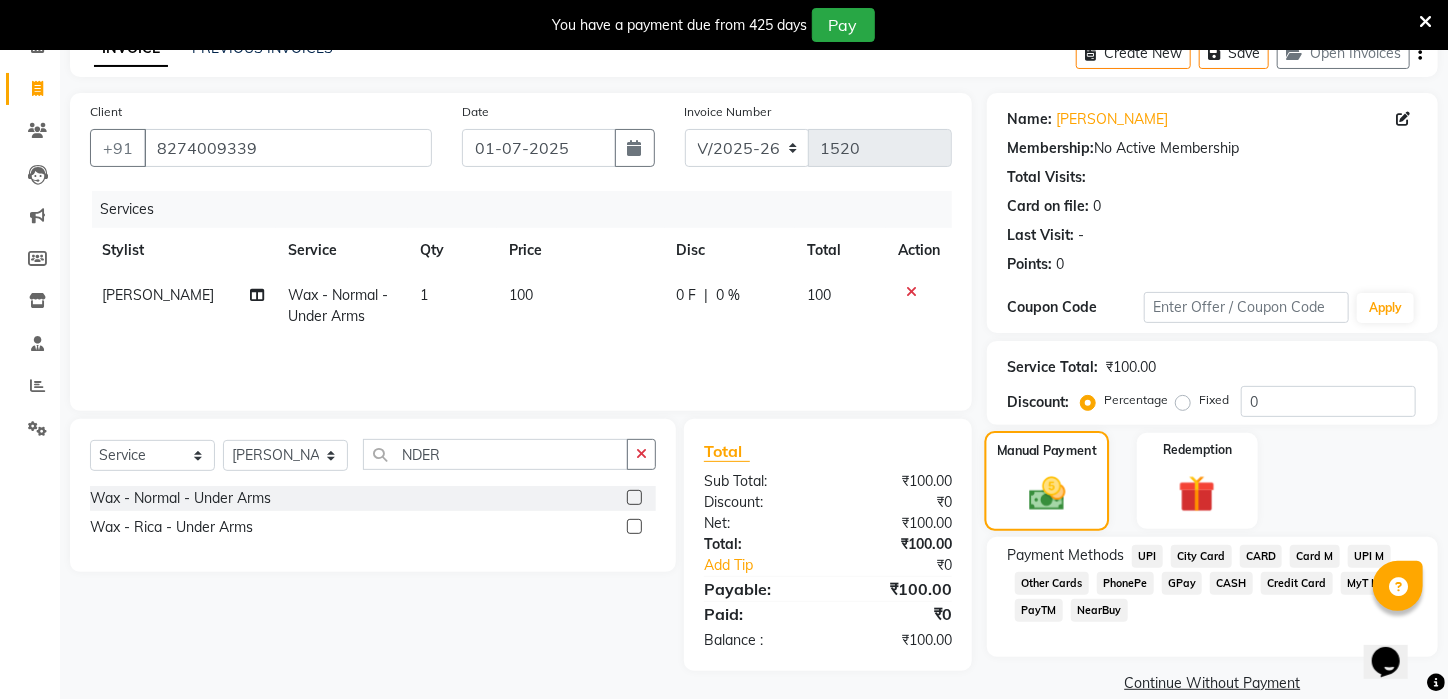 scroll, scrollTop: 158, scrollLeft: 0, axis: vertical 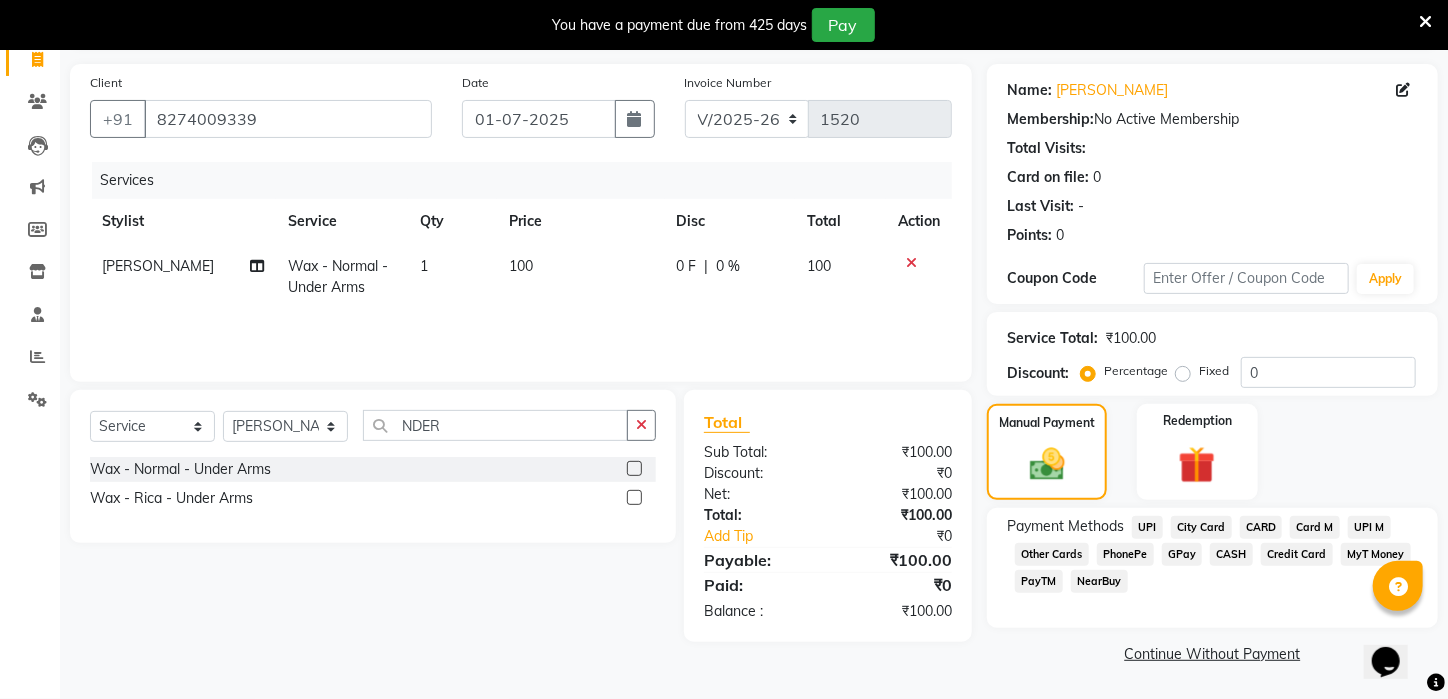 click on "CASH" 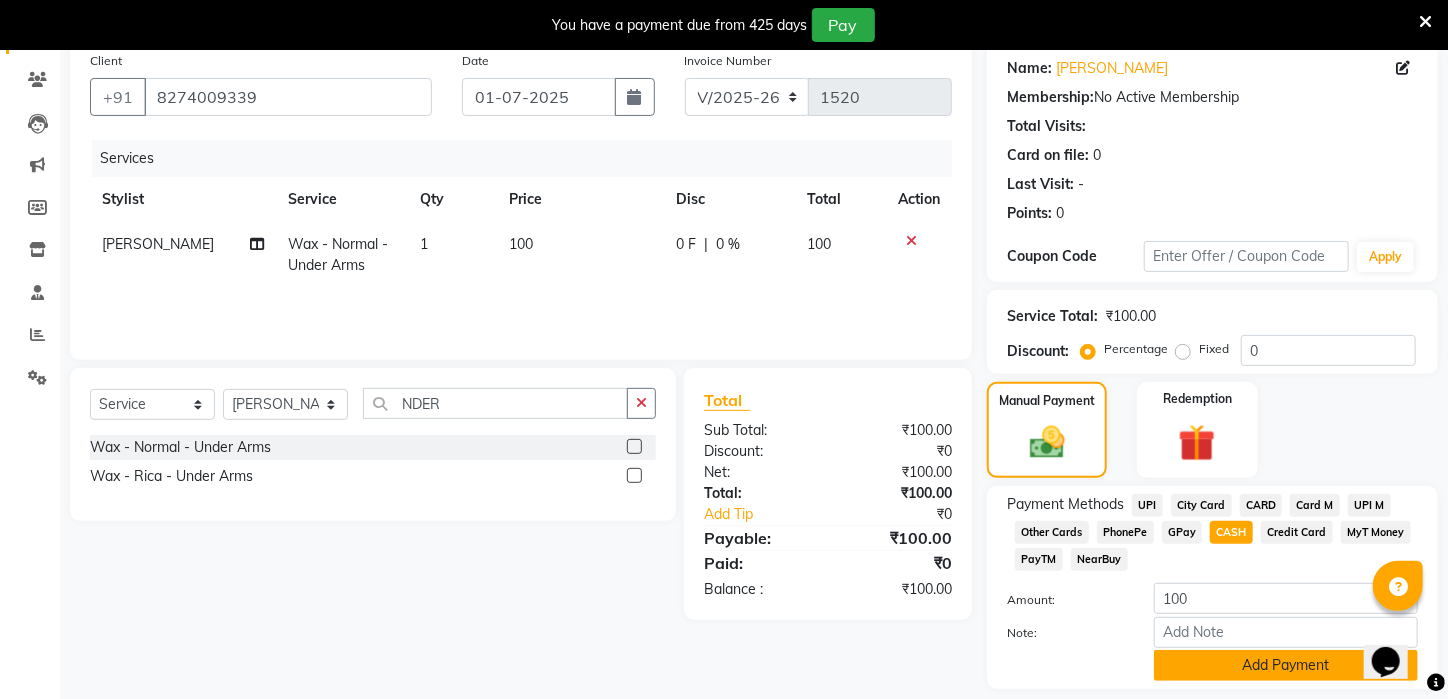 click on "Add Payment" 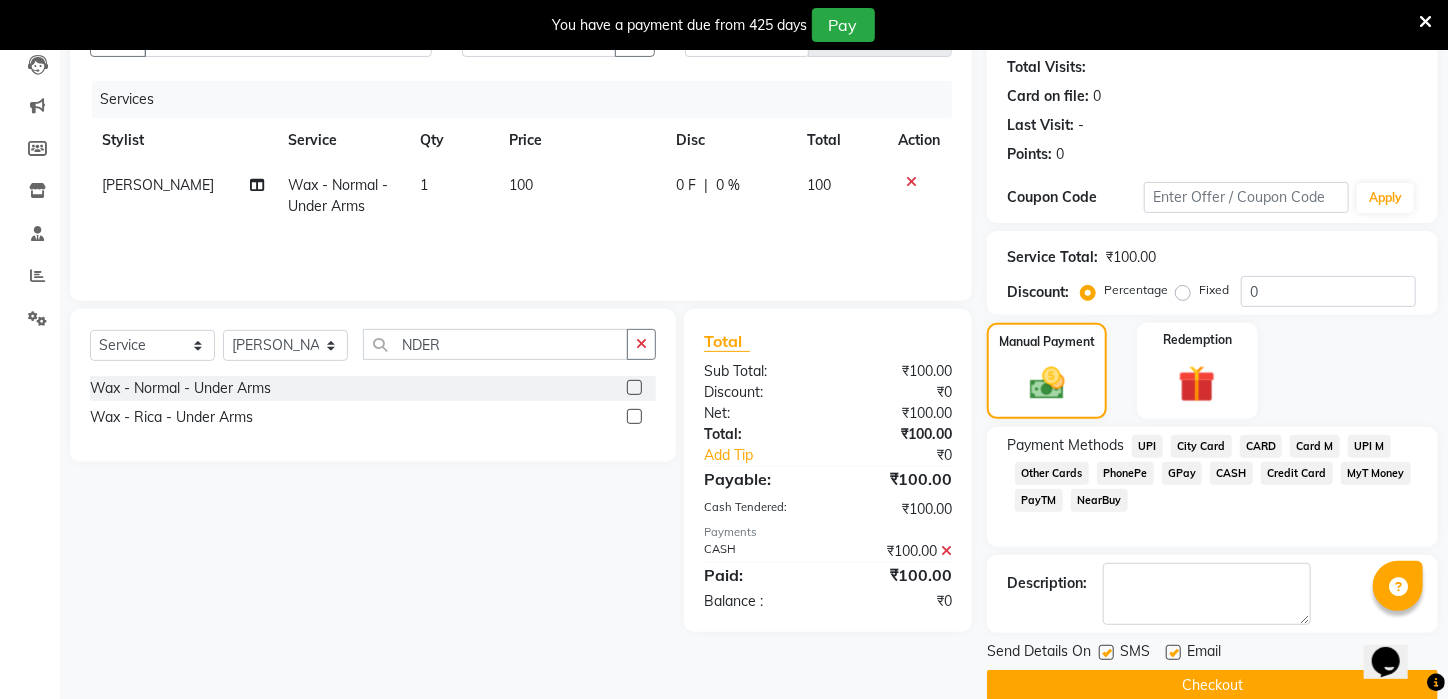 scroll, scrollTop: 270, scrollLeft: 0, axis: vertical 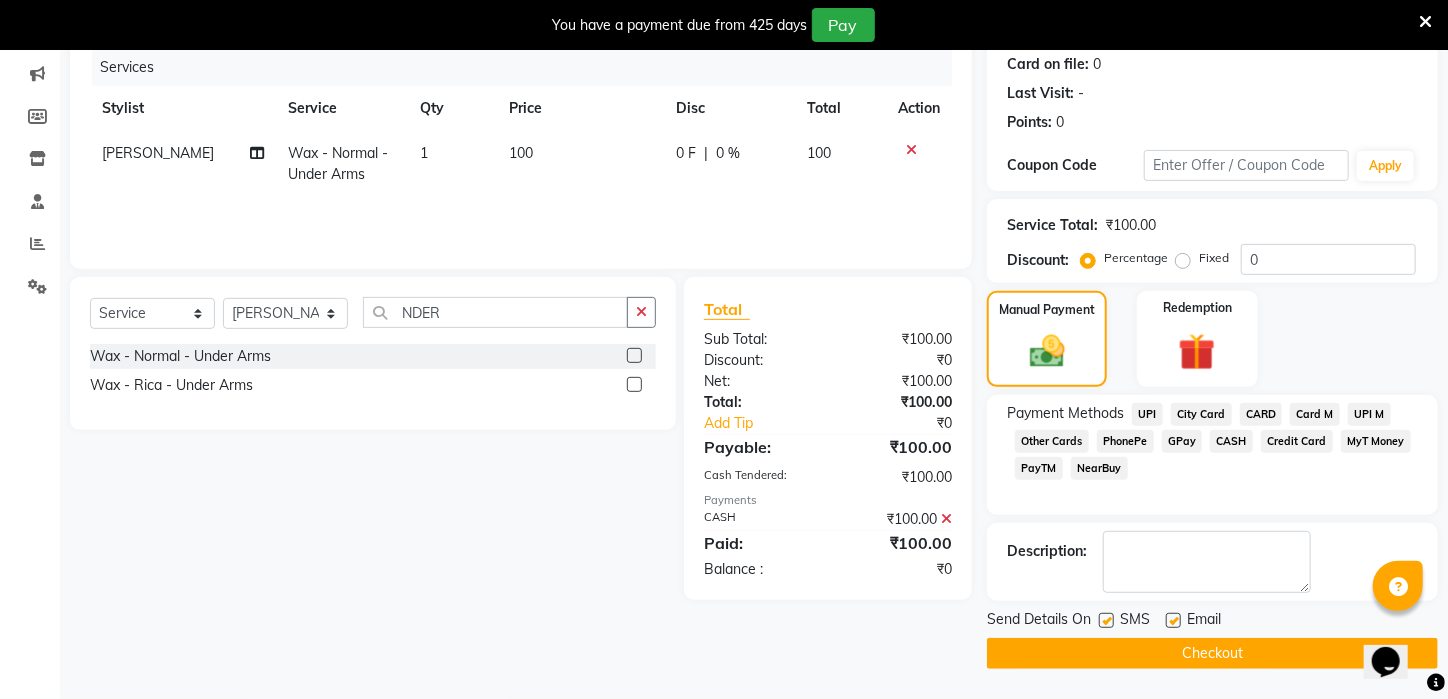 click on "Checkout" 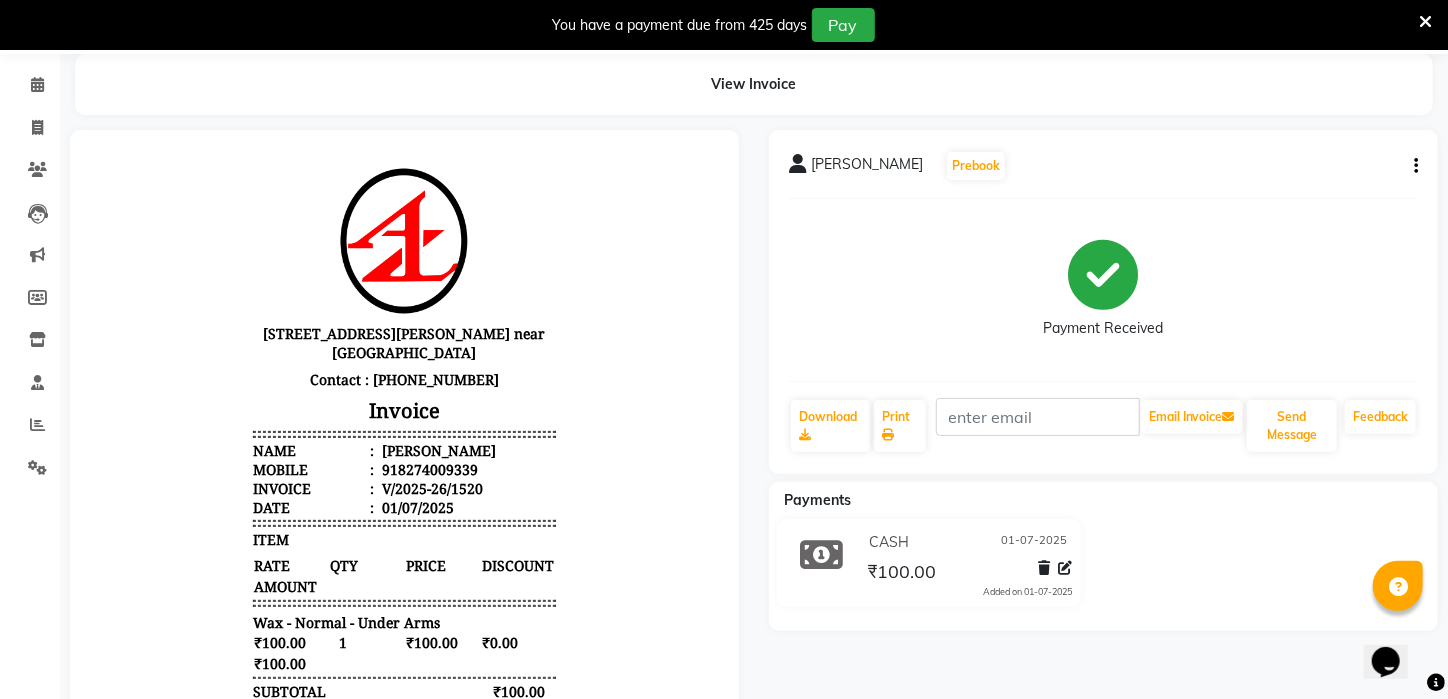 scroll, scrollTop: 0, scrollLeft: 0, axis: both 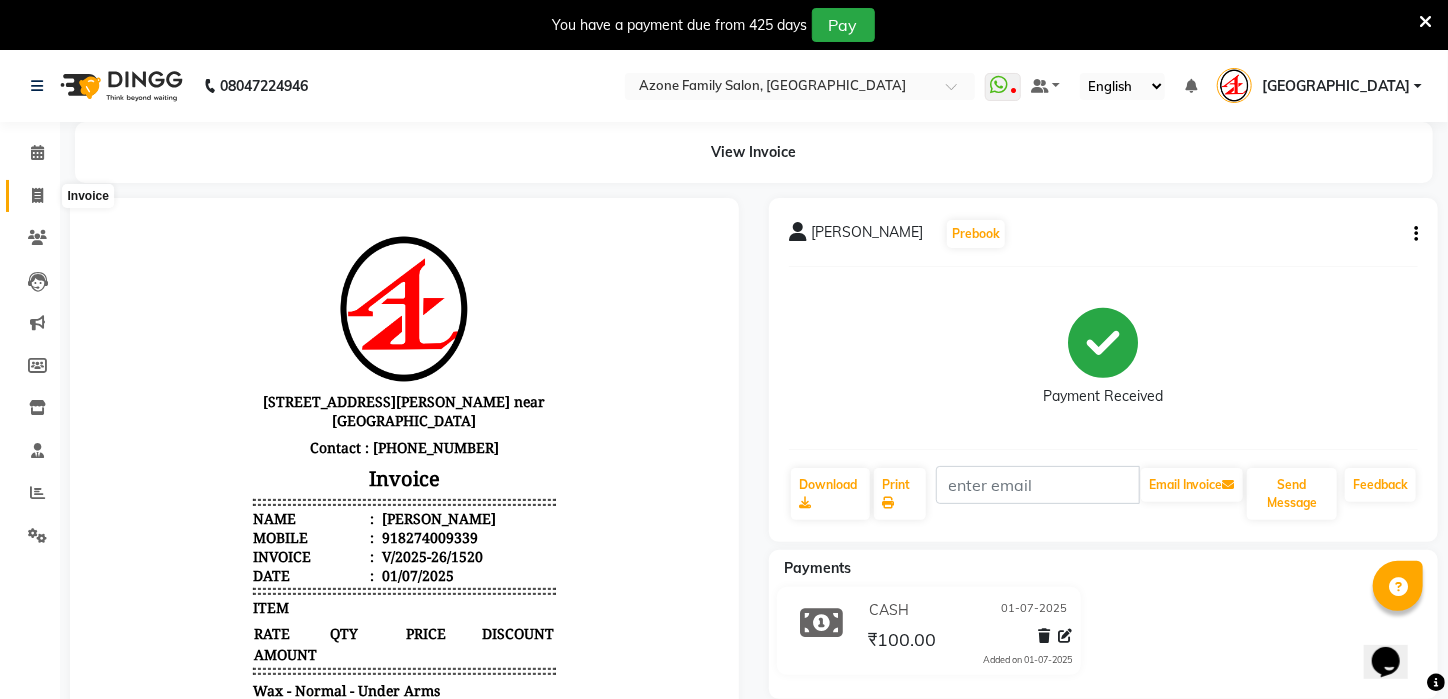 click 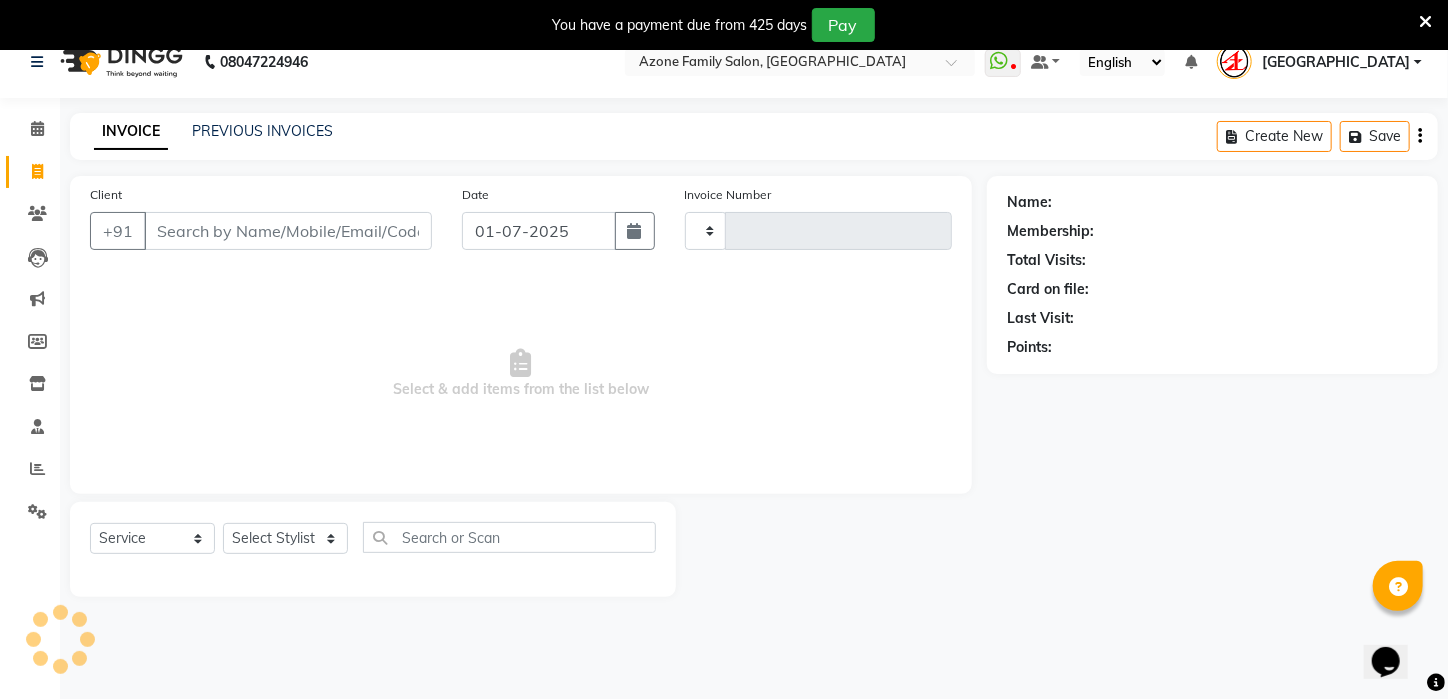 scroll, scrollTop: 50, scrollLeft: 0, axis: vertical 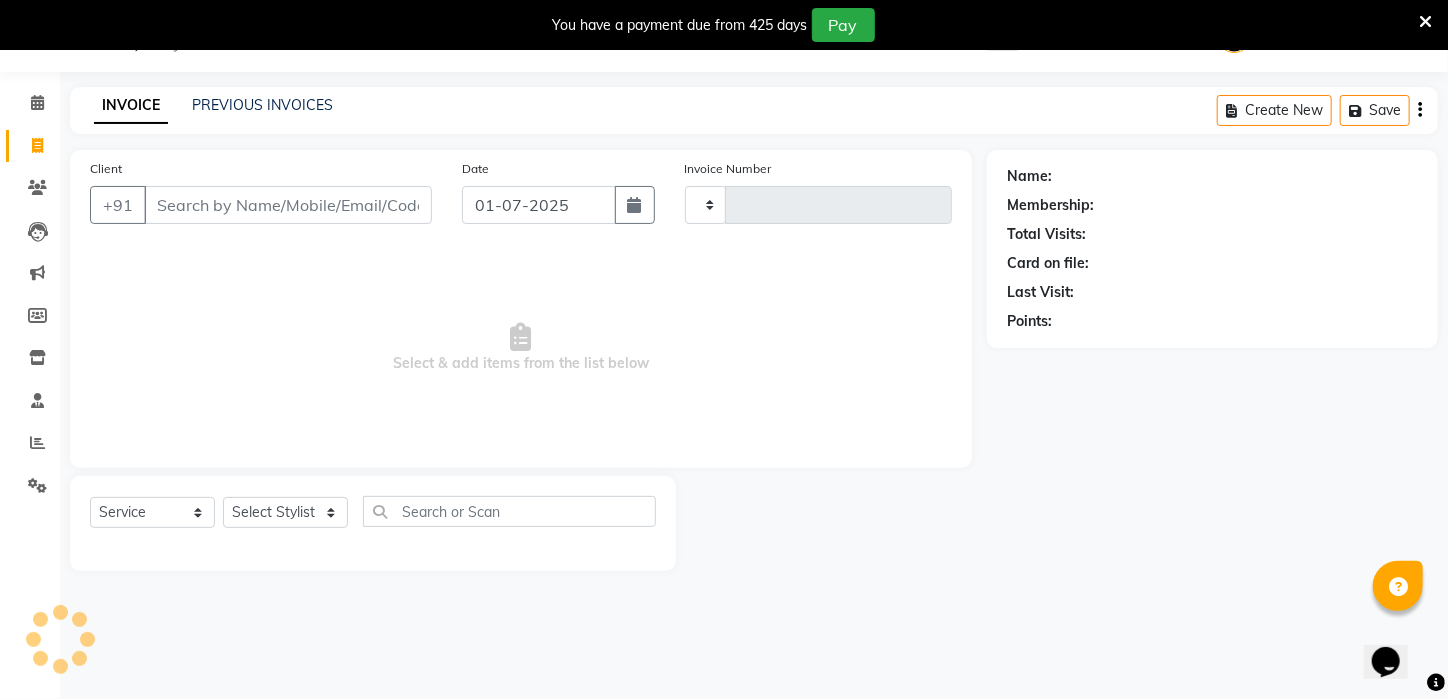 type on "1521" 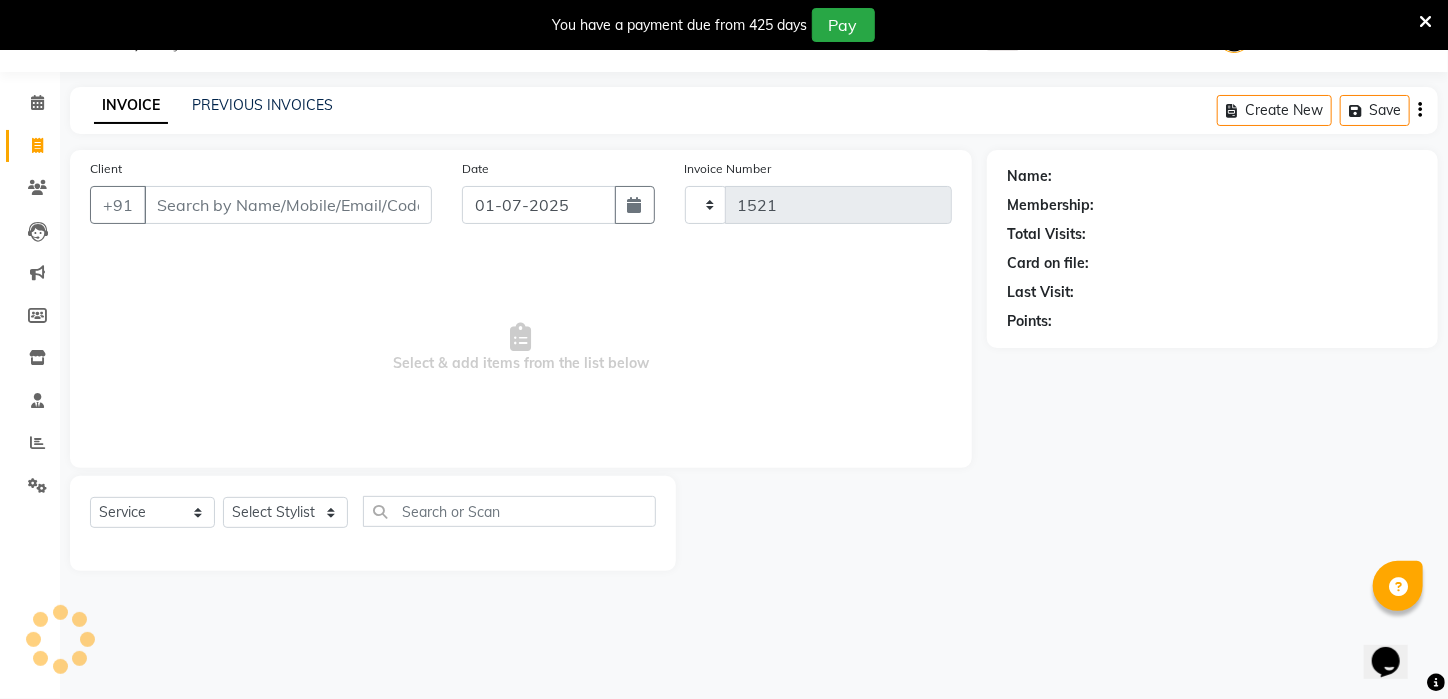 select on "4296" 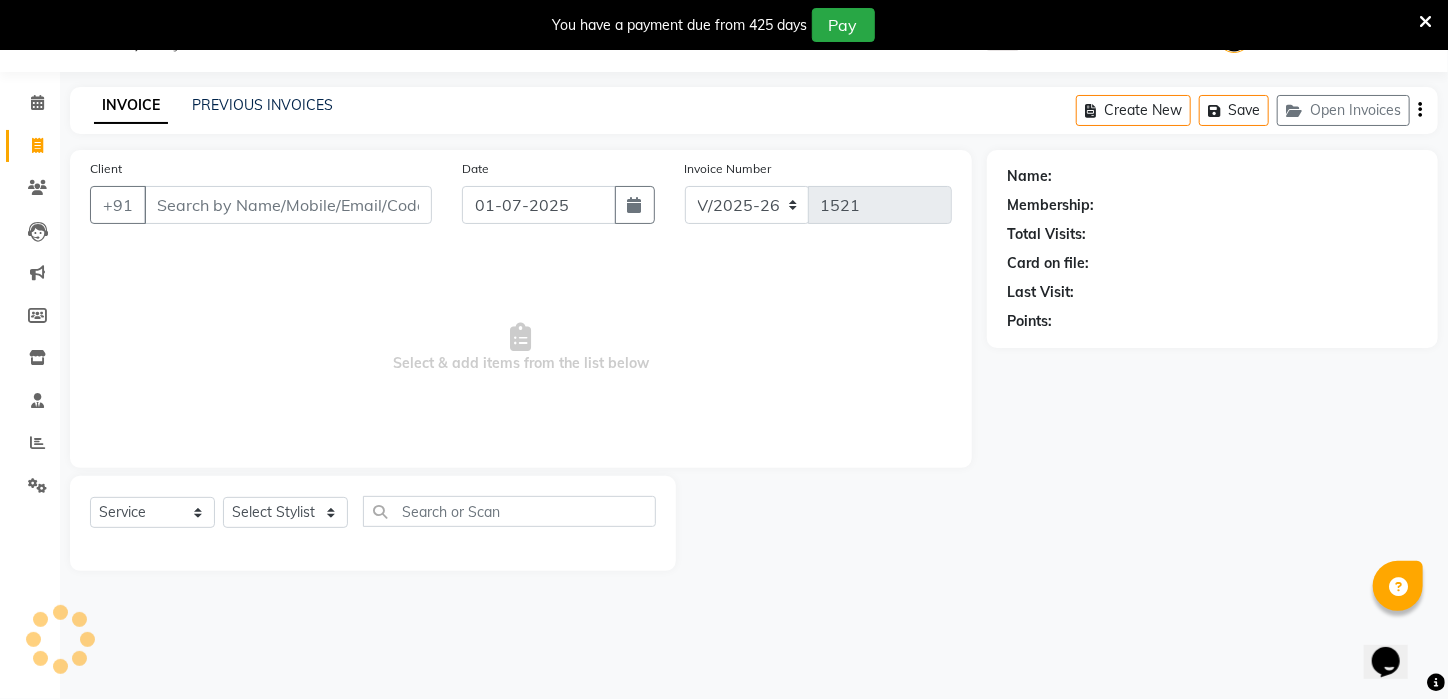 click on "Client" at bounding box center (288, 205) 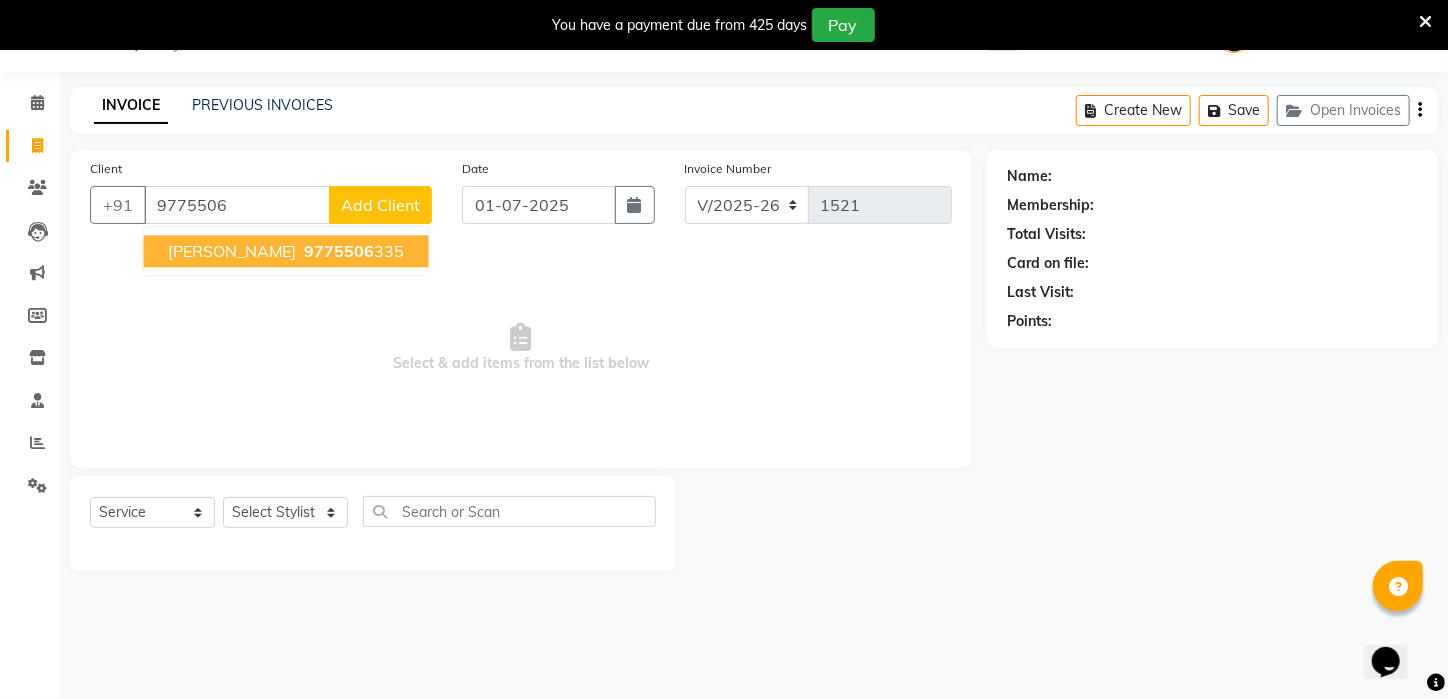 click on "[PERSON_NAME]" at bounding box center (232, 251) 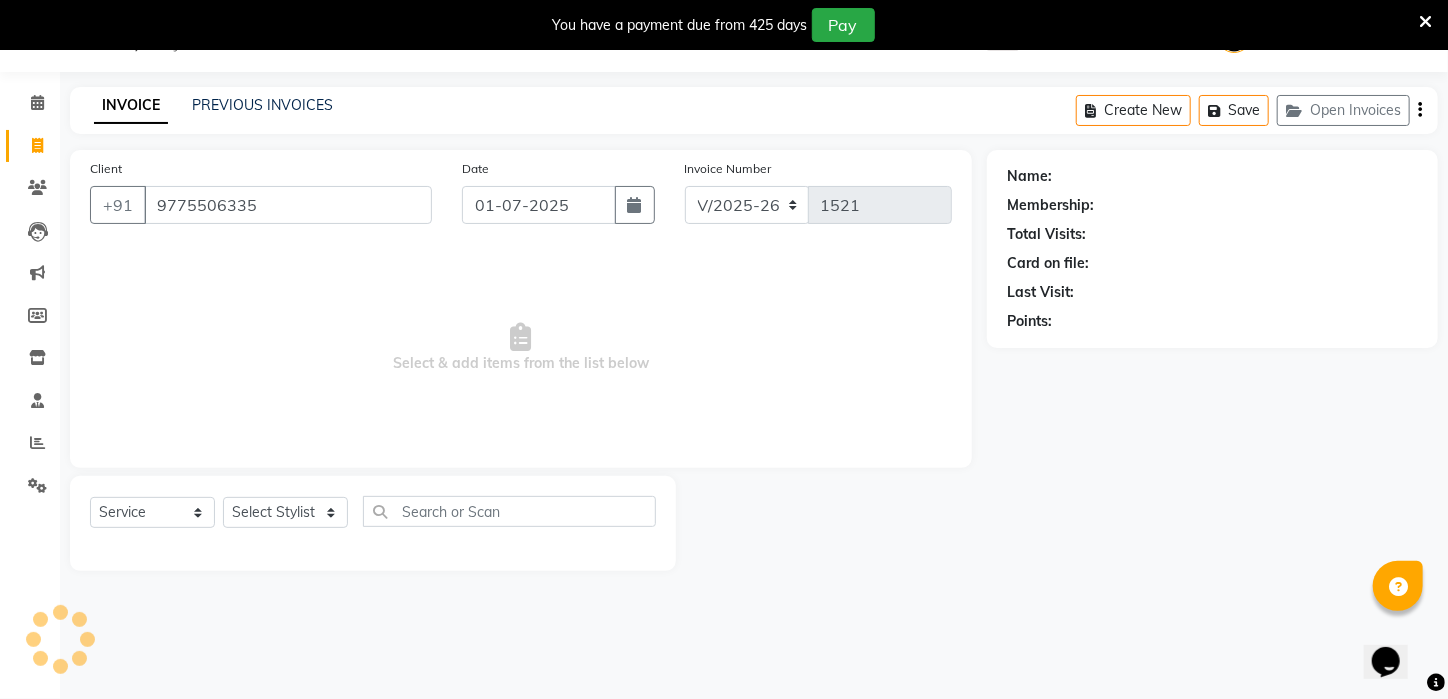 type on "9775506335" 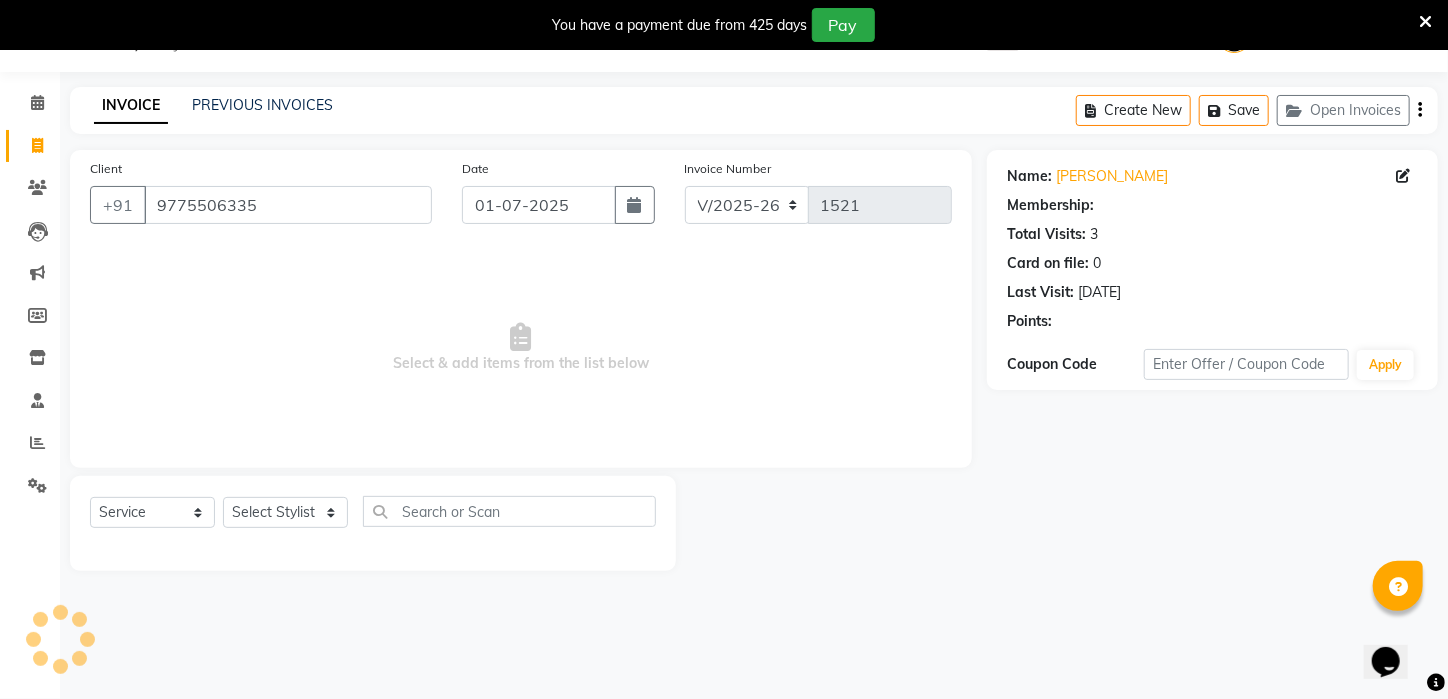 click on "Select  Service  Product  Membership  Package Voucher Prepaid Gift Card  Select Stylist [PERSON_NAME] [PERSON_NAME] DEEPIKA [PERSON_NAME] [PERSON_NAME] kharagpur Mahadev [PERSON_NAME] [PERSON_NAME] NEHA [PERSON_NAME] [PERSON_NAME] [PERSON_NAME] [PERSON_NAME] [PERSON_NAME]" 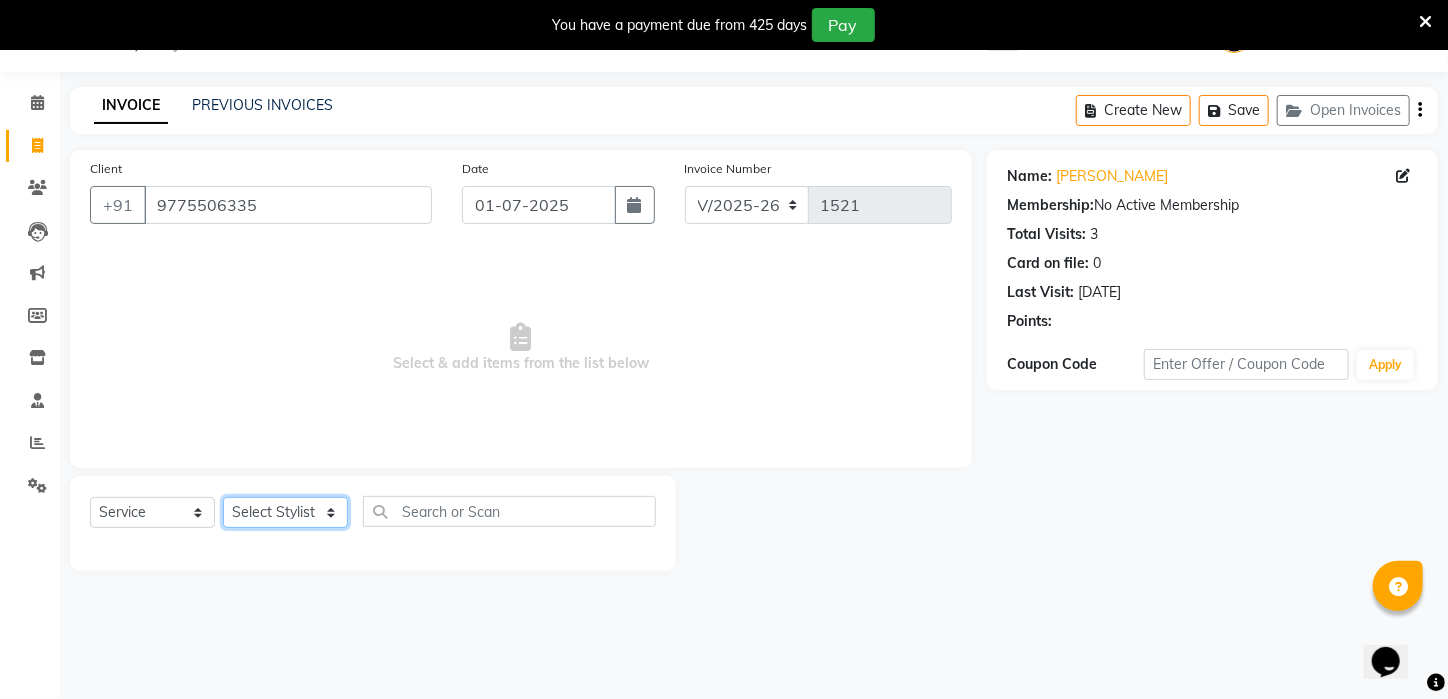 click on "Select Stylist [PERSON_NAME] [PERSON_NAME] DEEPIKA [PERSON_NAME] [PERSON_NAME] kharagpur Mahadev [PERSON_NAME] [PERSON_NAME] NEHA [PERSON_NAME] [PERSON_NAME] [PERSON_NAME] [PERSON_NAME] [PERSON_NAME]" 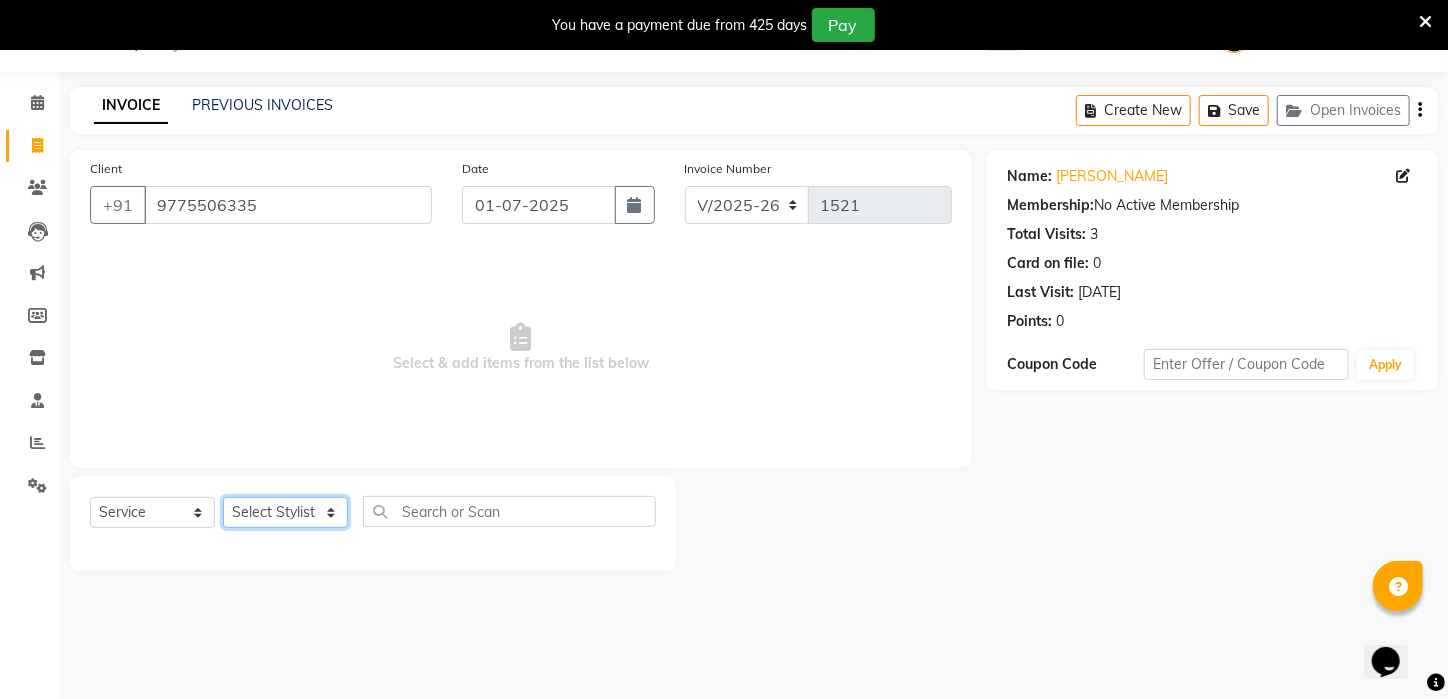 select on "65480" 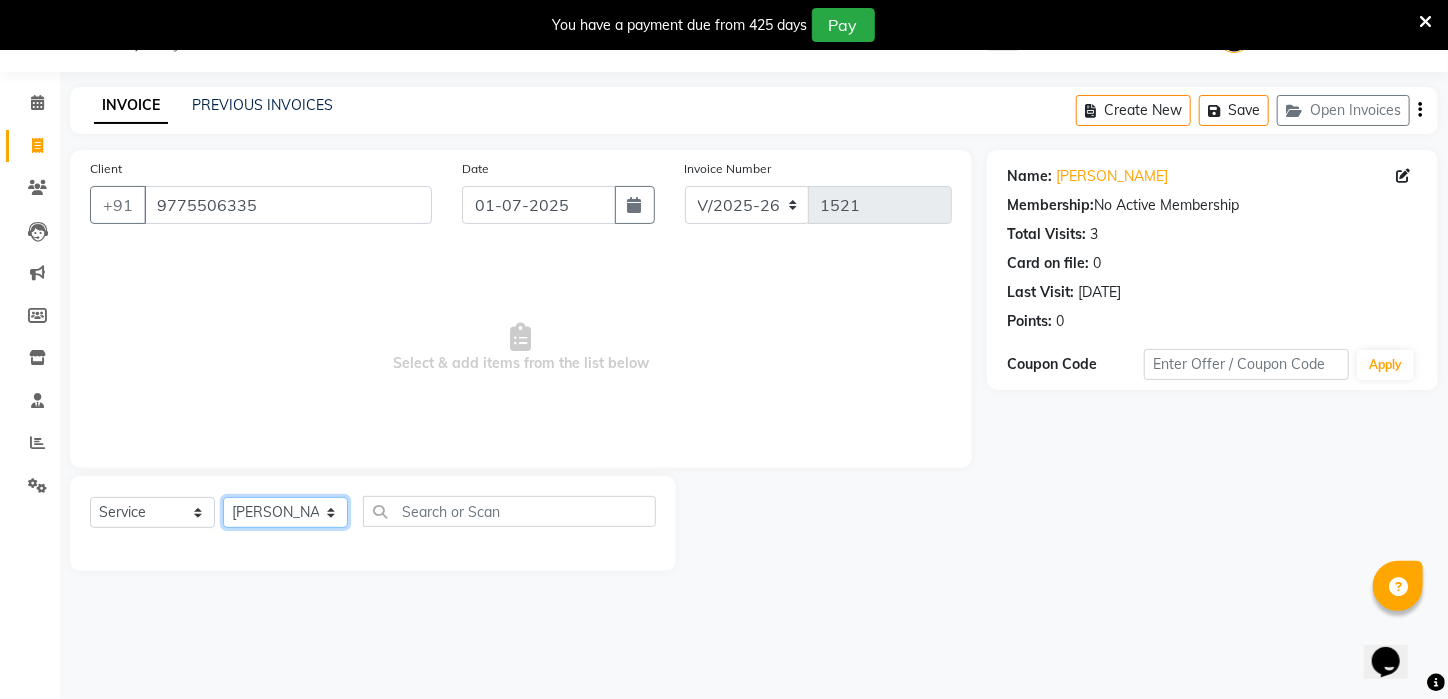 click on "Select Stylist [PERSON_NAME] [PERSON_NAME] DEEPIKA [PERSON_NAME] [PERSON_NAME] kharagpur Mahadev [PERSON_NAME] [PERSON_NAME] NEHA [PERSON_NAME] [PERSON_NAME] [PERSON_NAME] [PERSON_NAME] [PERSON_NAME]" 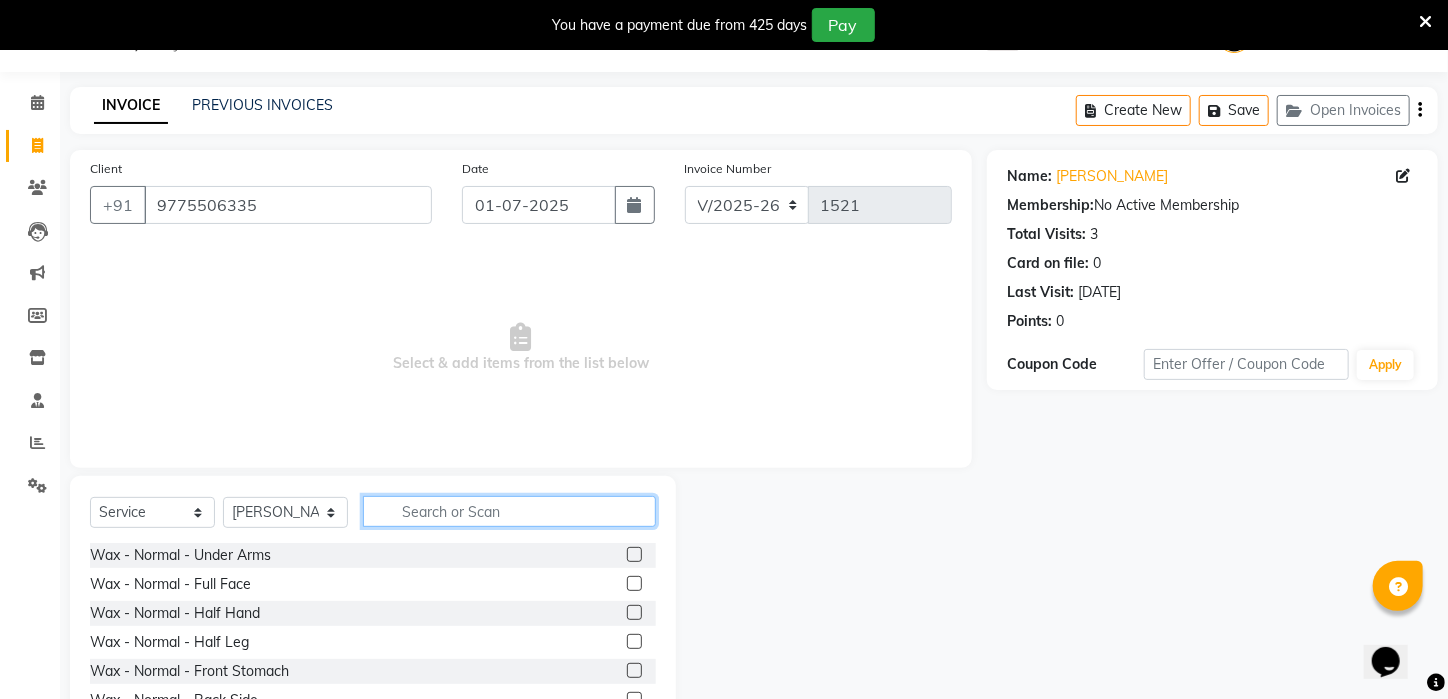 click 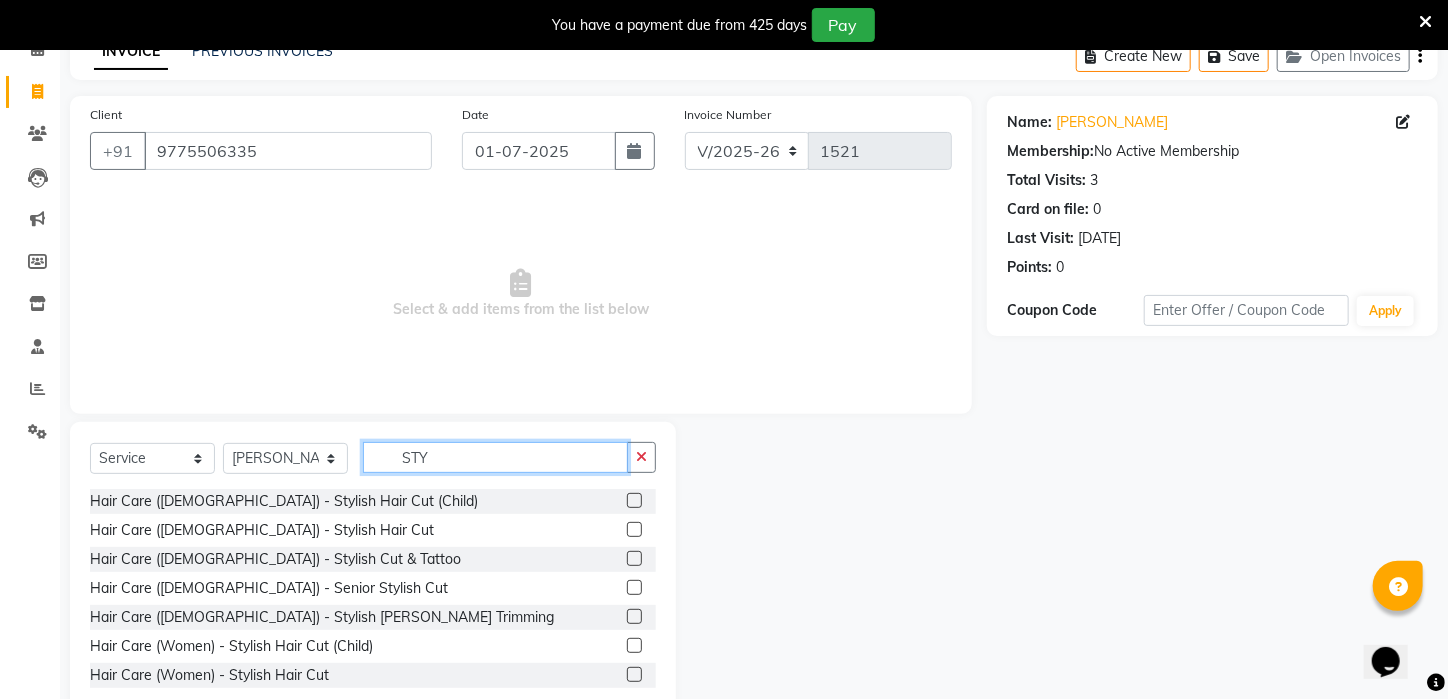 scroll, scrollTop: 152, scrollLeft: 0, axis: vertical 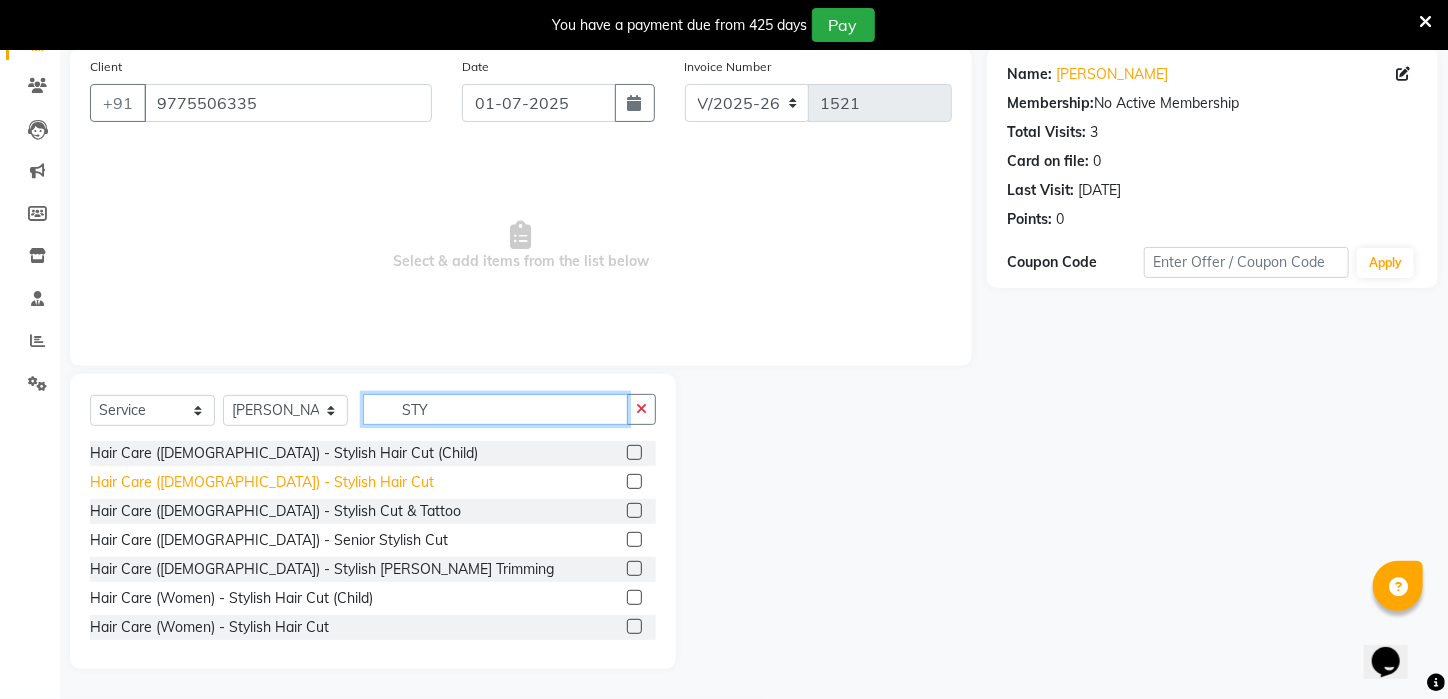 type on "STY" 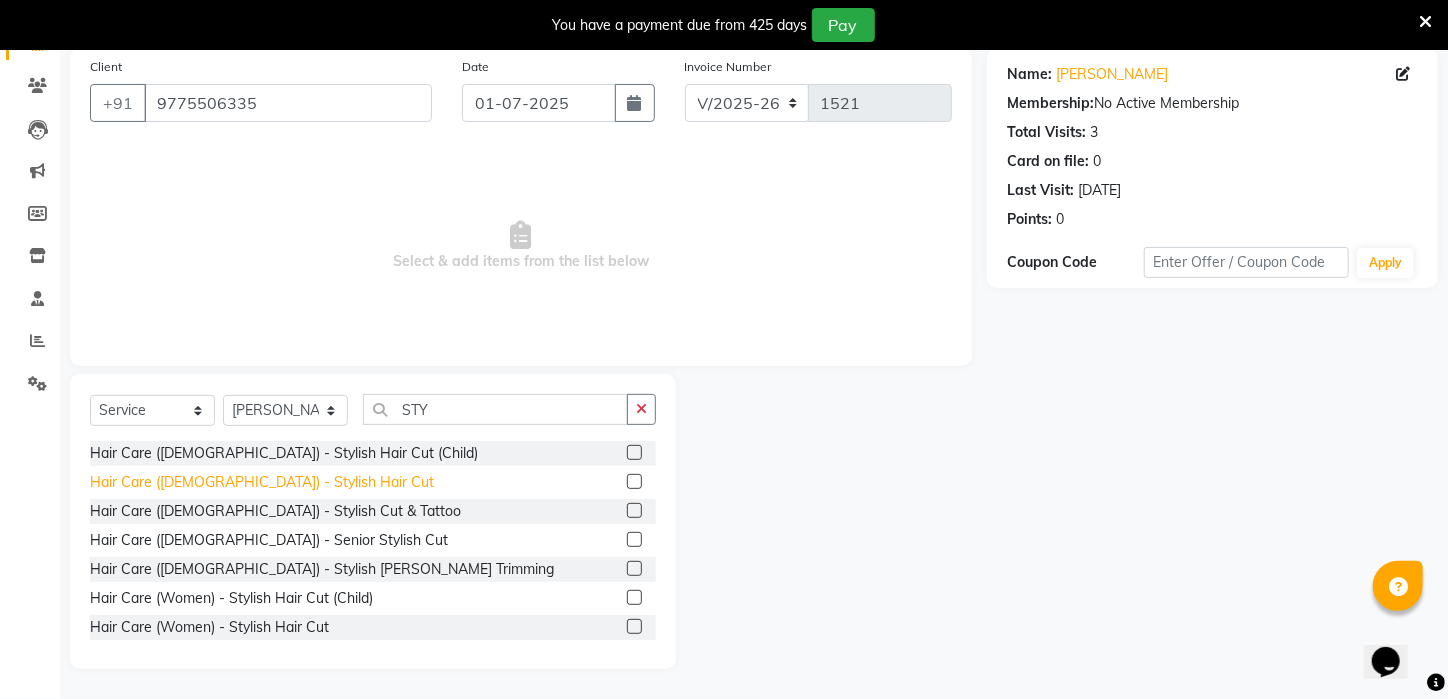 click on "Hair Care ([DEMOGRAPHIC_DATA])   -   Stylish Hair Cut" 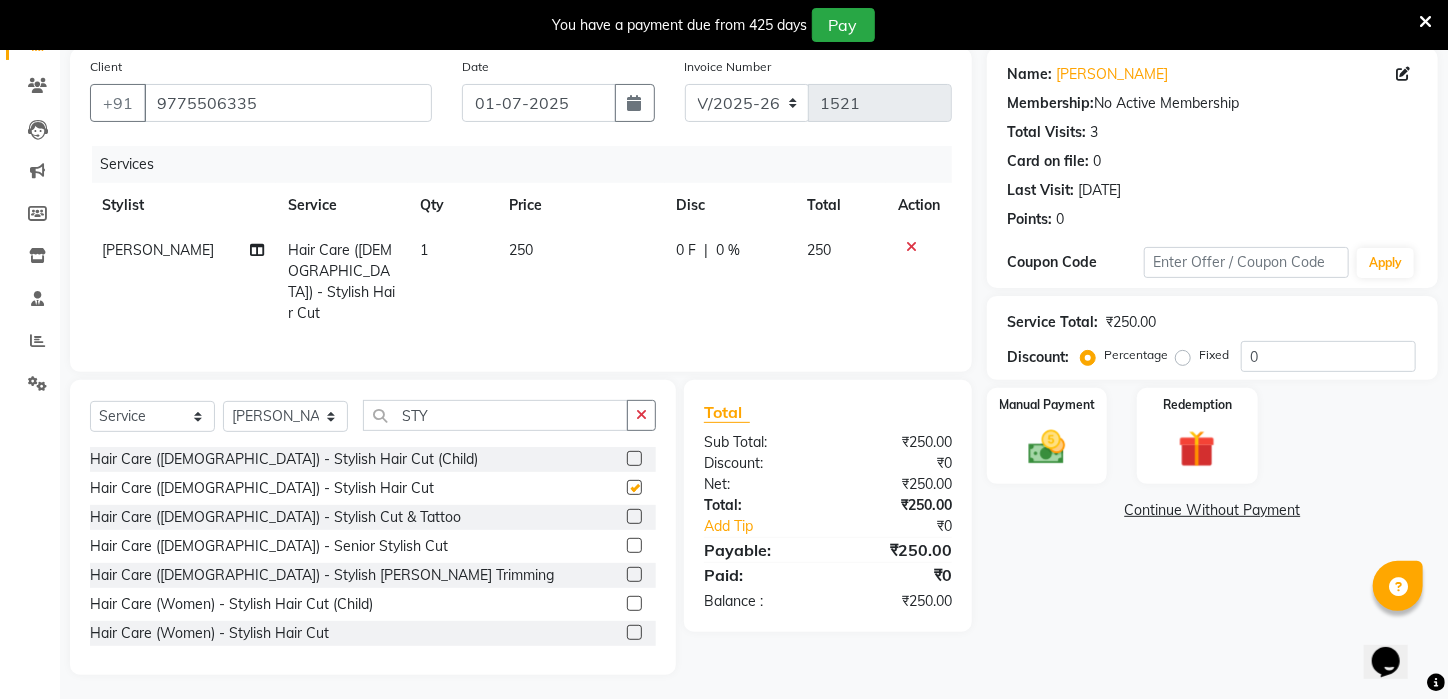checkbox on "false" 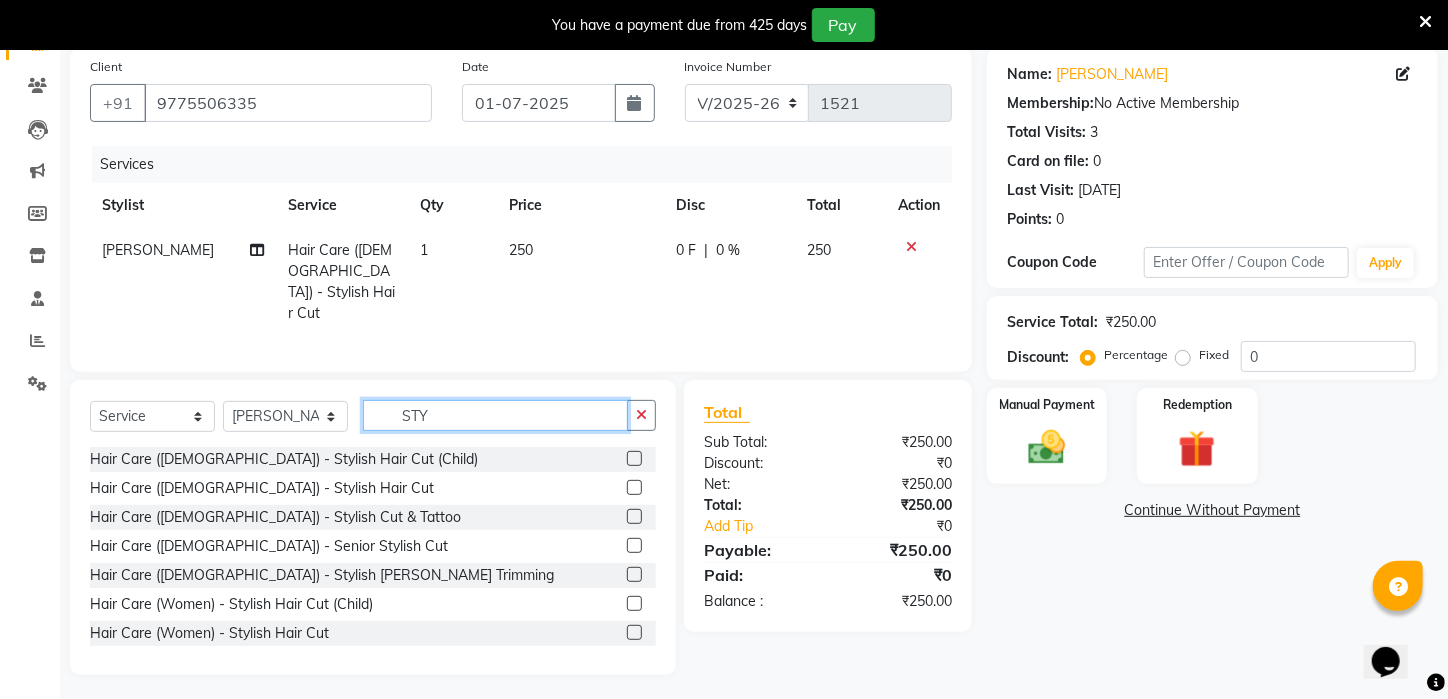 click on "STY" 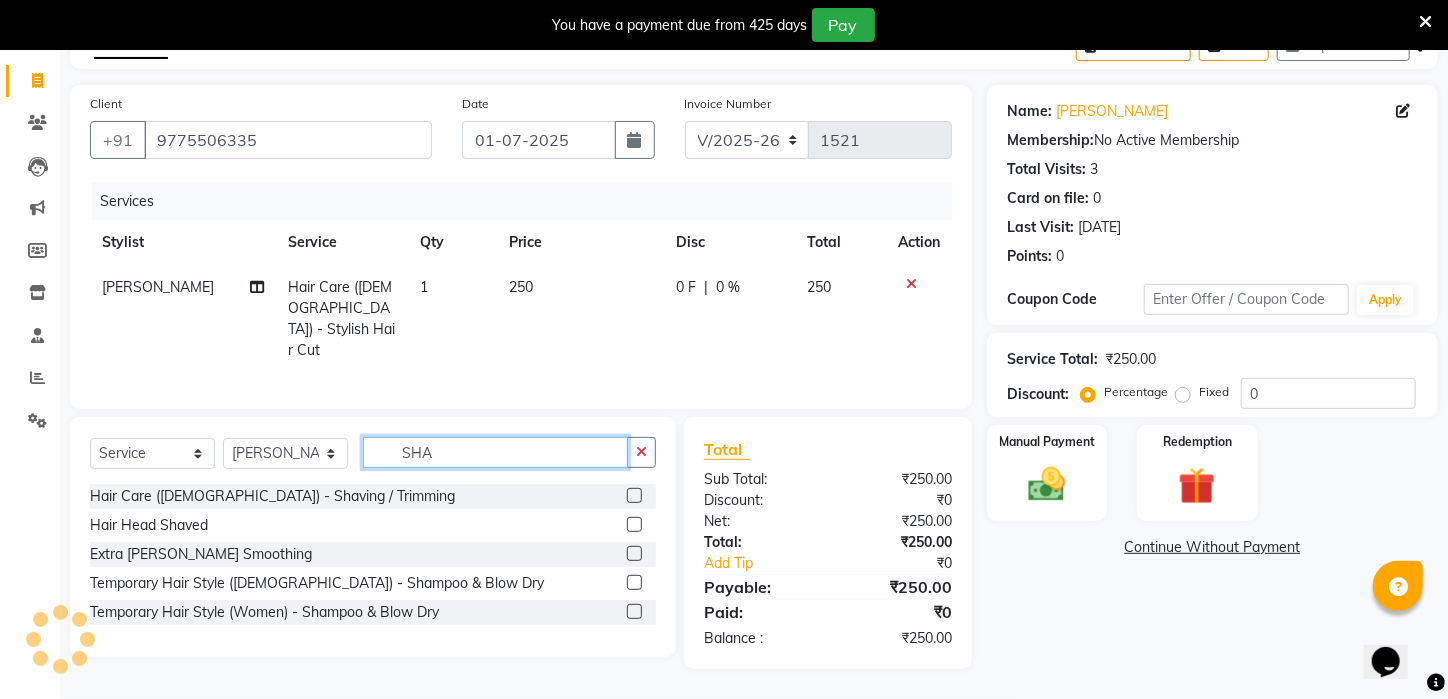 scroll, scrollTop: 108, scrollLeft: 0, axis: vertical 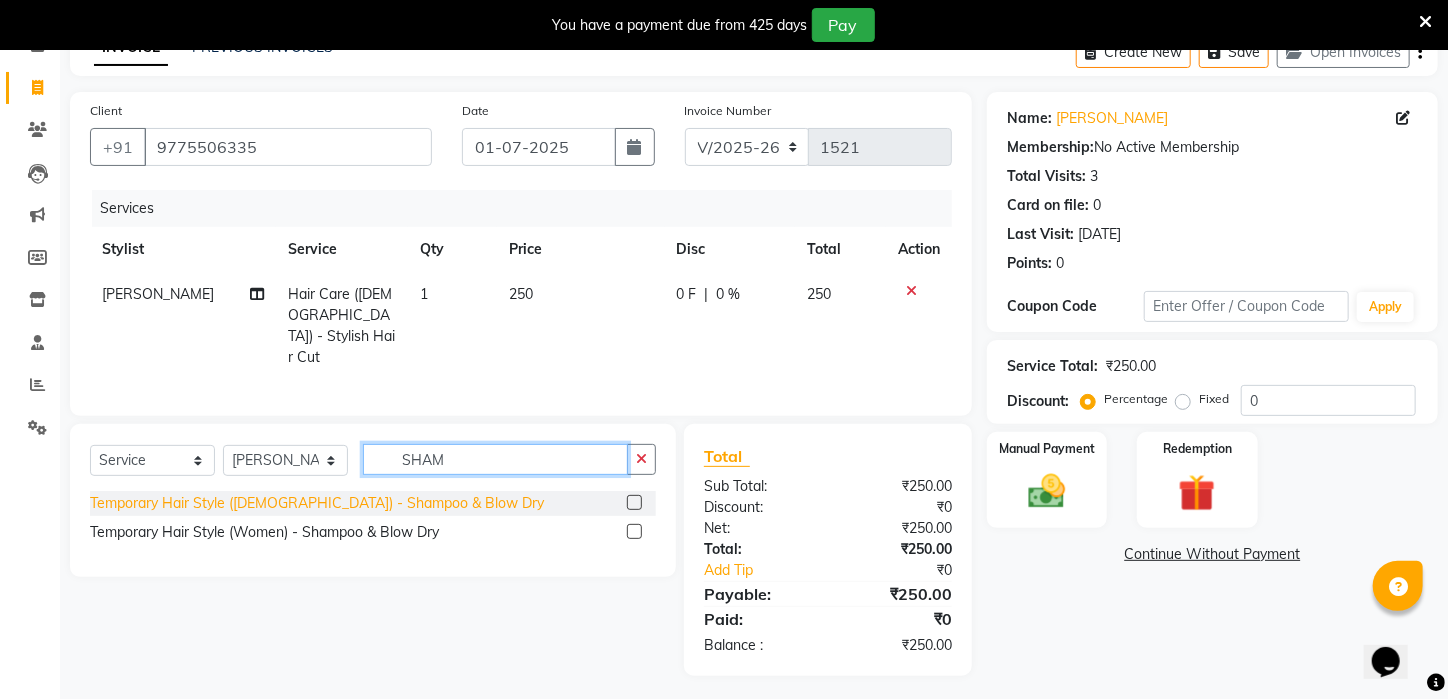 type on "SHAM" 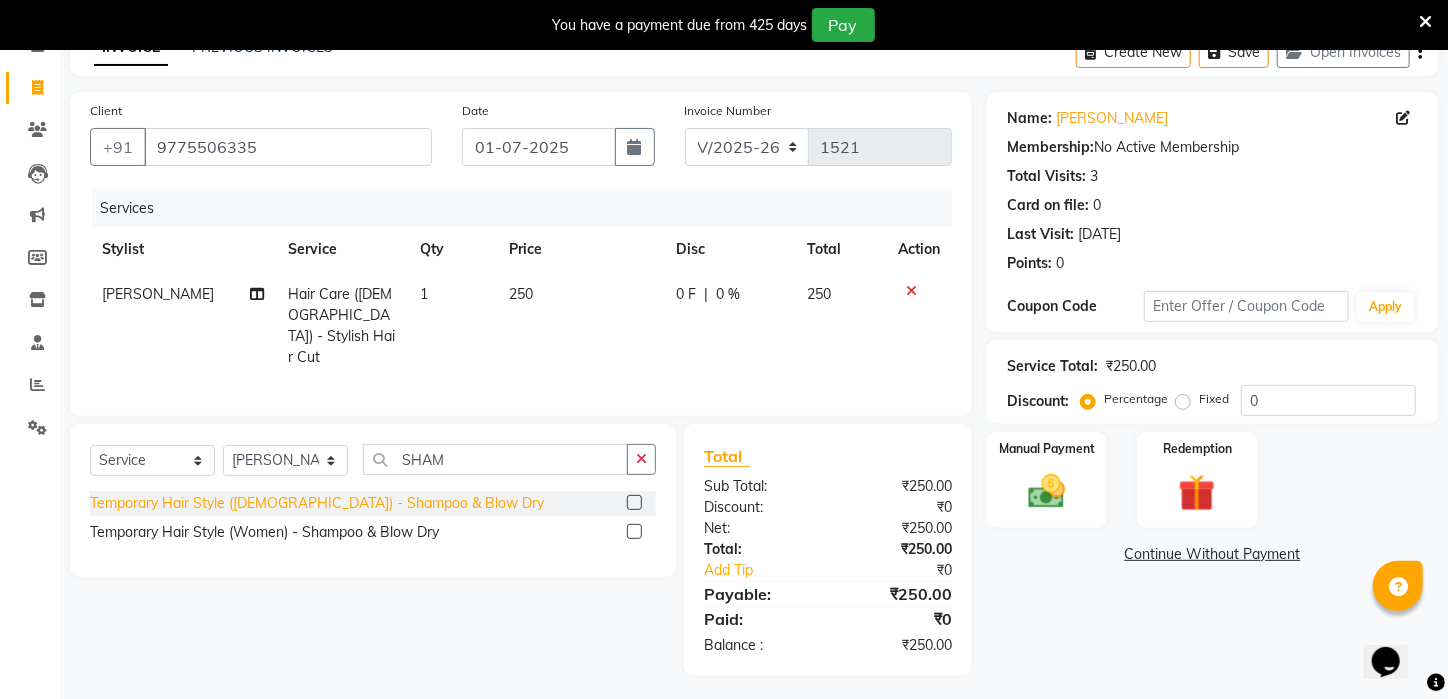 click on "Temporary Hair Style ([DEMOGRAPHIC_DATA])   -   Shampoo & Blow Dry" 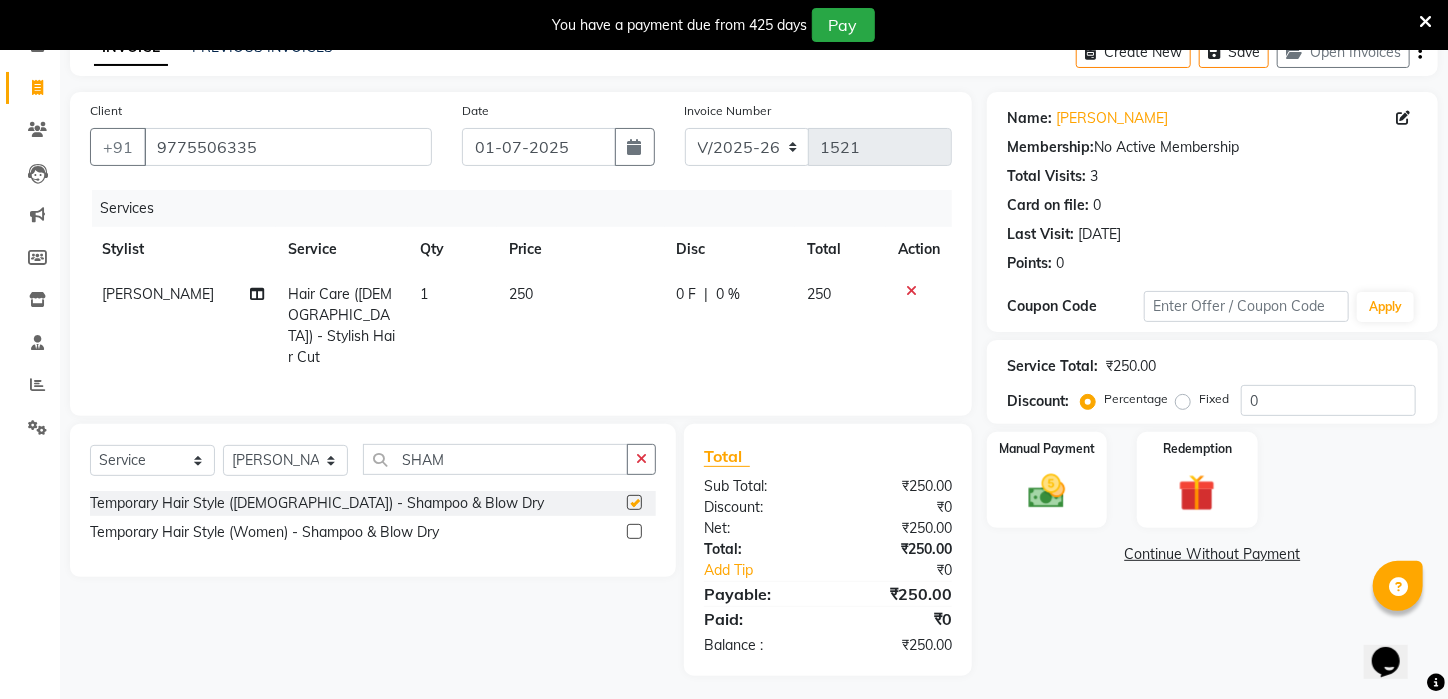 checkbox on "false" 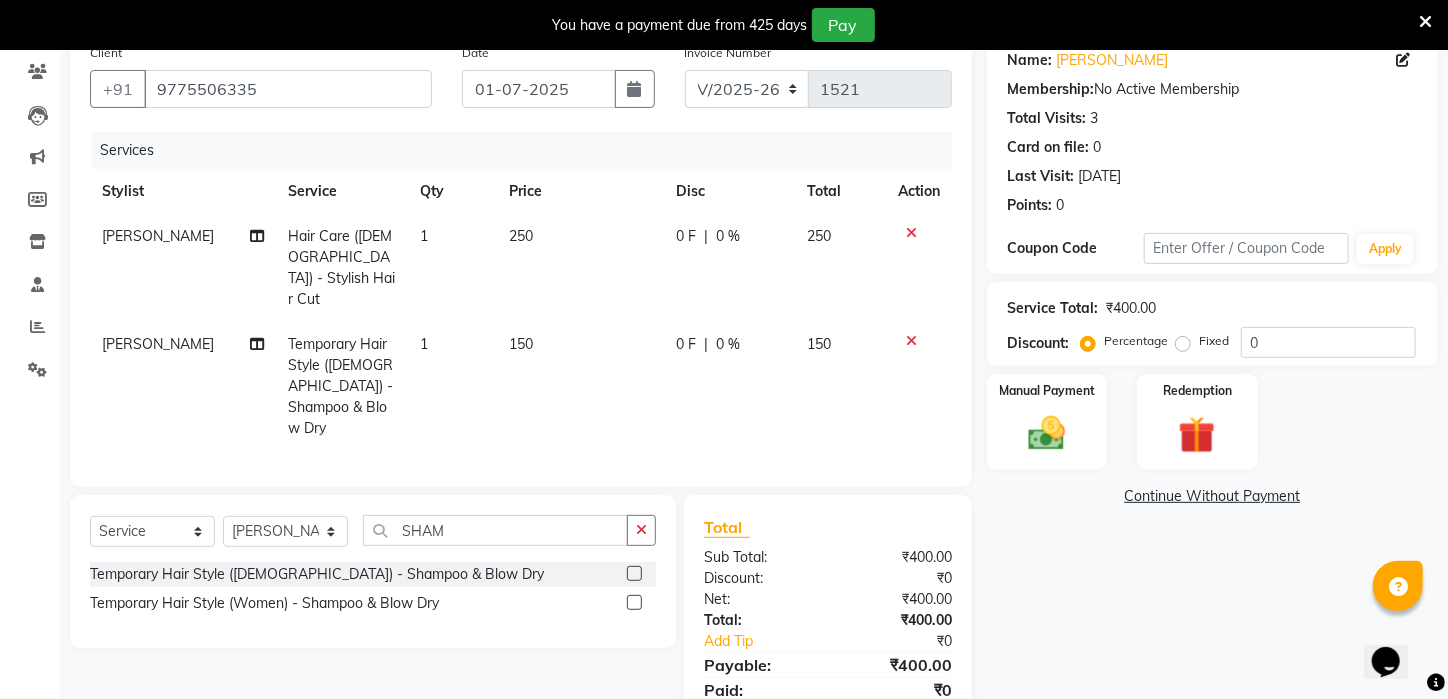 scroll, scrollTop: 195, scrollLeft: 0, axis: vertical 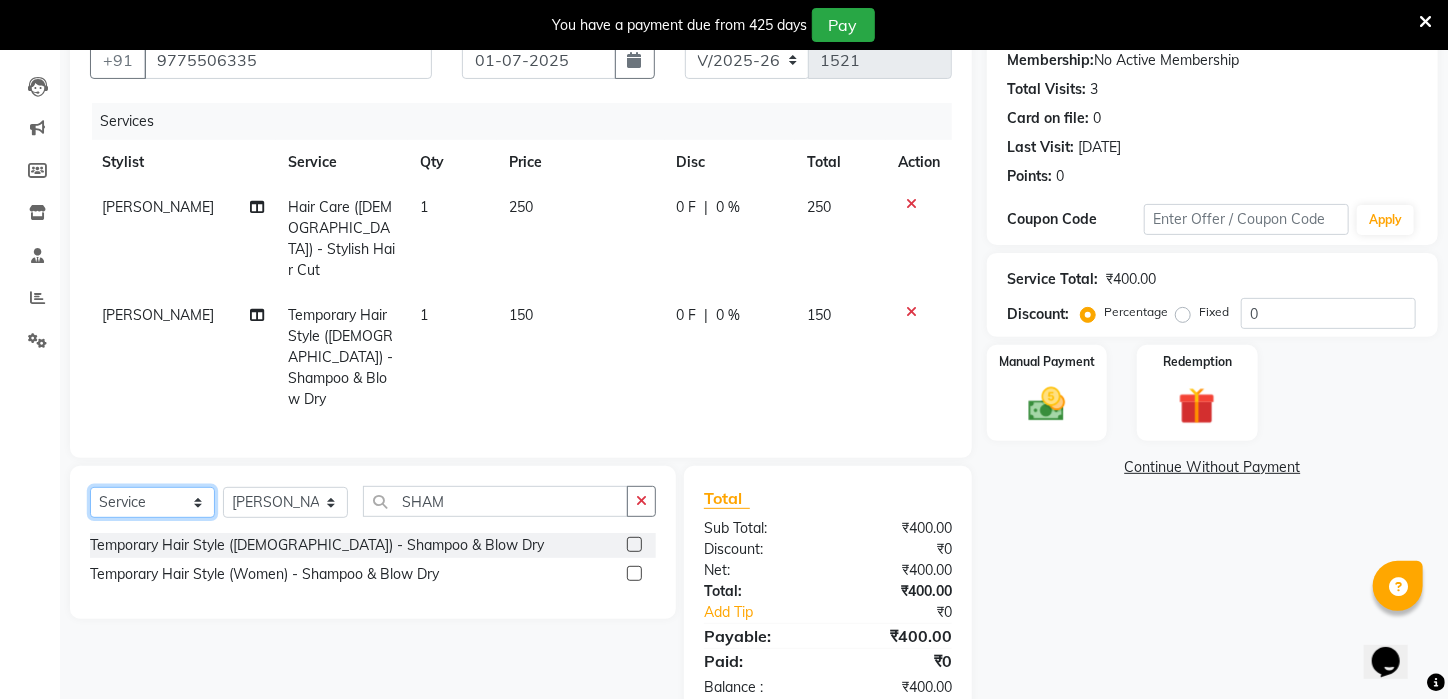 click on "Select  Service  Product  Membership  Package Voucher Prepaid Gift Card" 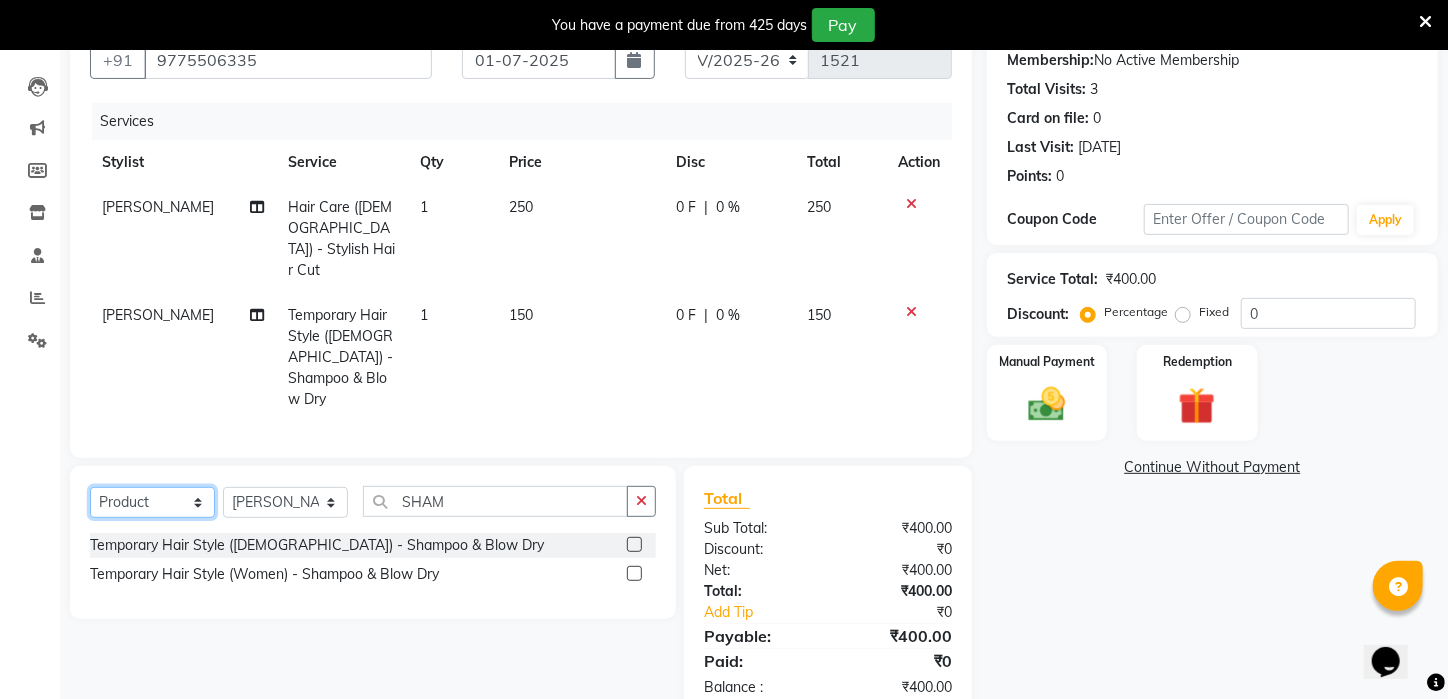 click on "Select  Service  Product  Membership  Package Voucher Prepaid Gift Card" 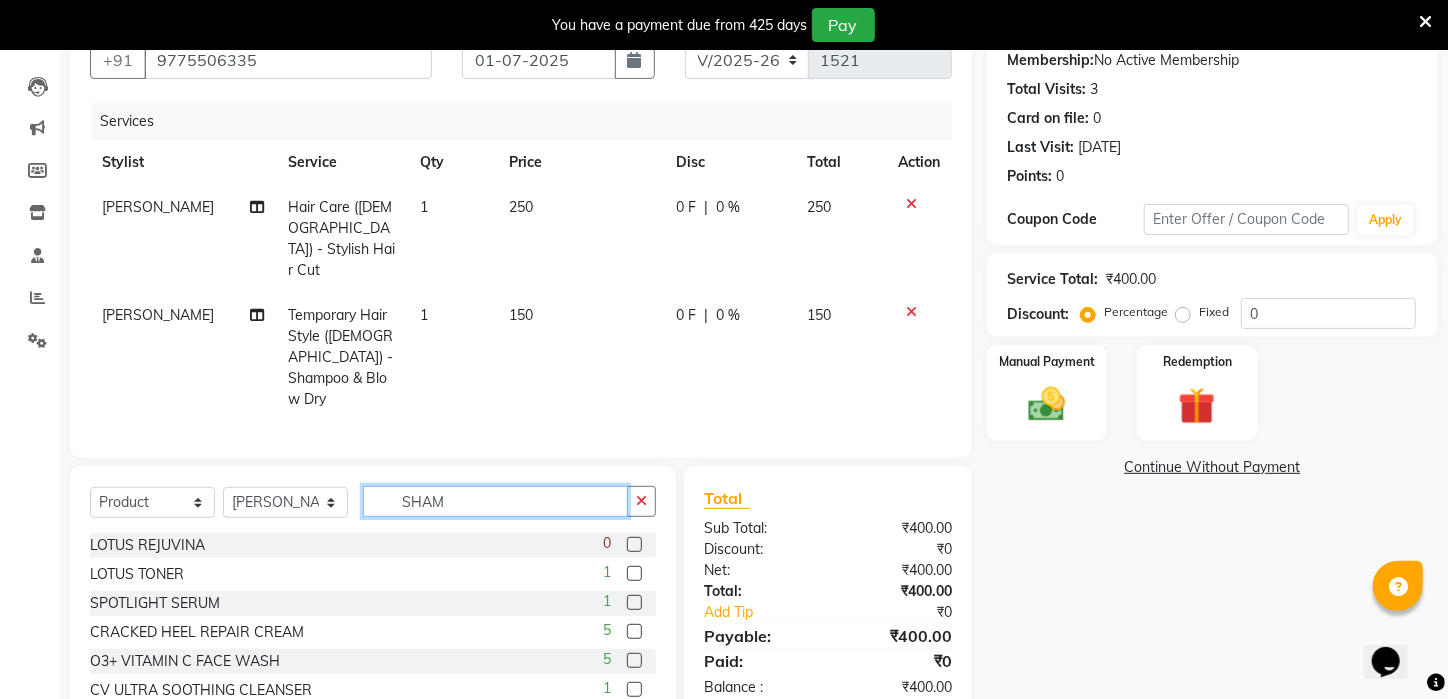 drag, startPoint x: 490, startPoint y: 450, endPoint x: 355, endPoint y: 451, distance: 135.00371 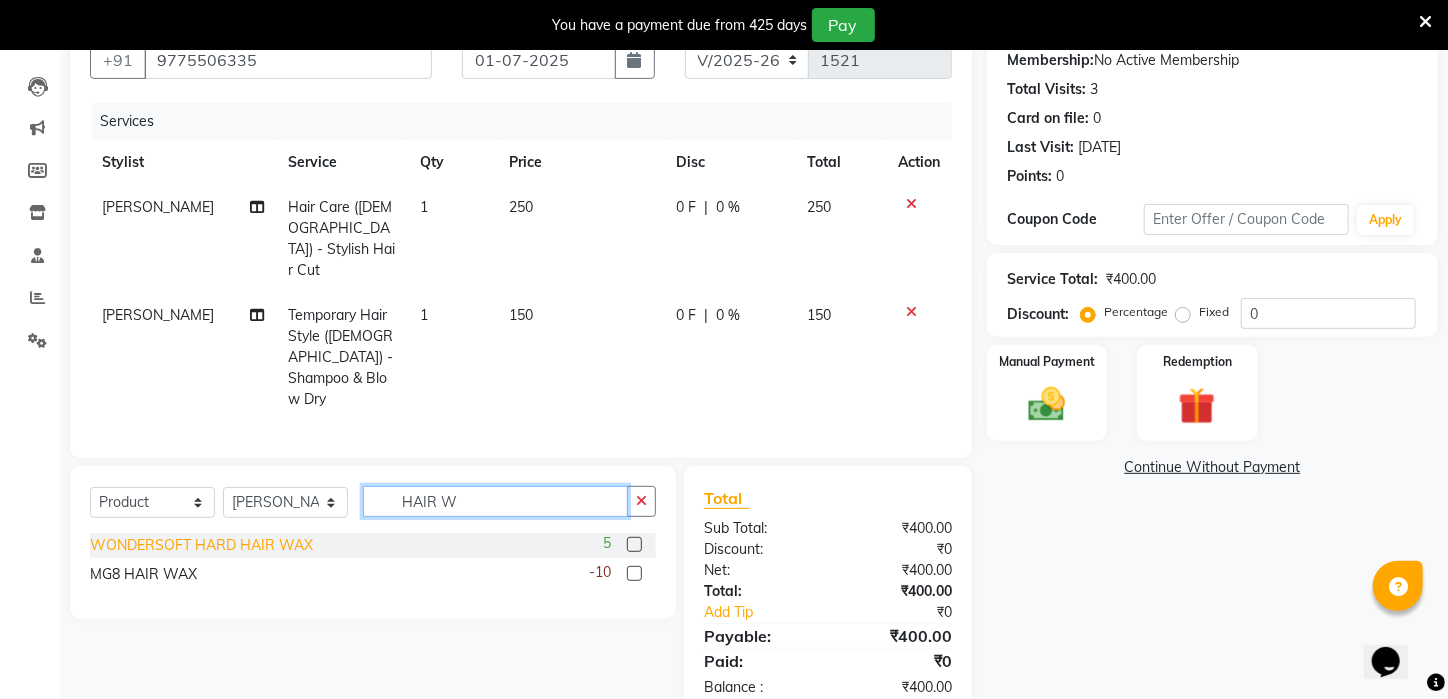 type on "HAIR W" 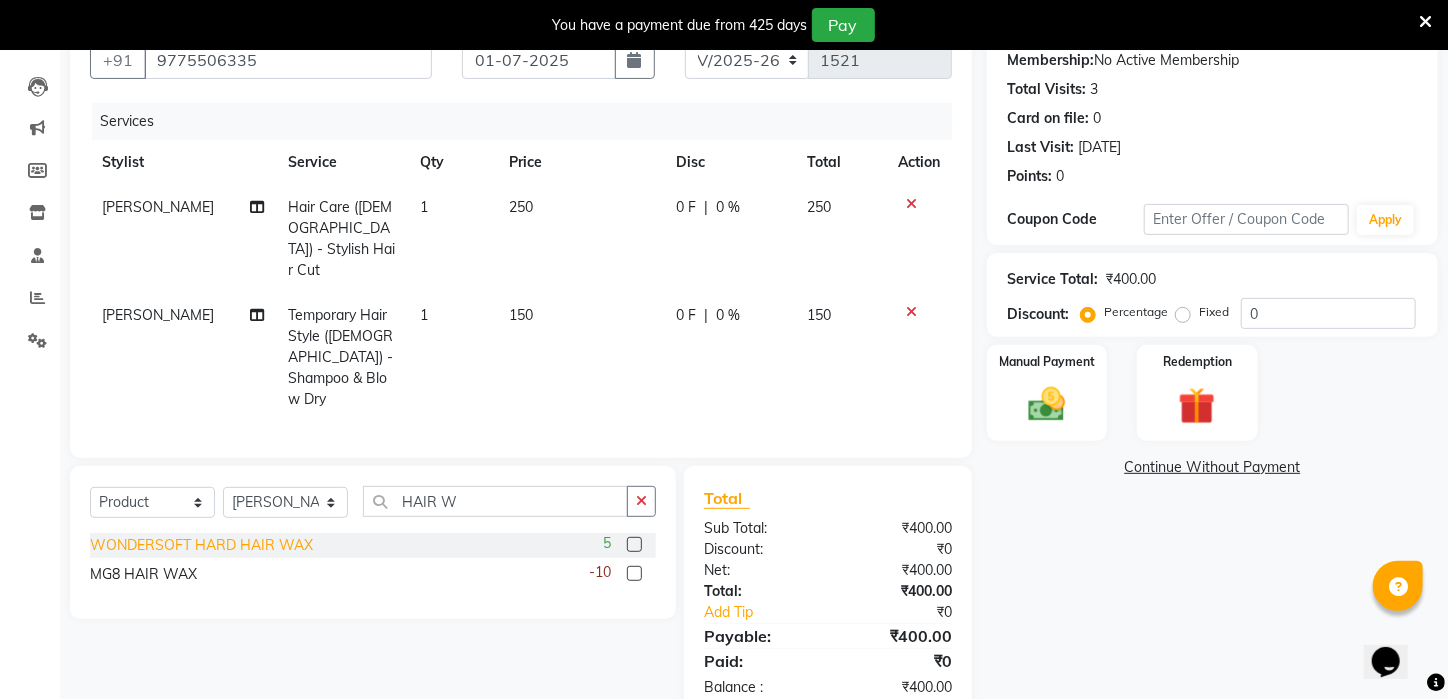 click on "WONDERSOFT HARD HAIR WAX" 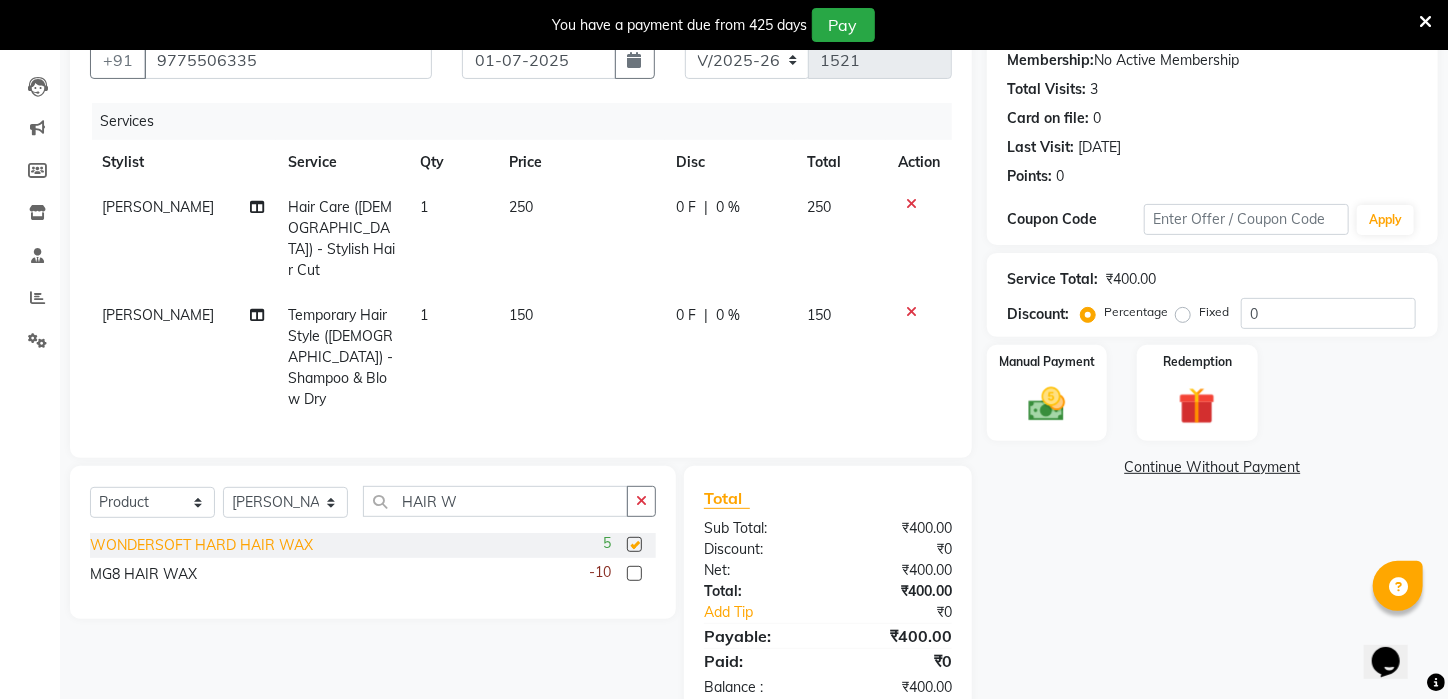 checkbox on "false" 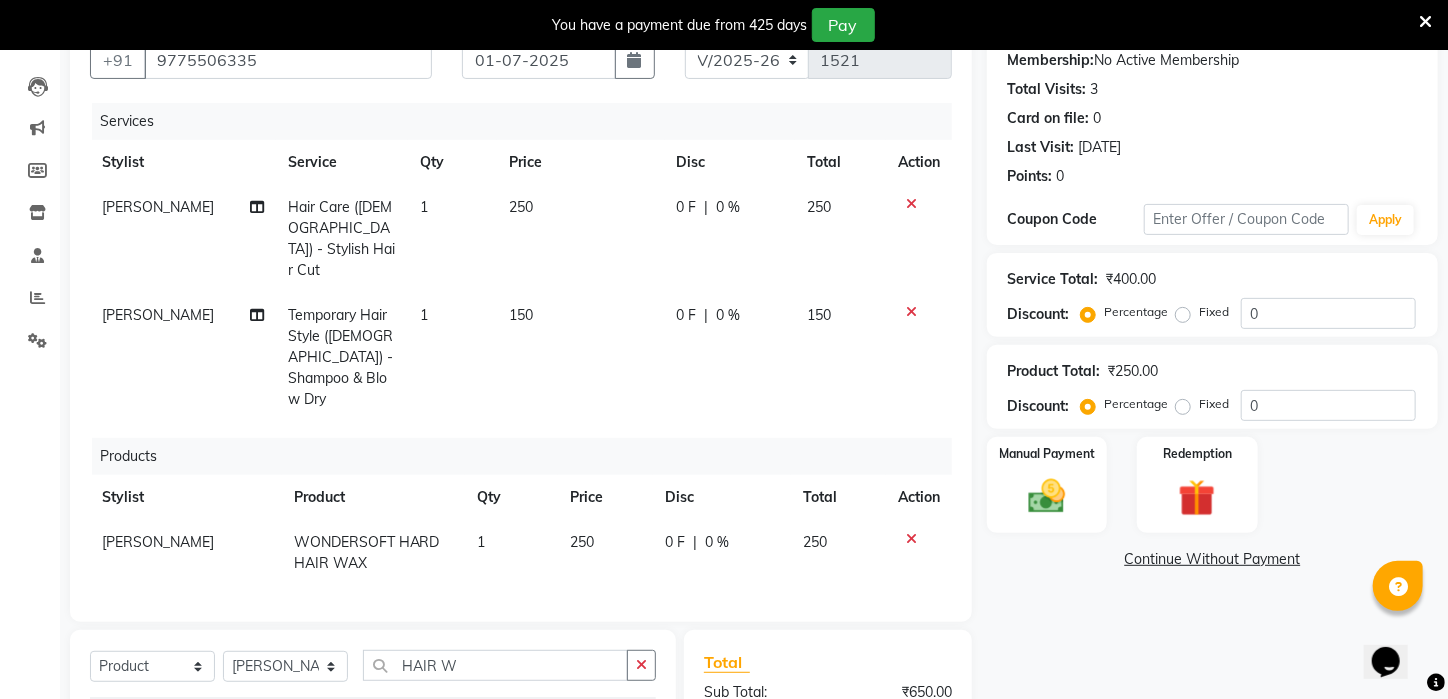 scroll, scrollTop: 359, scrollLeft: 0, axis: vertical 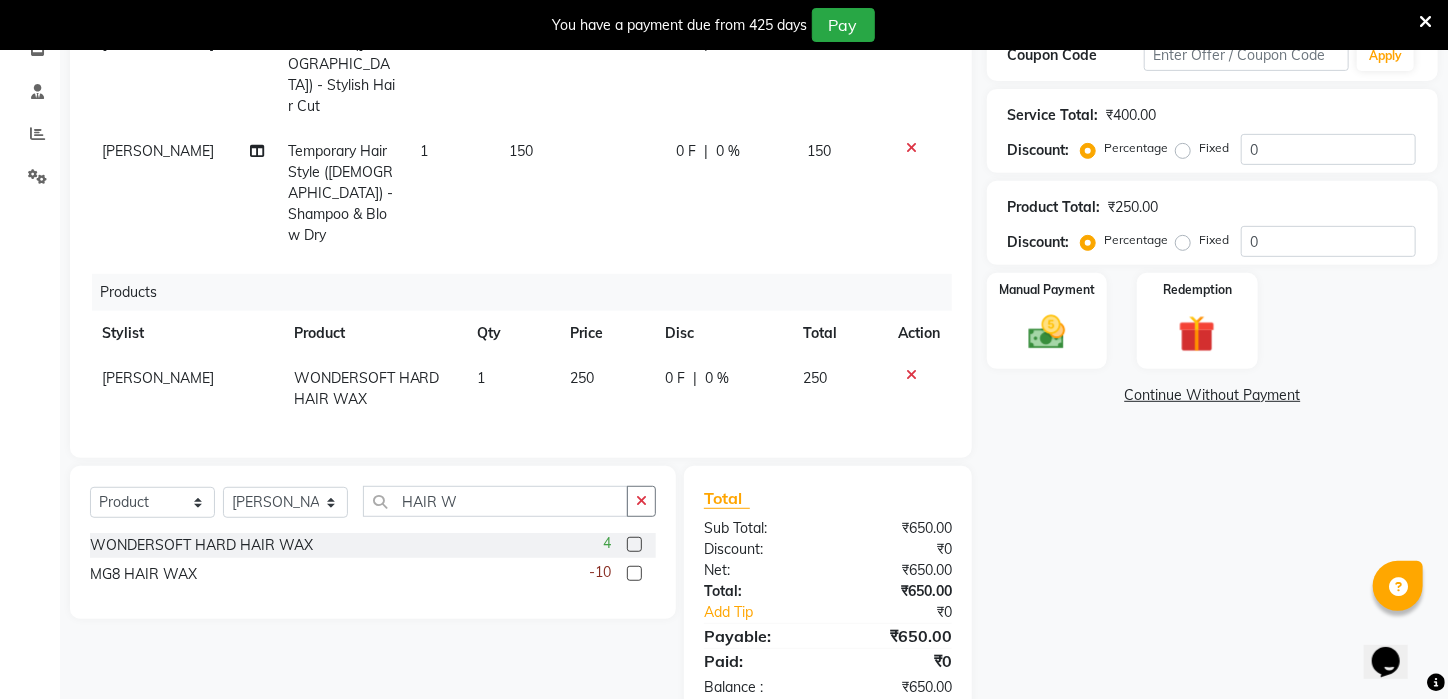 click on "150" 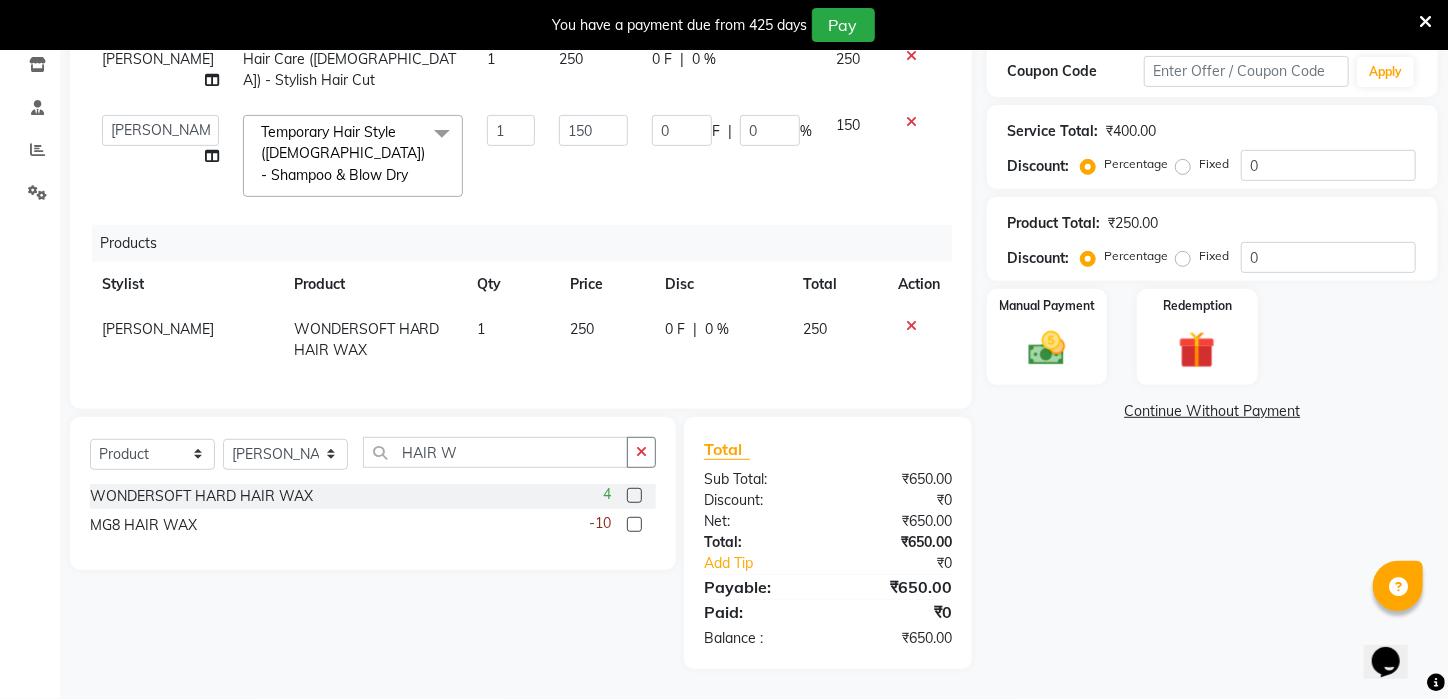 scroll, scrollTop: 336, scrollLeft: 0, axis: vertical 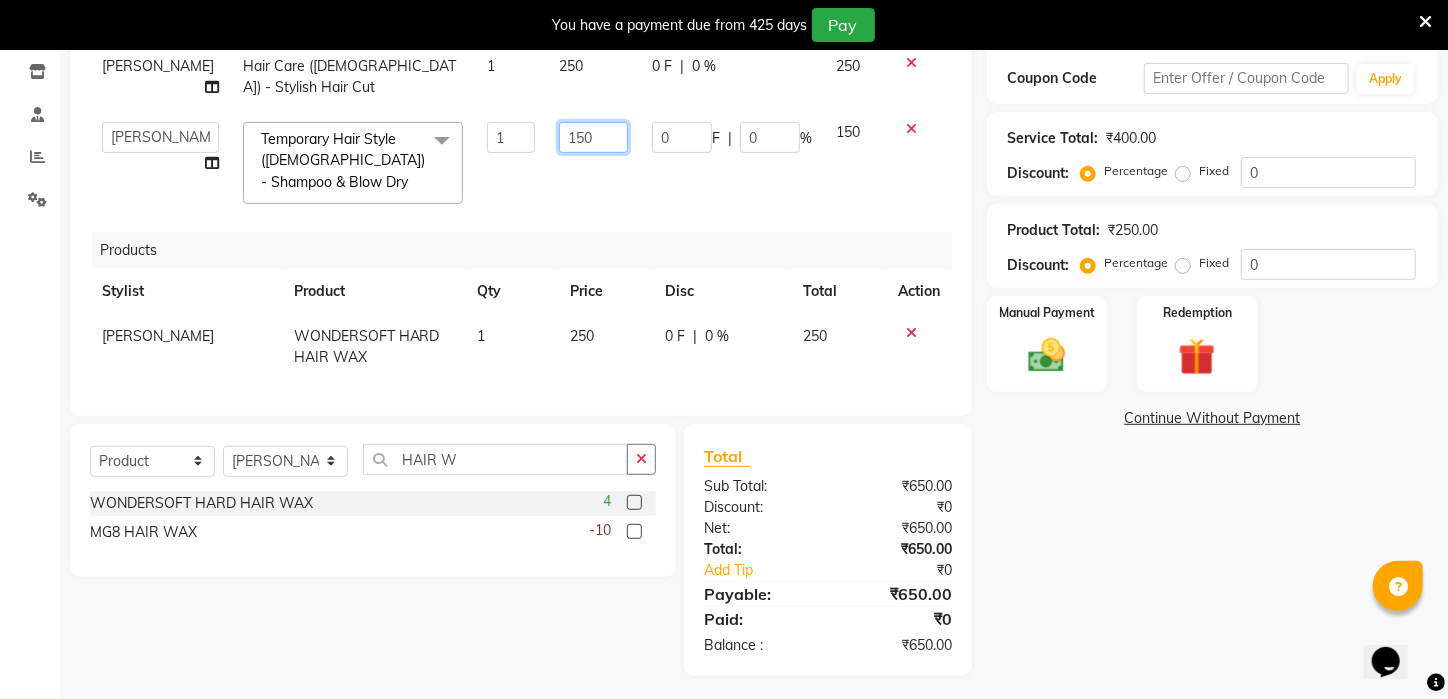 drag, startPoint x: 596, startPoint y: 119, endPoint x: 489, endPoint y: 130, distance: 107.563934 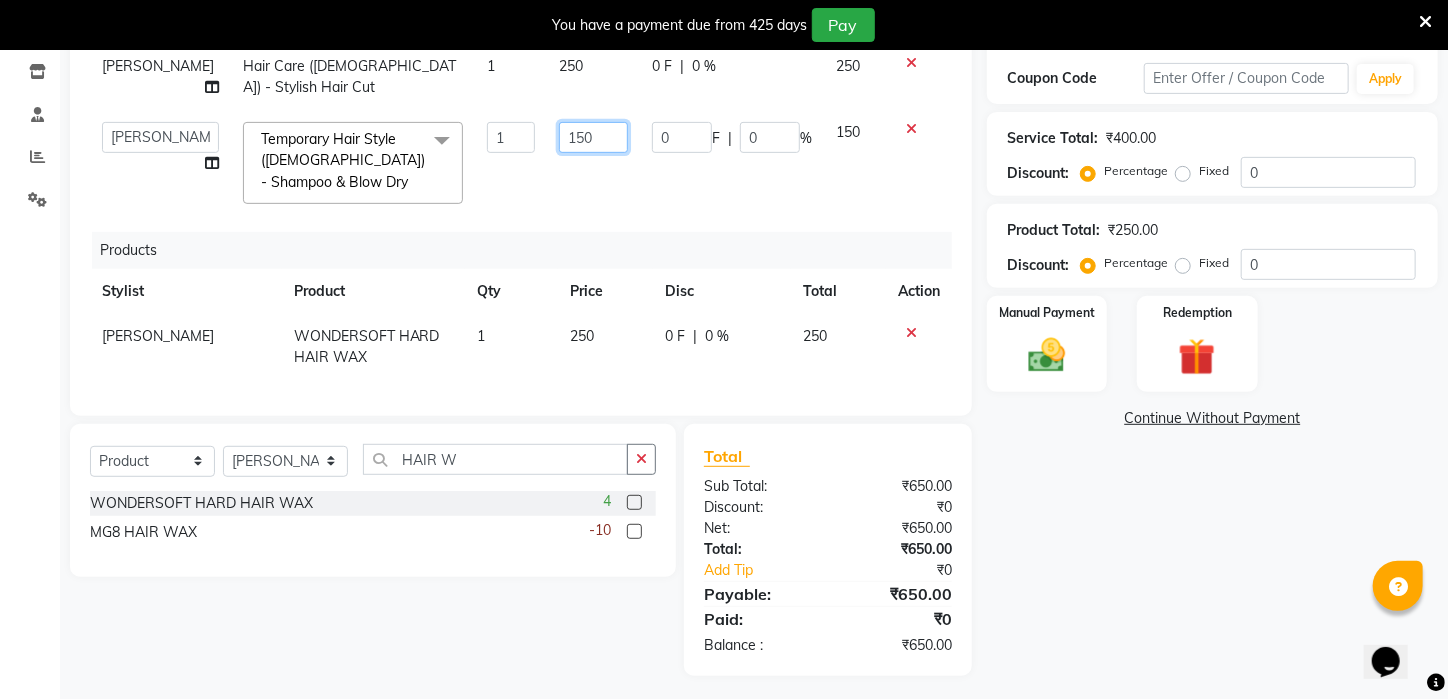 click on "[PERSON_NAME]   [PERSON_NAME]   DEEPIKA   [PERSON_NAME]   [PERSON_NAME]   kharagpur   Mahadev [PERSON_NAME]   [PERSON_NAME]   NEHA   [PERSON_NAME]   [PERSON_NAME]   [PERSON_NAME]   [PERSON_NAME]   [PERSON_NAME]  Temporary Hair Style ([DEMOGRAPHIC_DATA])   -   Shampoo & Blow Dry  x Wax - Normal    -   Under Arms Wax - Normal    -   Full Face Wax - Normal    -   Half Hand Wax - Normal    -   Half Leg Wax - Normal    -   Front Stomach Wax - Normal    -   Back Side Wax - Normal    -   Full Hand Wax - Normal    -   Full Leg Wax - Normal    -   Brazilian Wax Wax - Normal    -   Full Body Wax Mole Remove HEAD MASSAGE  DERMA SAGE LOTUS FACIAL THRENDING [DEMOGRAPHIC_DATA] CHIN THREDING [DEMOGRAPHIC_DATA] CHIK SPELTEN HAIR CUT WOMEN ICE CREAM PADICURE  ICE CREAM MANICURE cv anti angine facial SEA BUTTER TREATMENT spelteen cut  CV PIGMENTATION BRIGHTENING FACIAL [DEMOGRAPHIC_DATA] FULL BODY TRIMING HAIR SPA COMBO OFFER FACIAL COMBO OFFER FACE MASSAGE COMBO OFFER CLEANUP OFFER CHIN WOMEN WAX [MEDICAL_DATA] remoVE HAIR WIG SERVICE CUTTING COMBO OFFER [DEMOGRAPHIC_DATA] HAIR CUT/SPA/DETAN/FACIAL/BREAD [DEMOGRAPHIC_DATA] HALF HAND DE TAN  1" 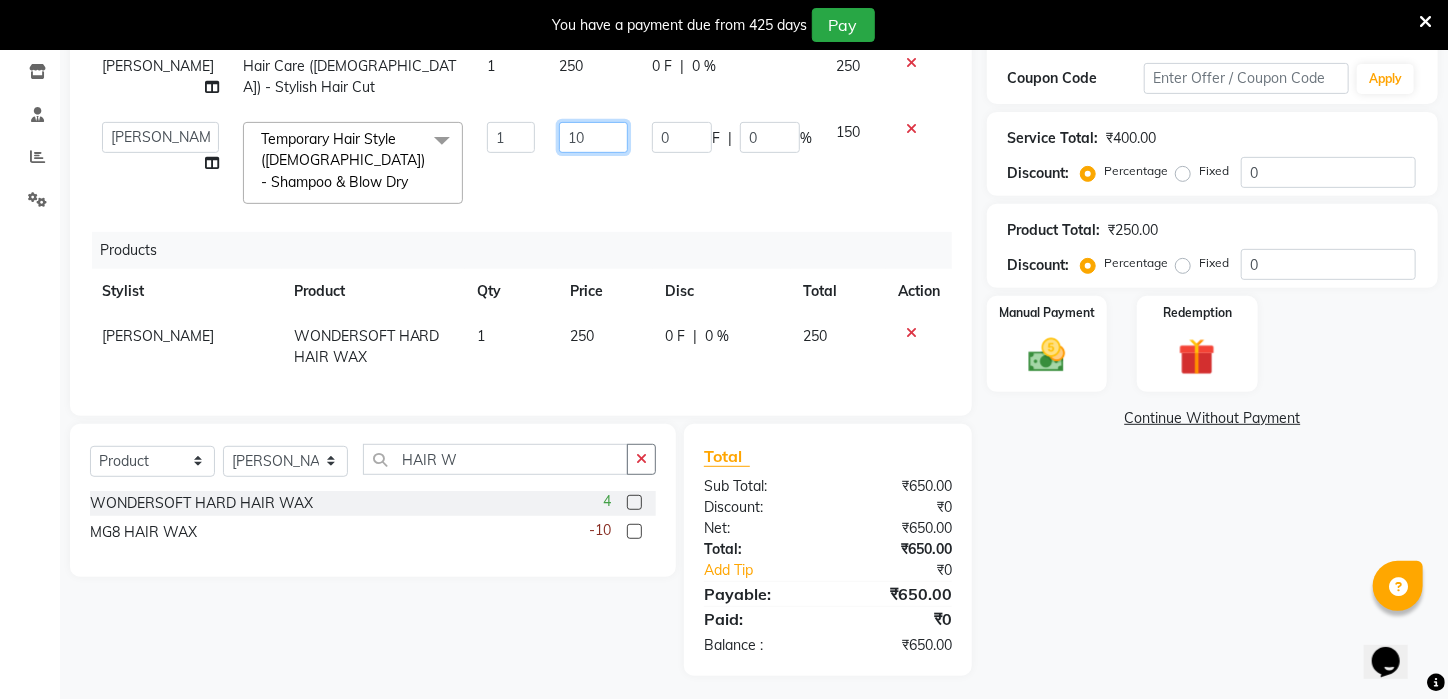 type on "100" 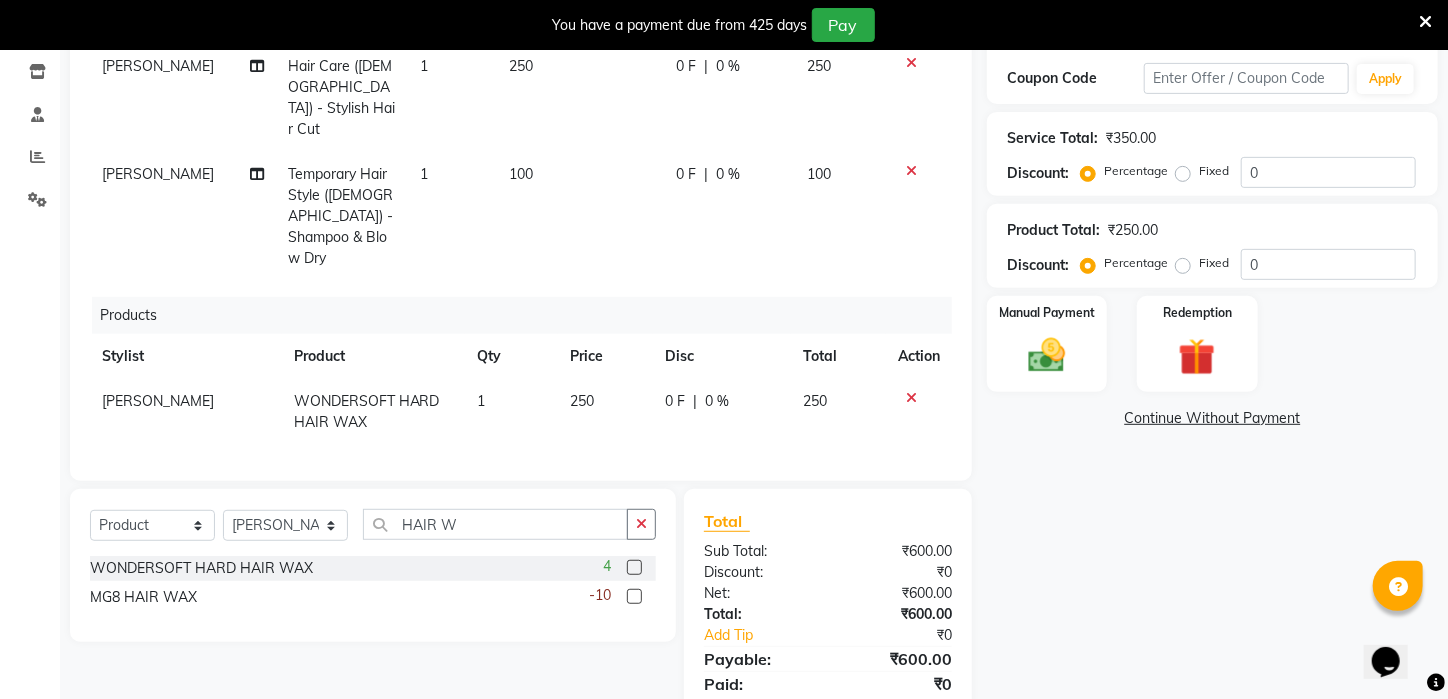 click on "[PERSON_NAME] Temporary Hair Style ([DEMOGRAPHIC_DATA])   -   Shampoo & Blow Dry 1 100 0 F | 0 % 100" 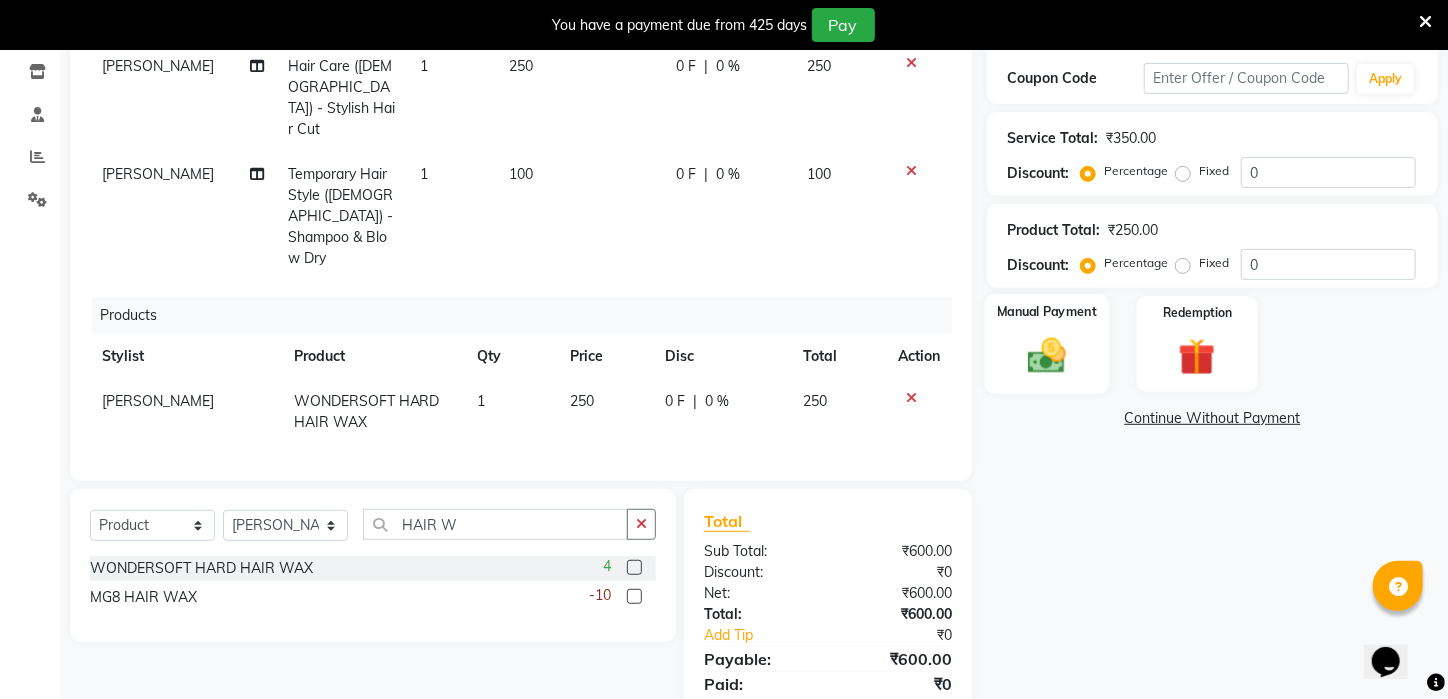 click on "Manual Payment" 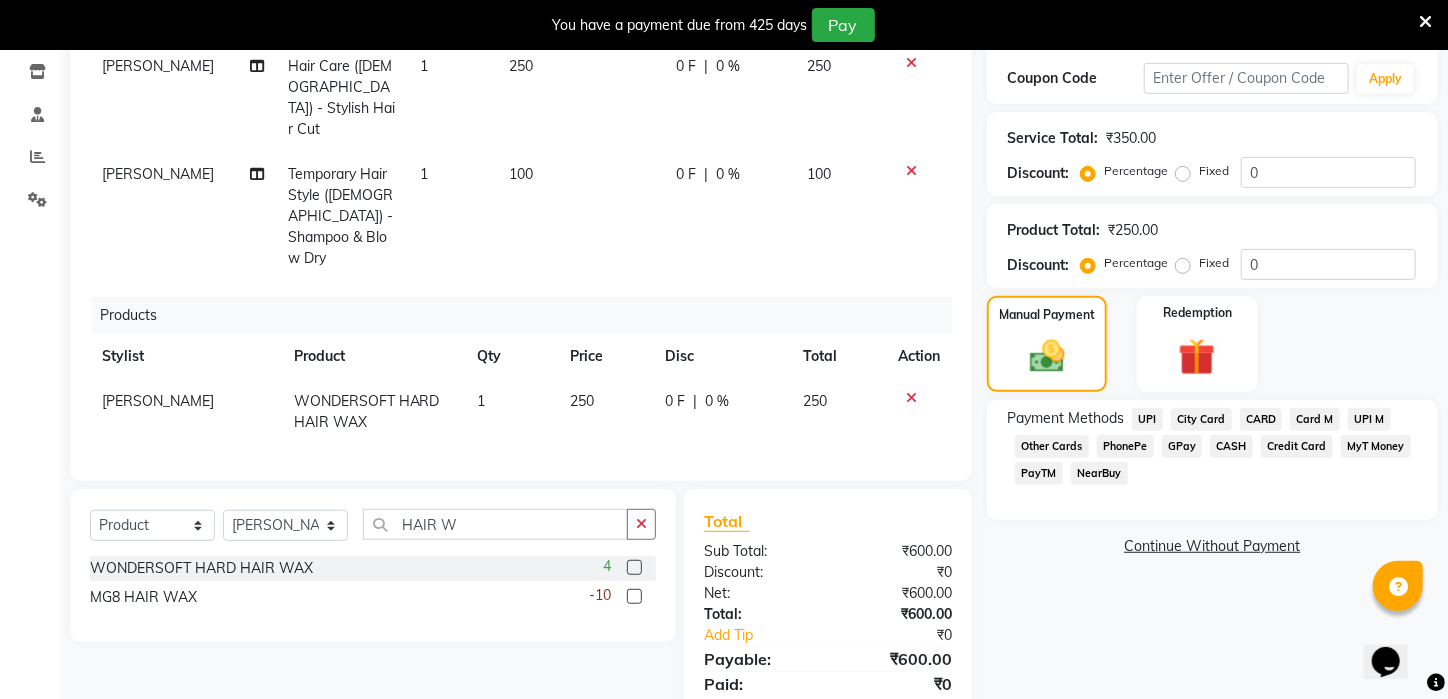 click on "UPI" 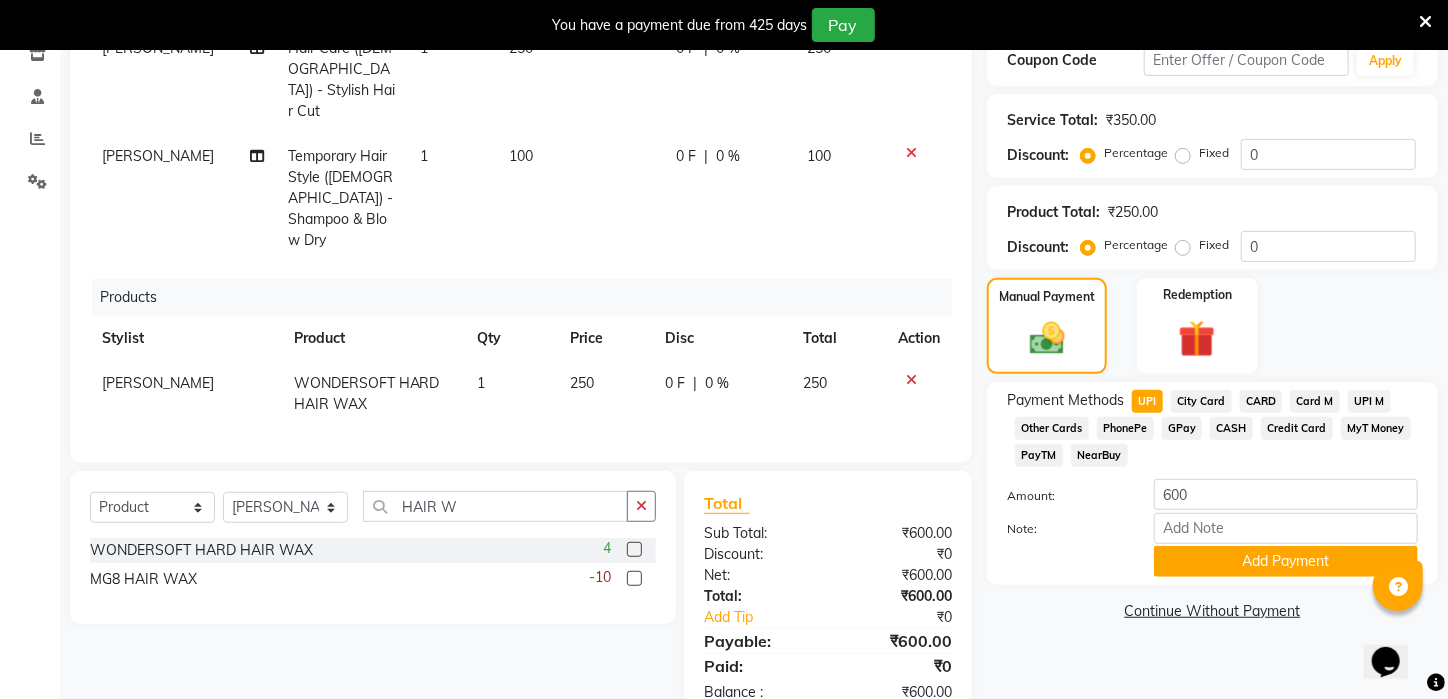 scroll, scrollTop: 359, scrollLeft: 0, axis: vertical 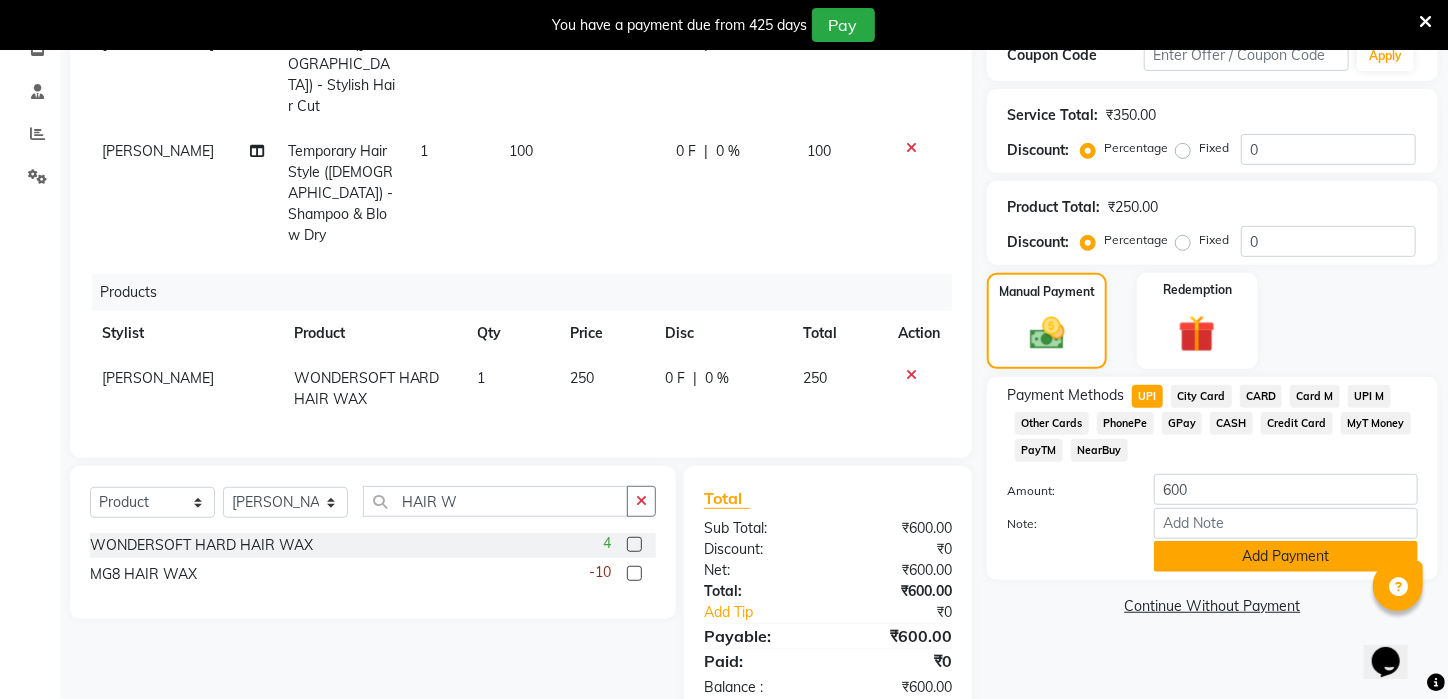 click on "Add Payment" 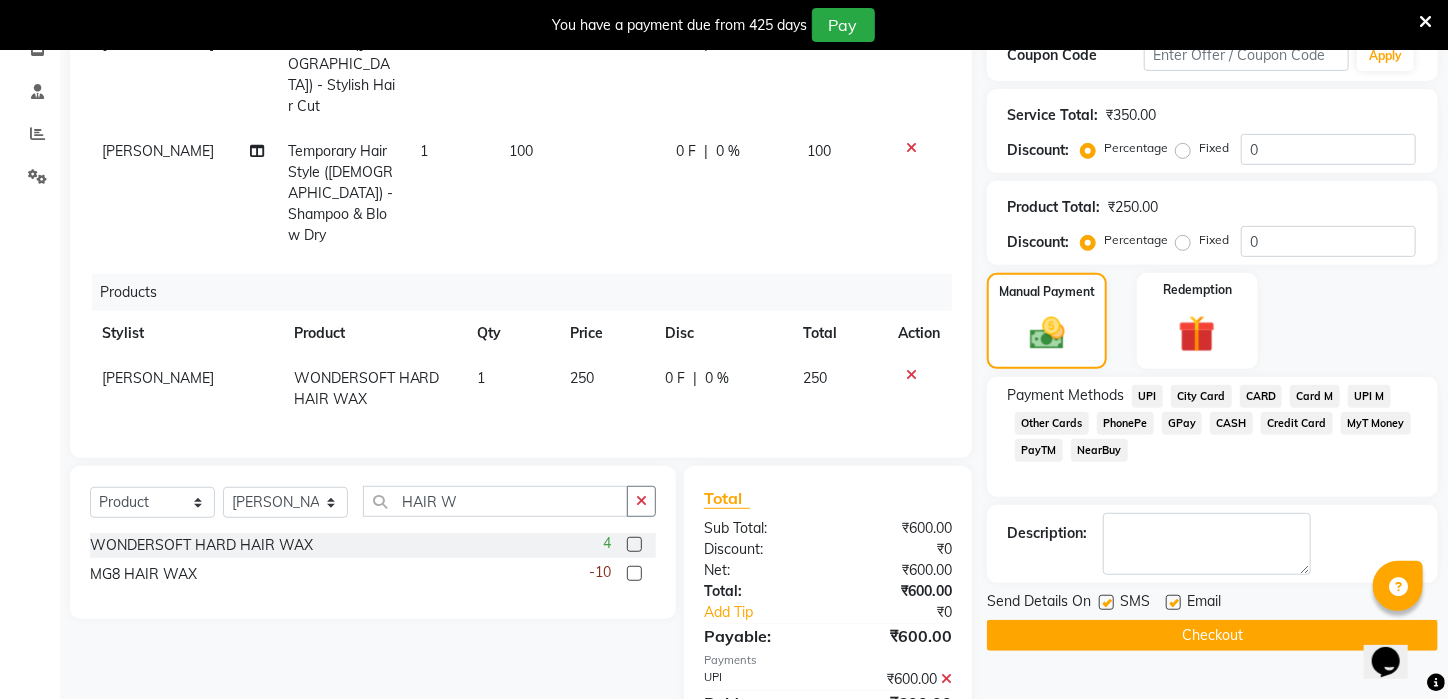 click on "Checkout" 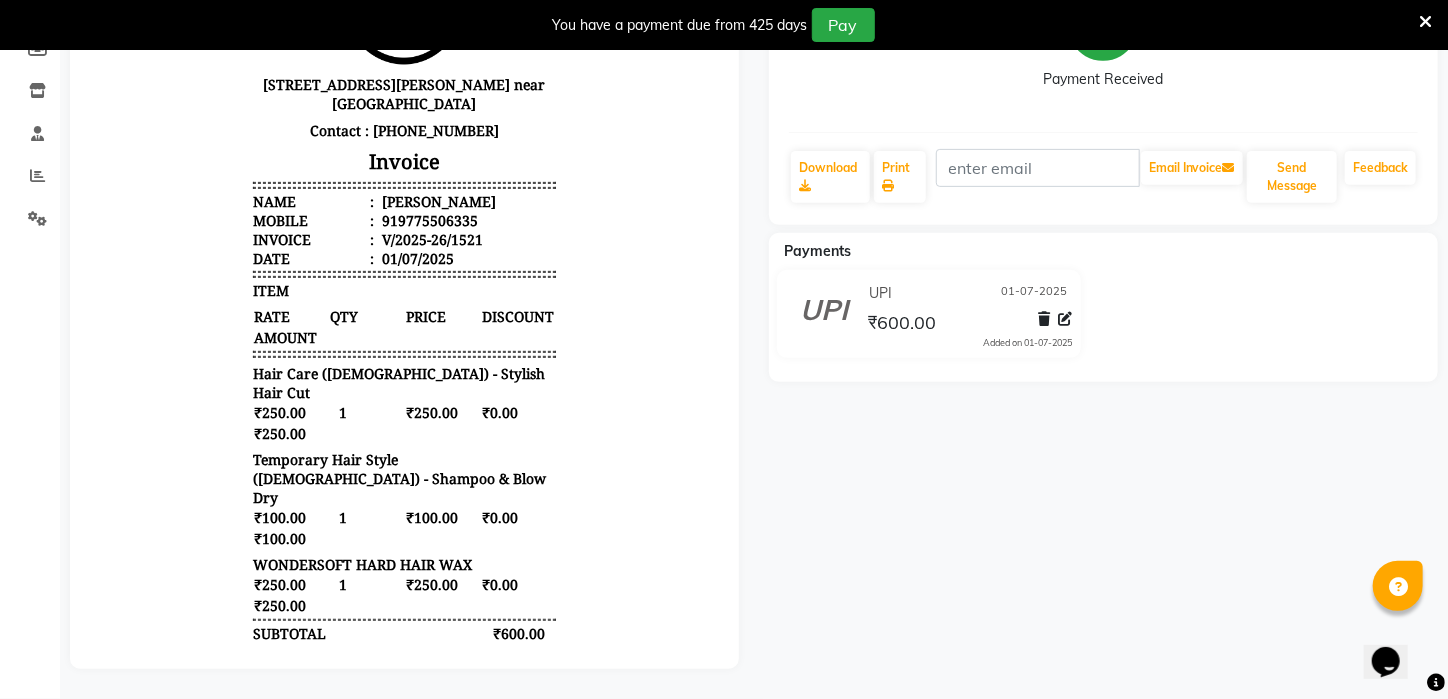 scroll, scrollTop: 0, scrollLeft: 0, axis: both 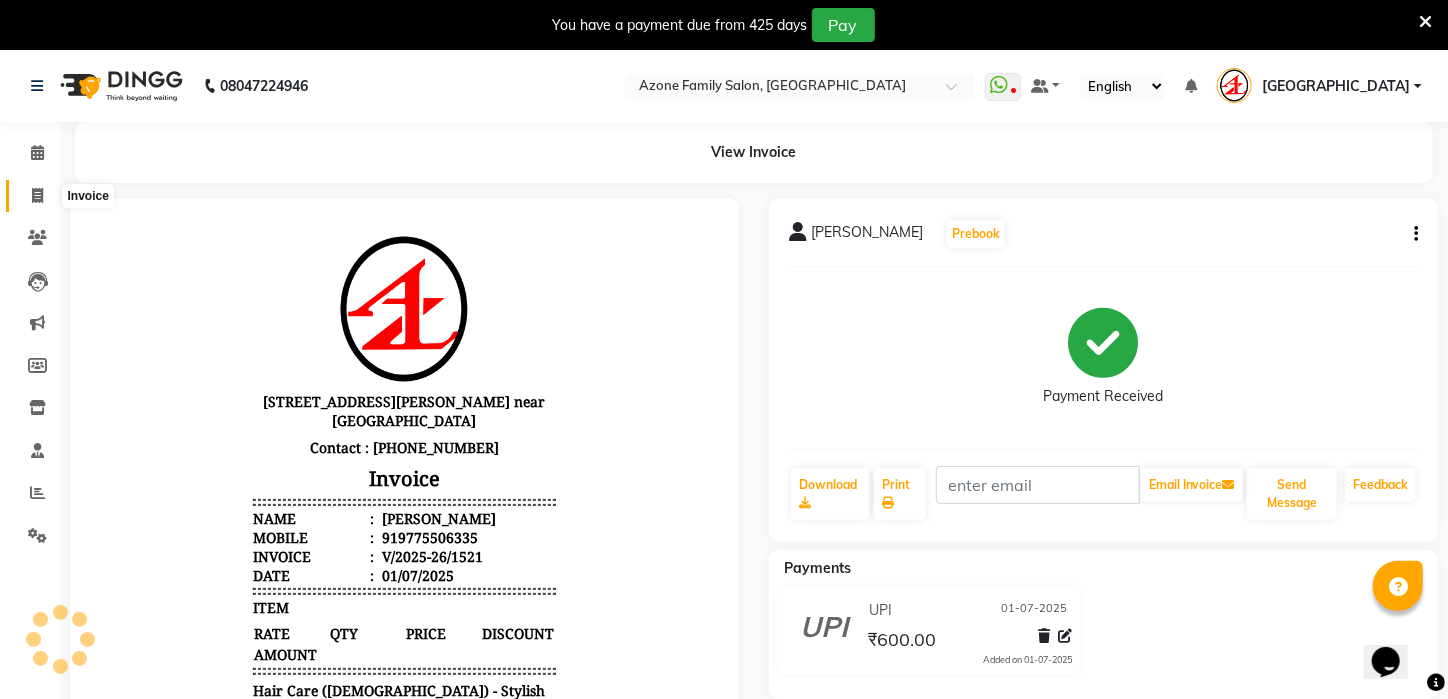 click 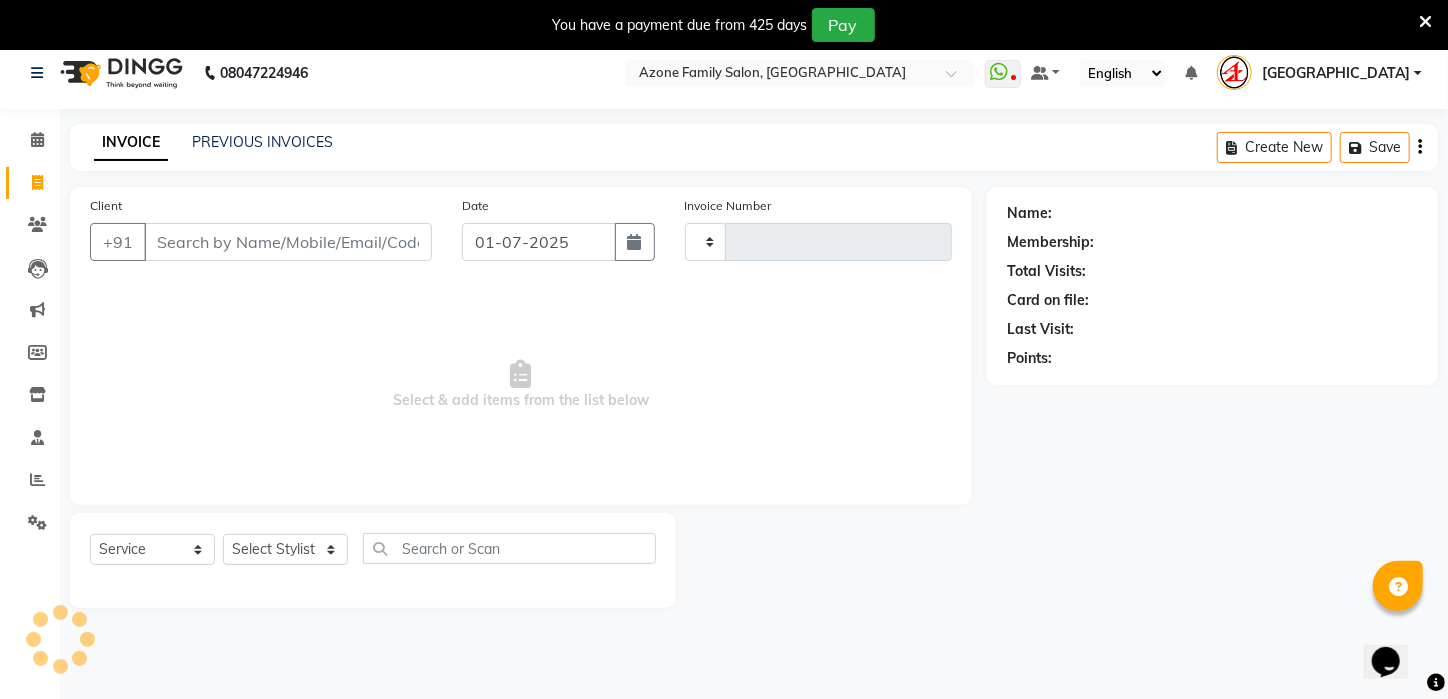 scroll, scrollTop: 50, scrollLeft: 0, axis: vertical 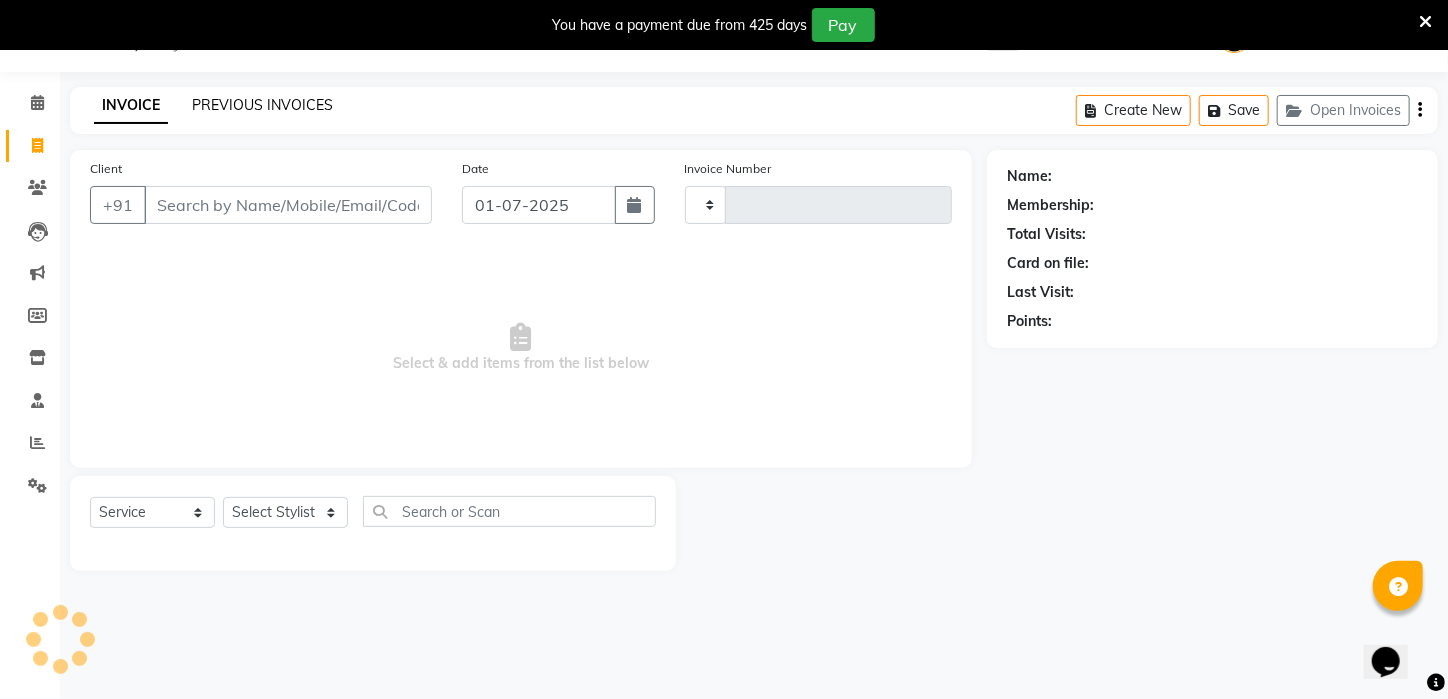 click on "PREVIOUS INVOICES" 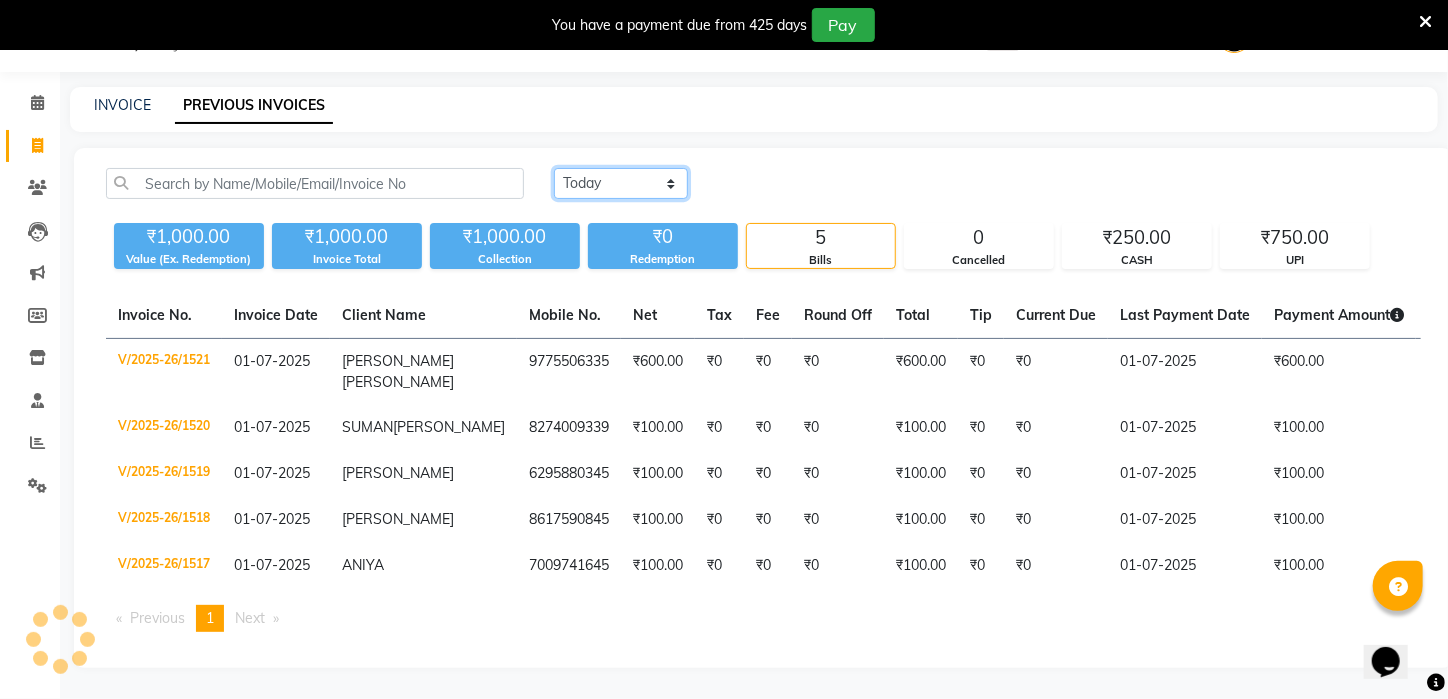 click on "[DATE] [DATE] Custom Range" 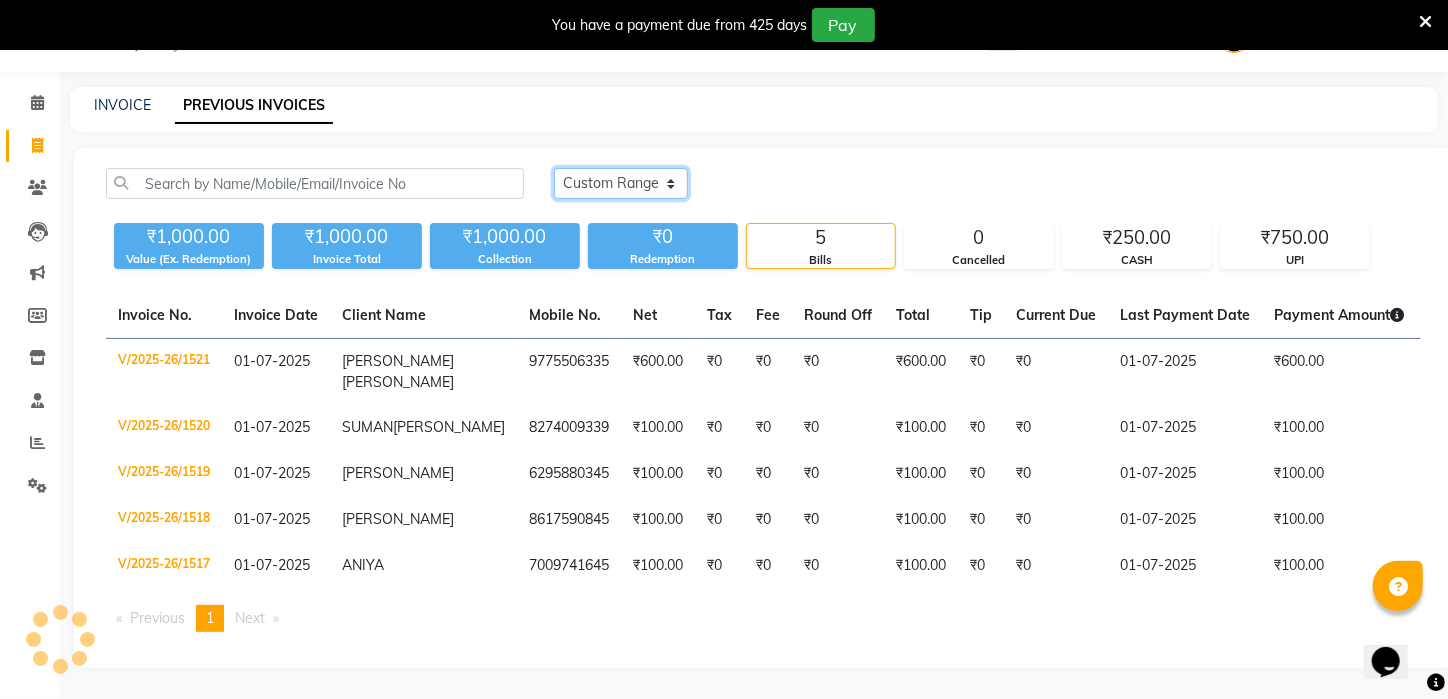 click on "[DATE] [DATE] Custom Range" 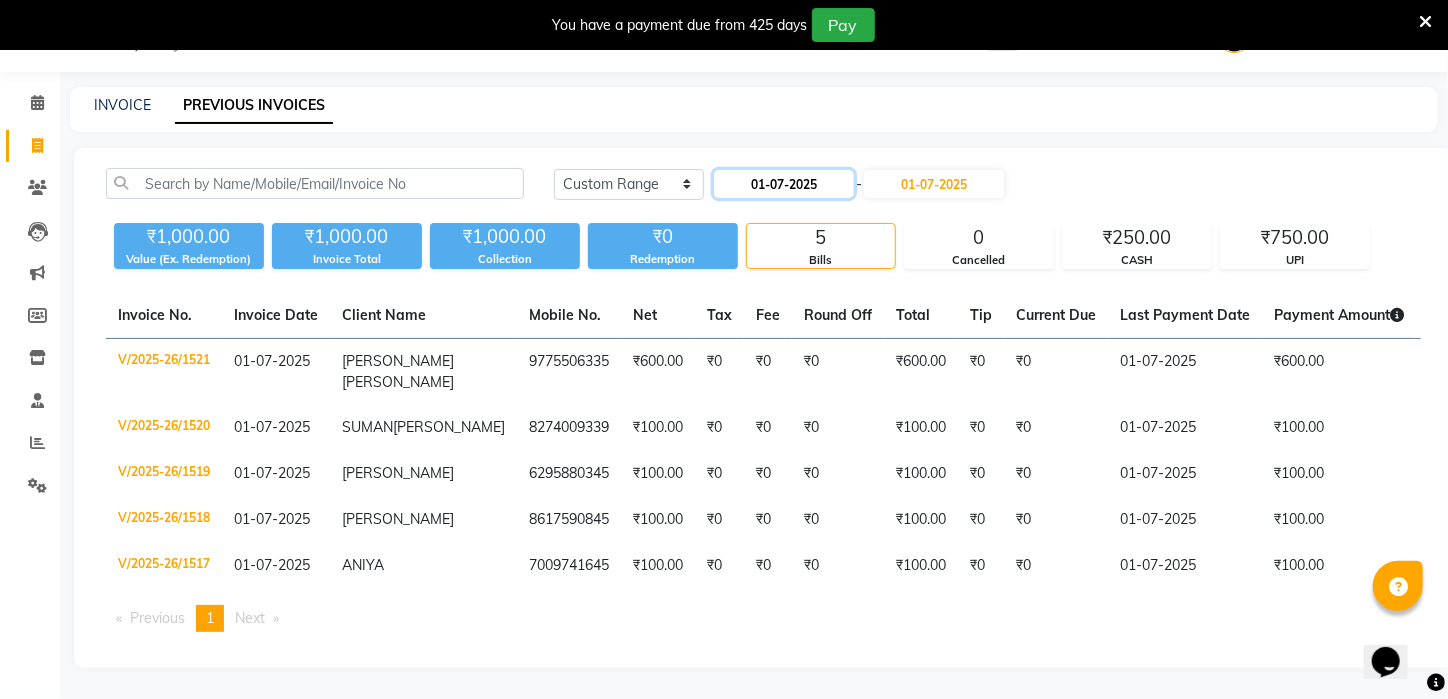 click on "01-07-2025" 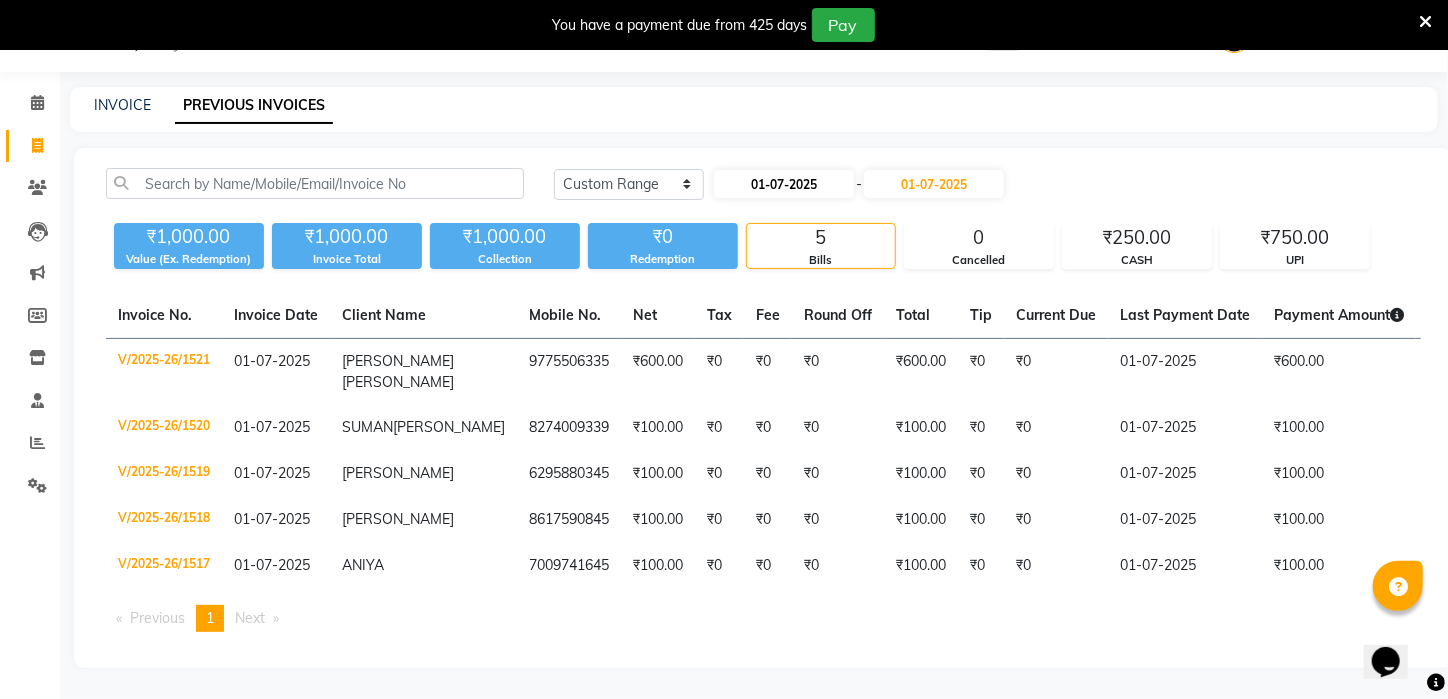 select on "7" 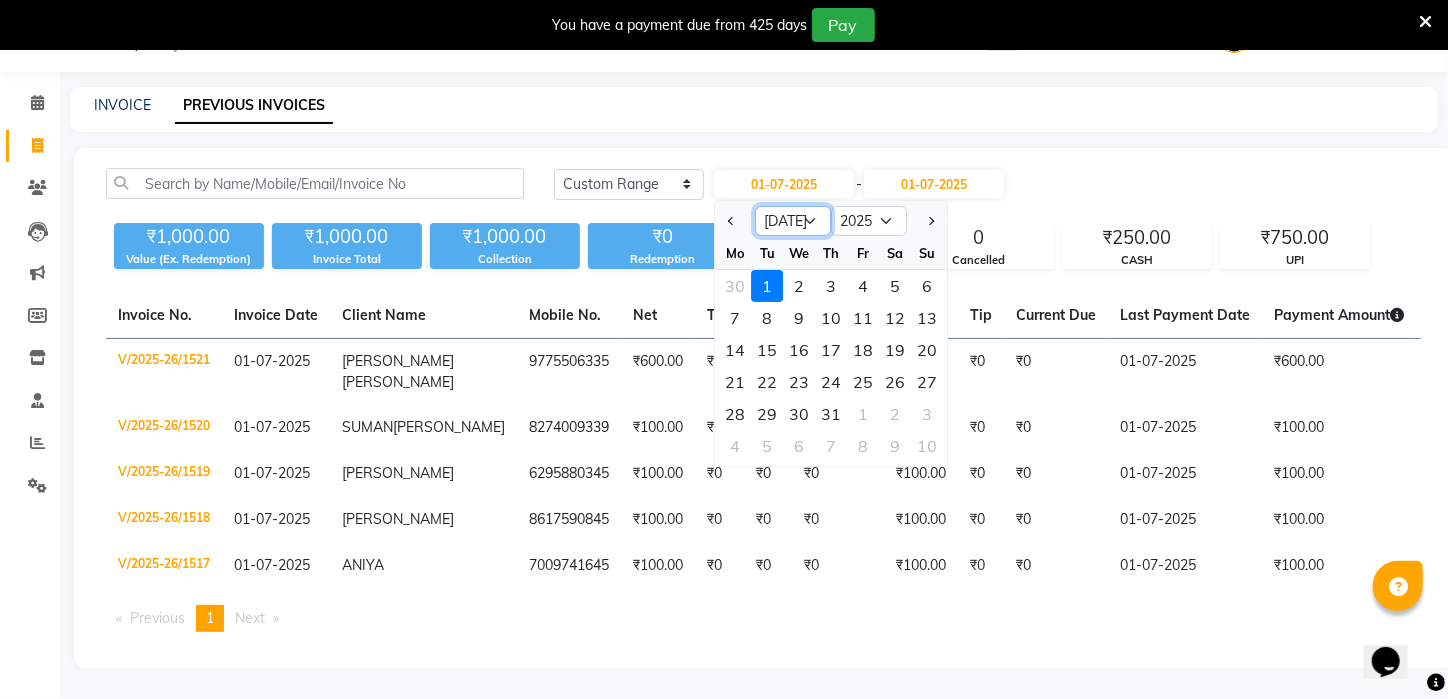 click on "Jan Feb Mar Apr May Jun [DATE] Aug Sep Oct Nov Dec" 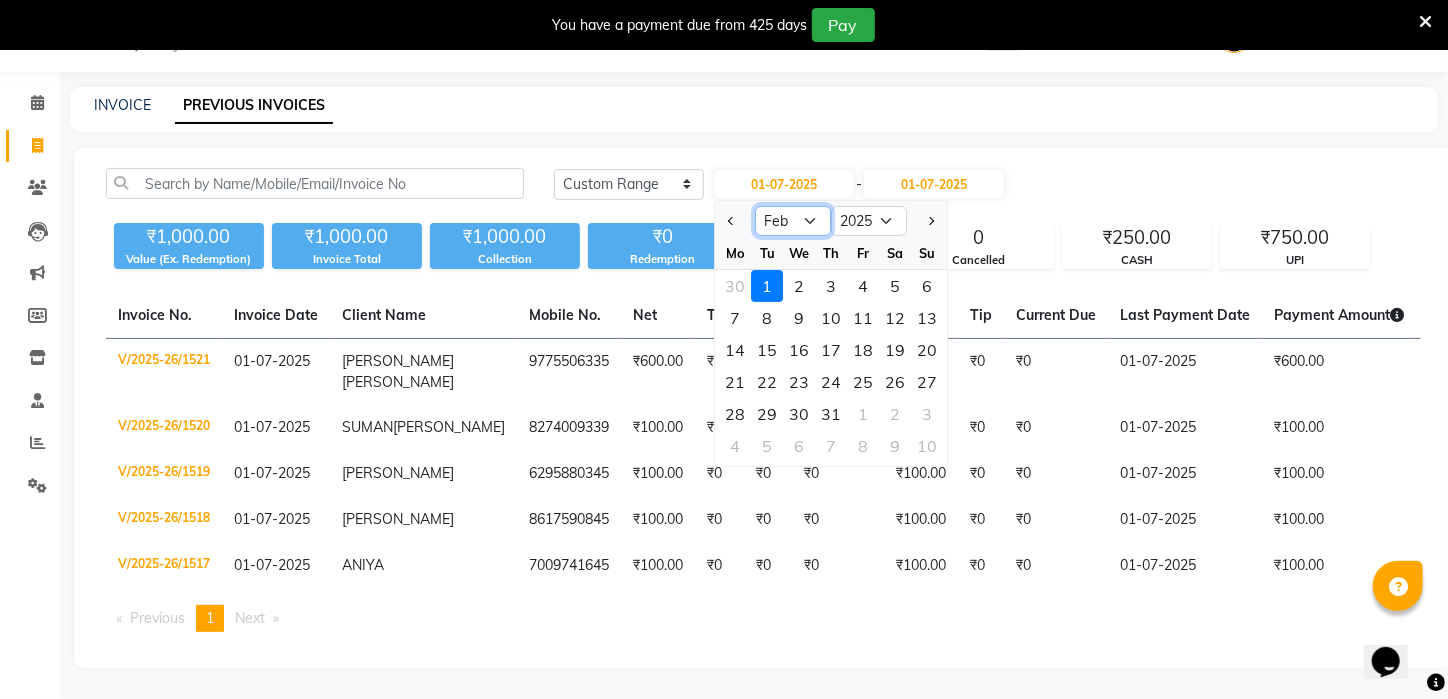 click on "Jan Feb Mar Apr May Jun [DATE] Aug Sep Oct Nov Dec" 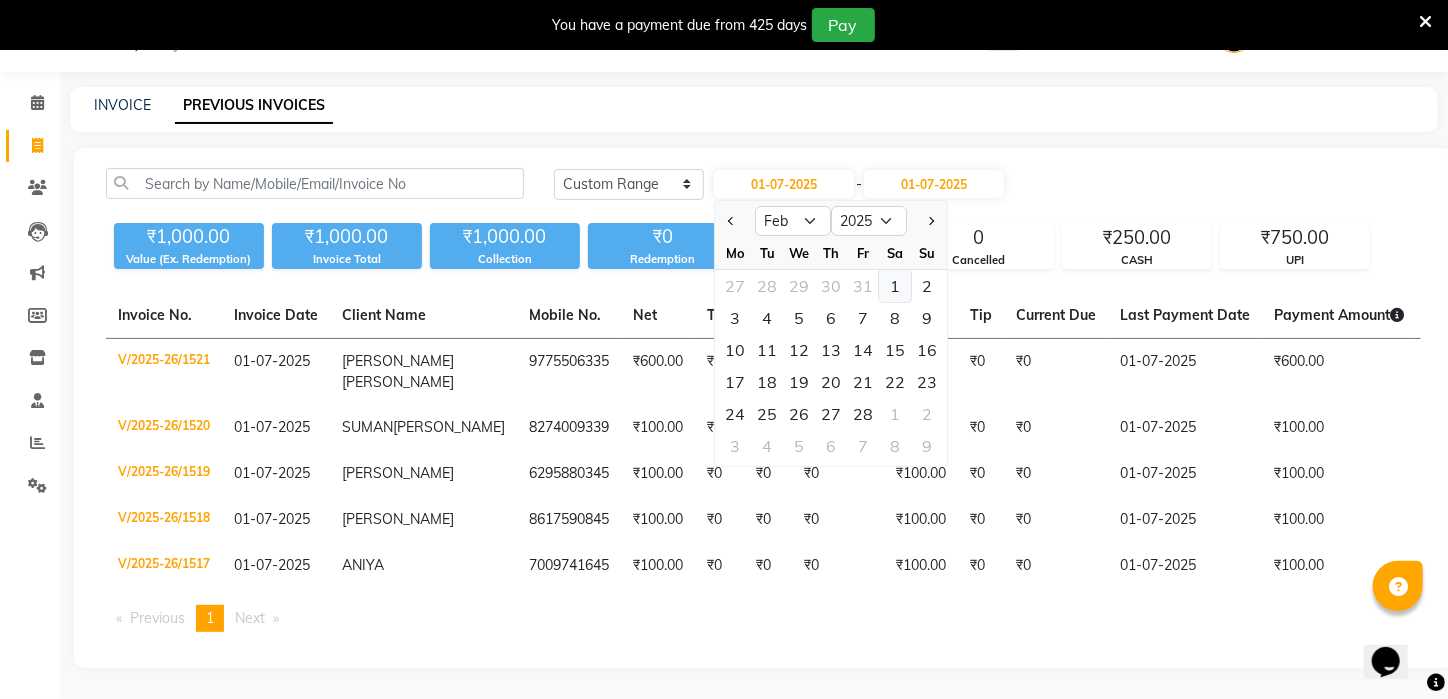 click on "1" 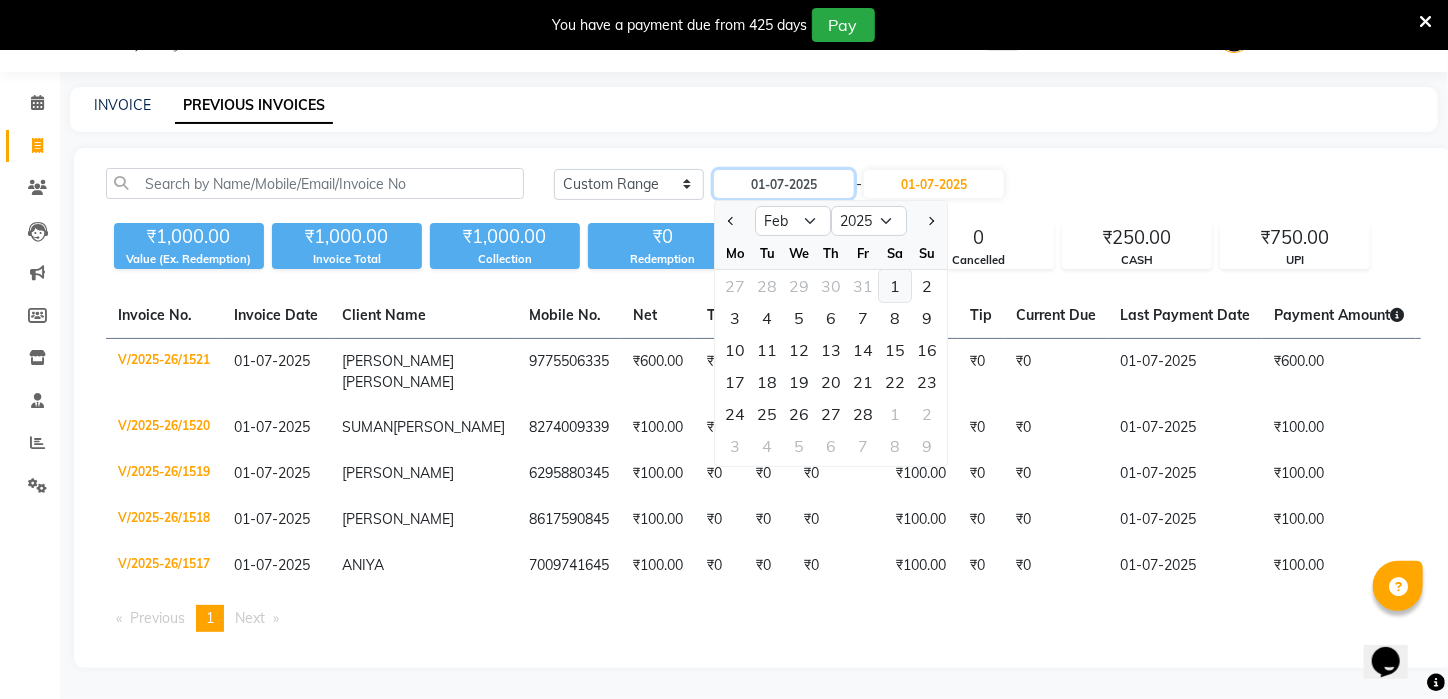 type on "[DATE]" 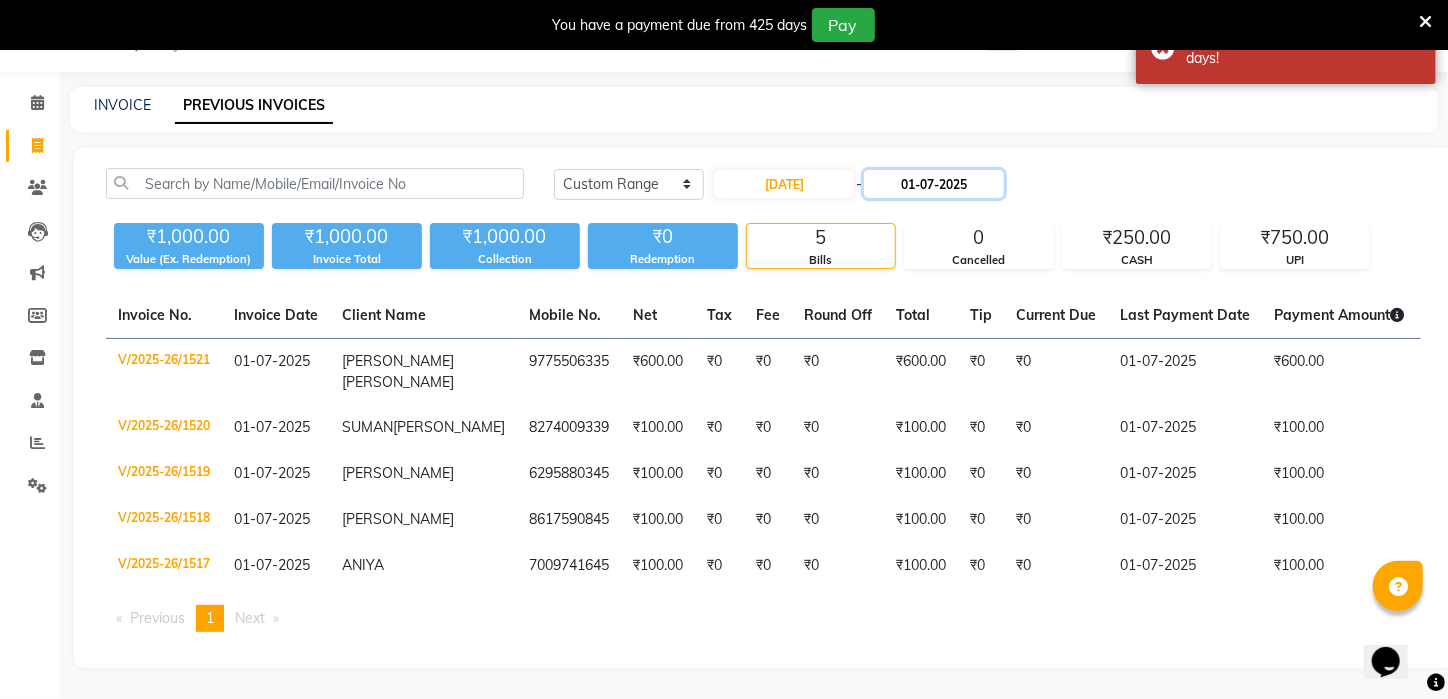 click on "01-07-2025" 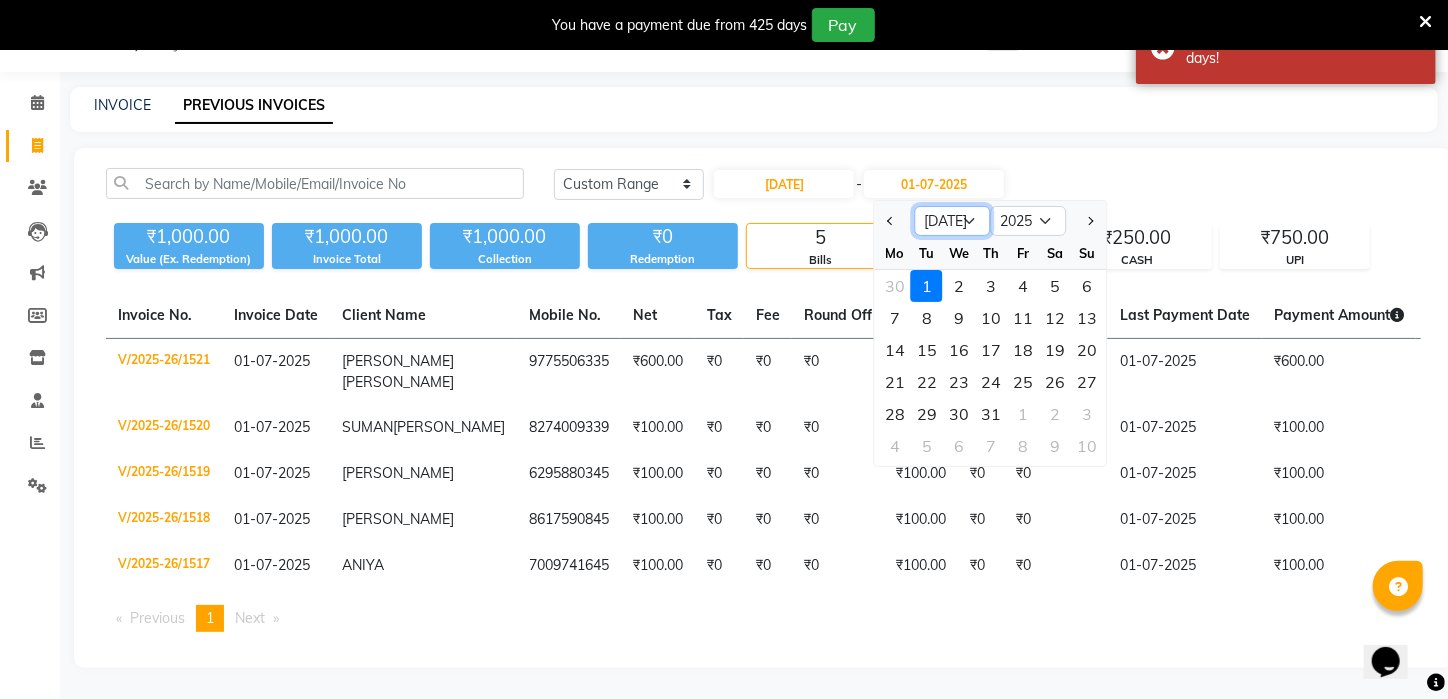 click on "Feb Mar Apr May Jun [DATE] Aug Sep Oct Nov Dec" 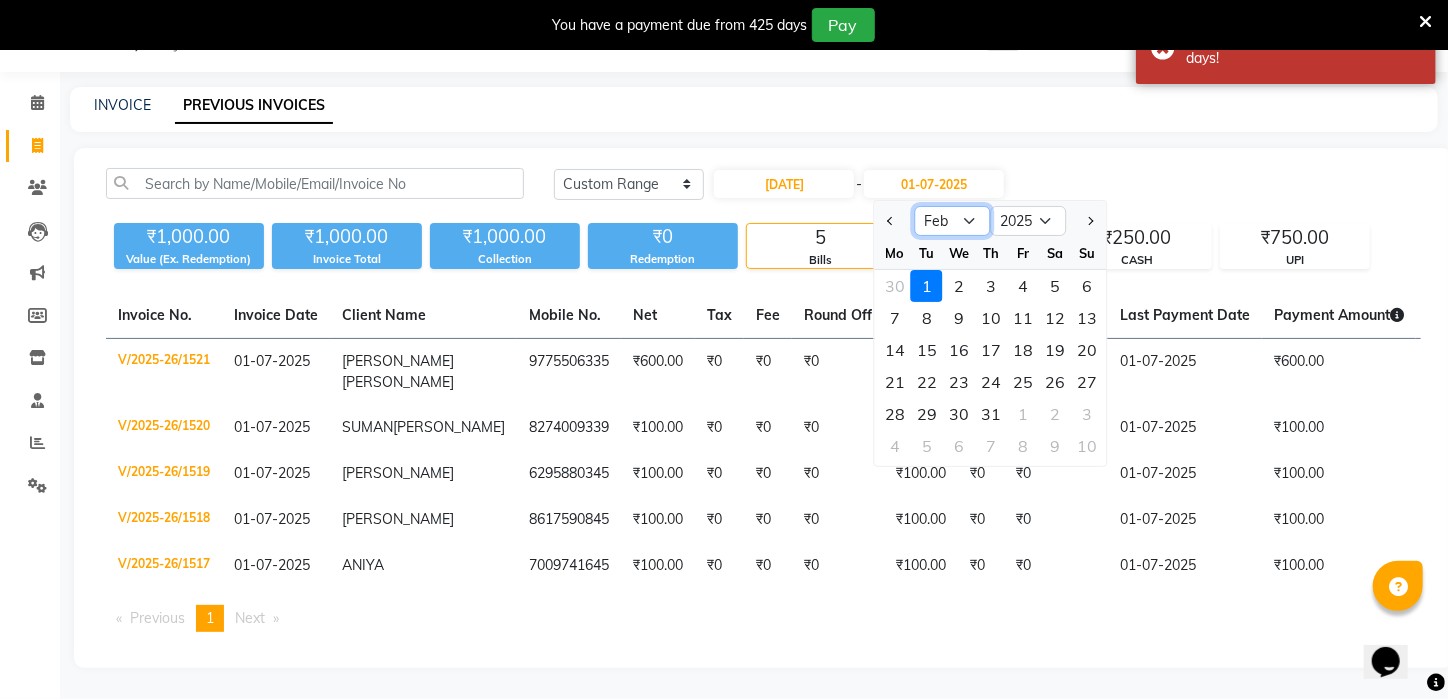 click on "Feb Mar Apr May Jun [DATE] Aug Sep Oct Nov Dec" 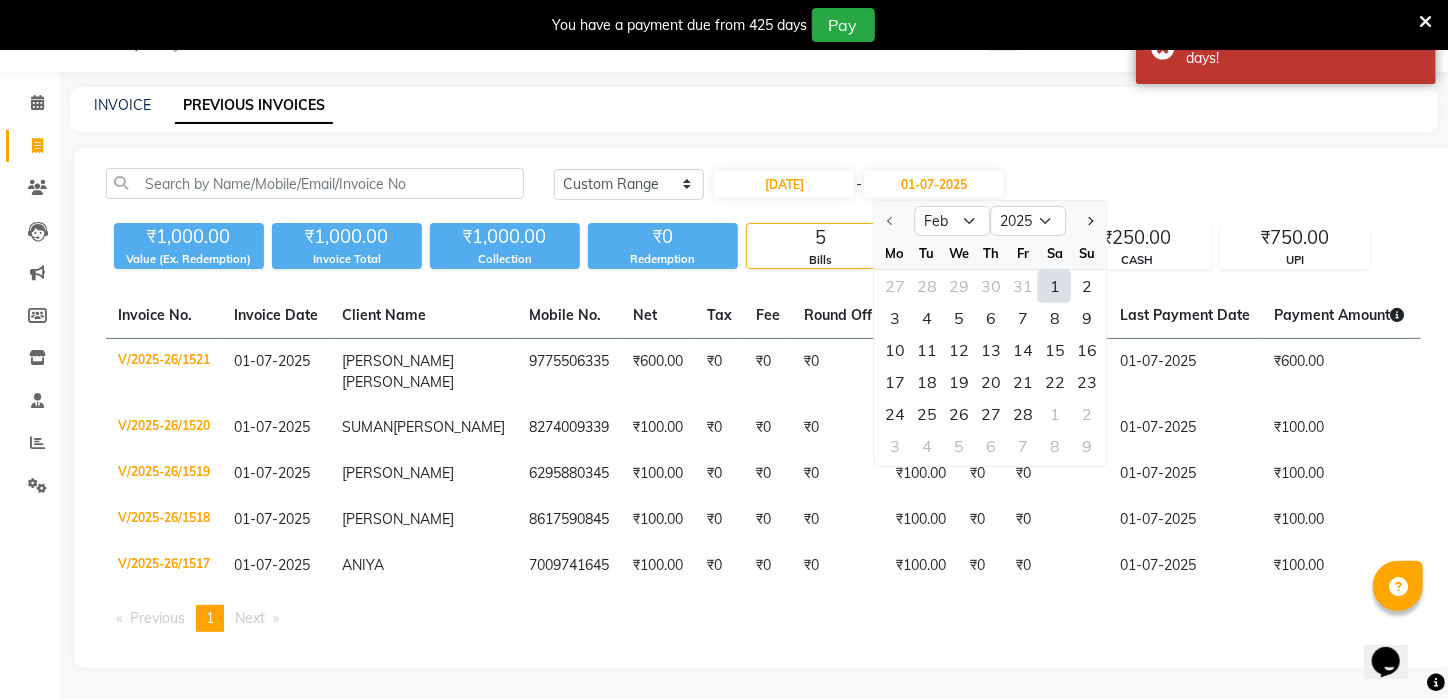 click on "1" 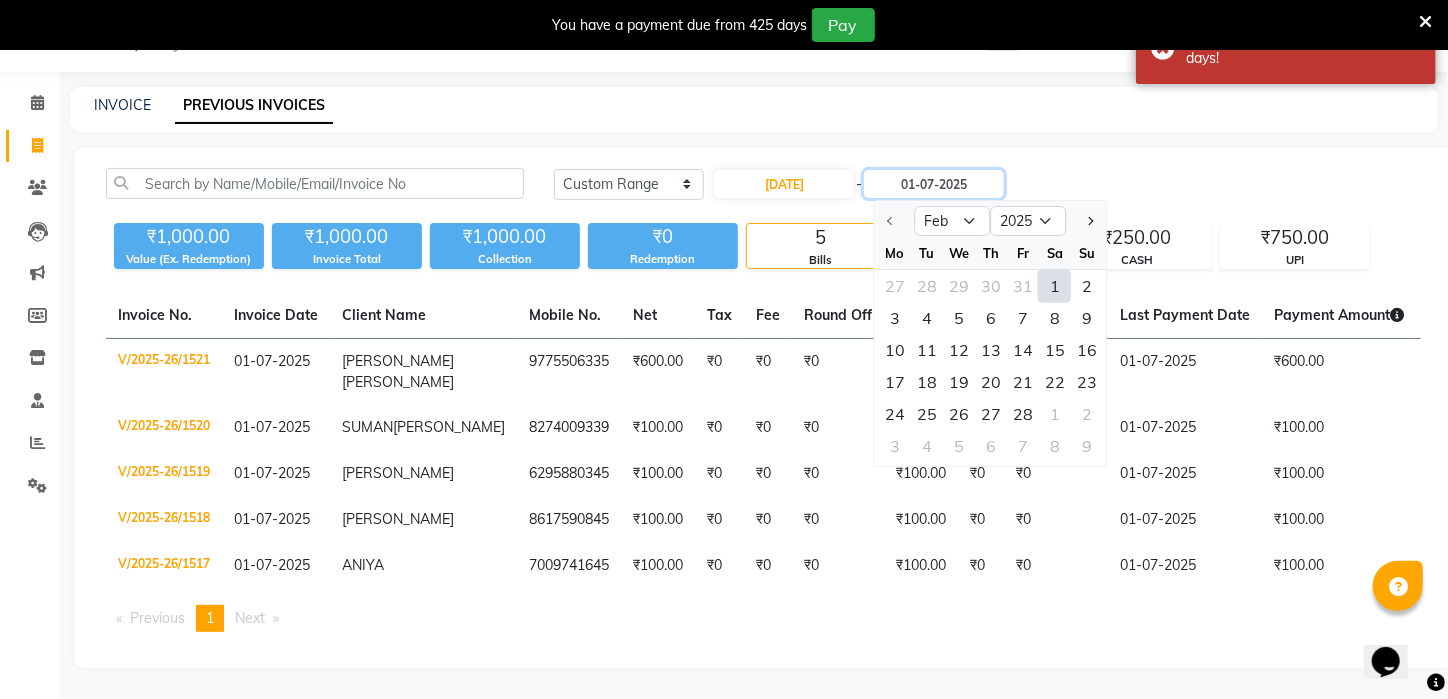 type on "[DATE]" 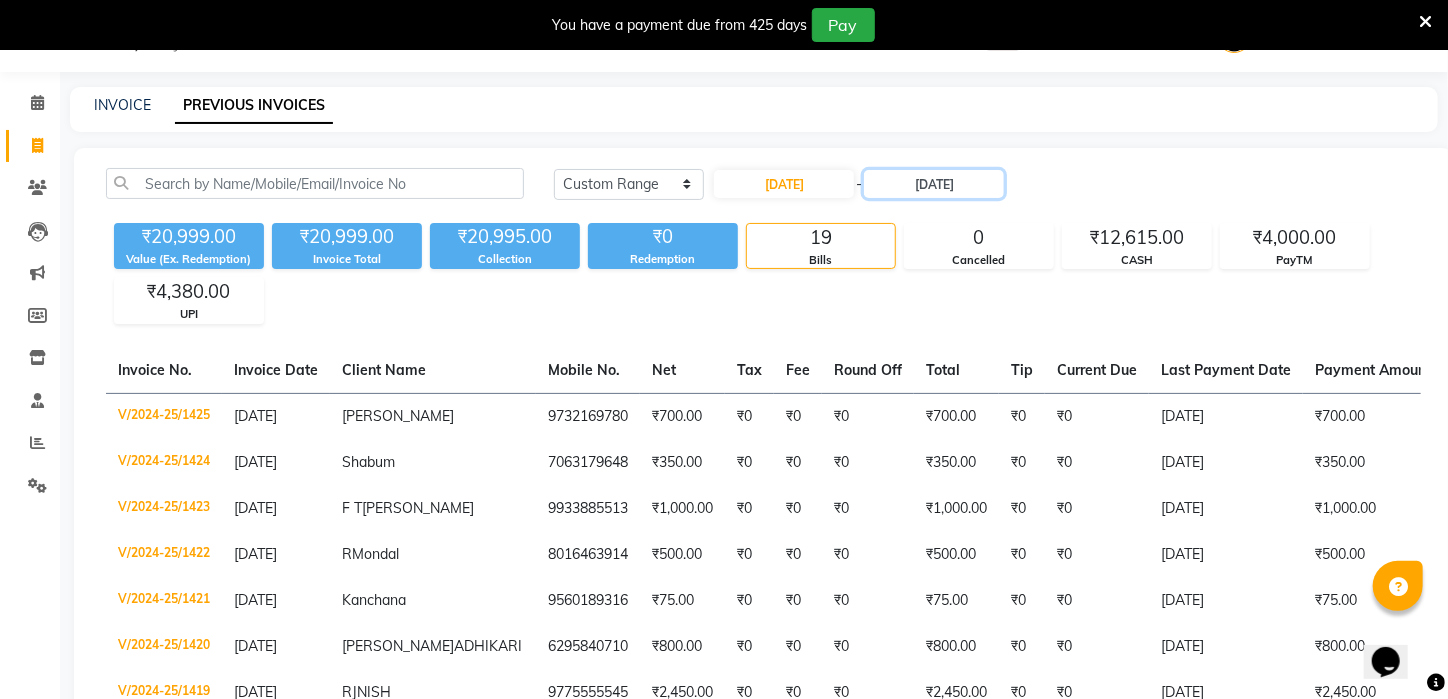 scroll, scrollTop: 550, scrollLeft: 0, axis: vertical 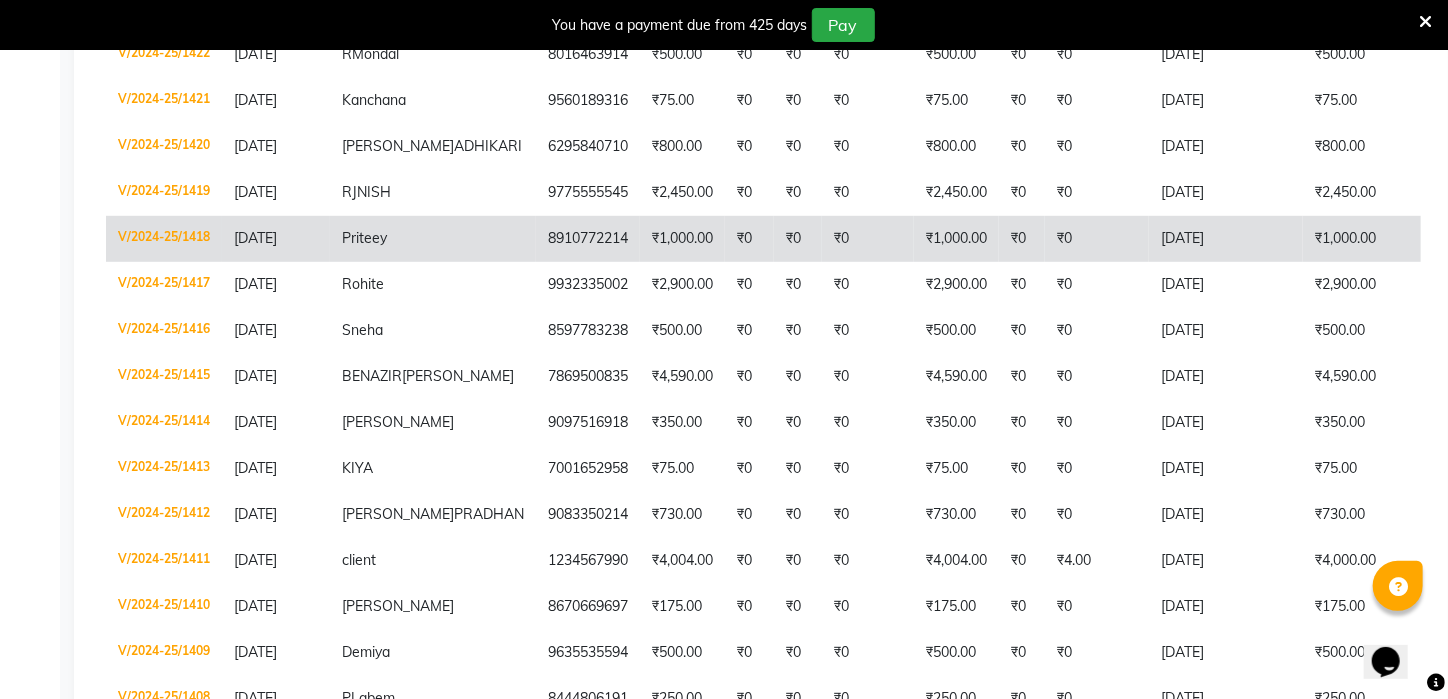click on "₹1,000.00" 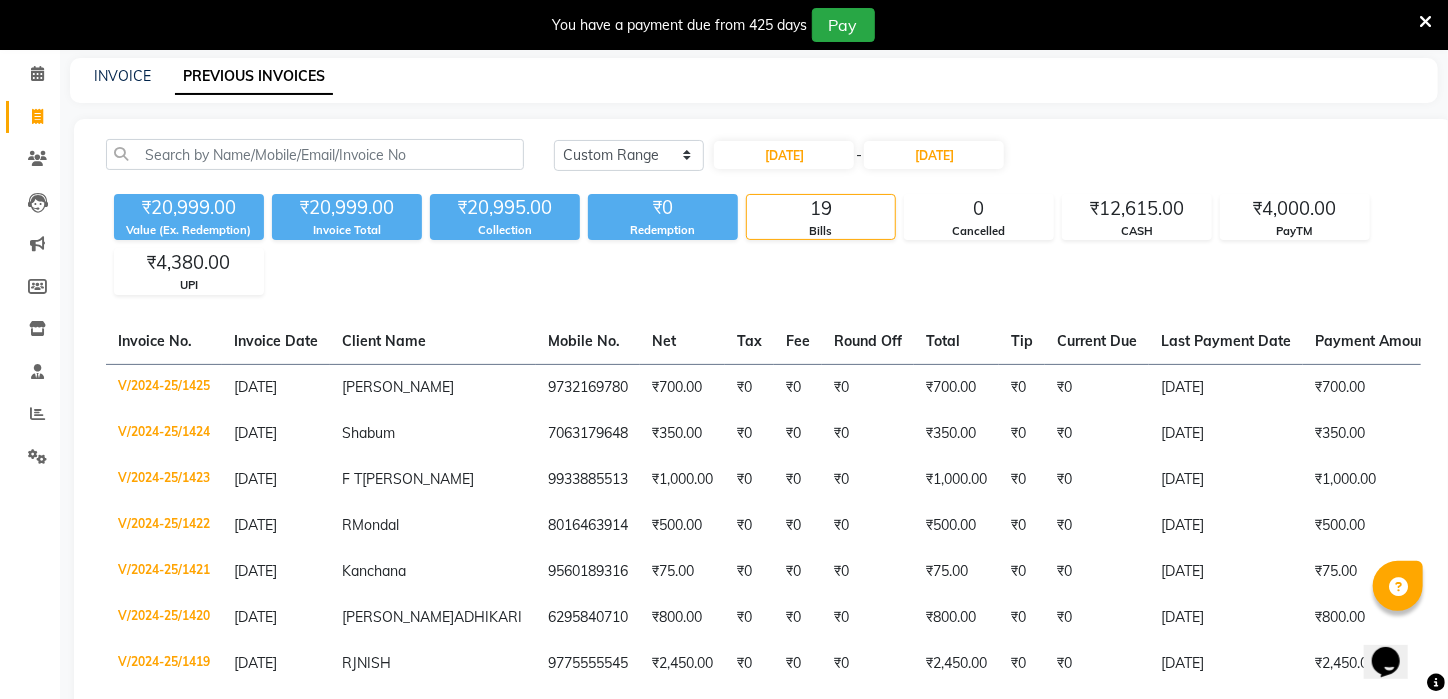 scroll, scrollTop: 0, scrollLeft: 0, axis: both 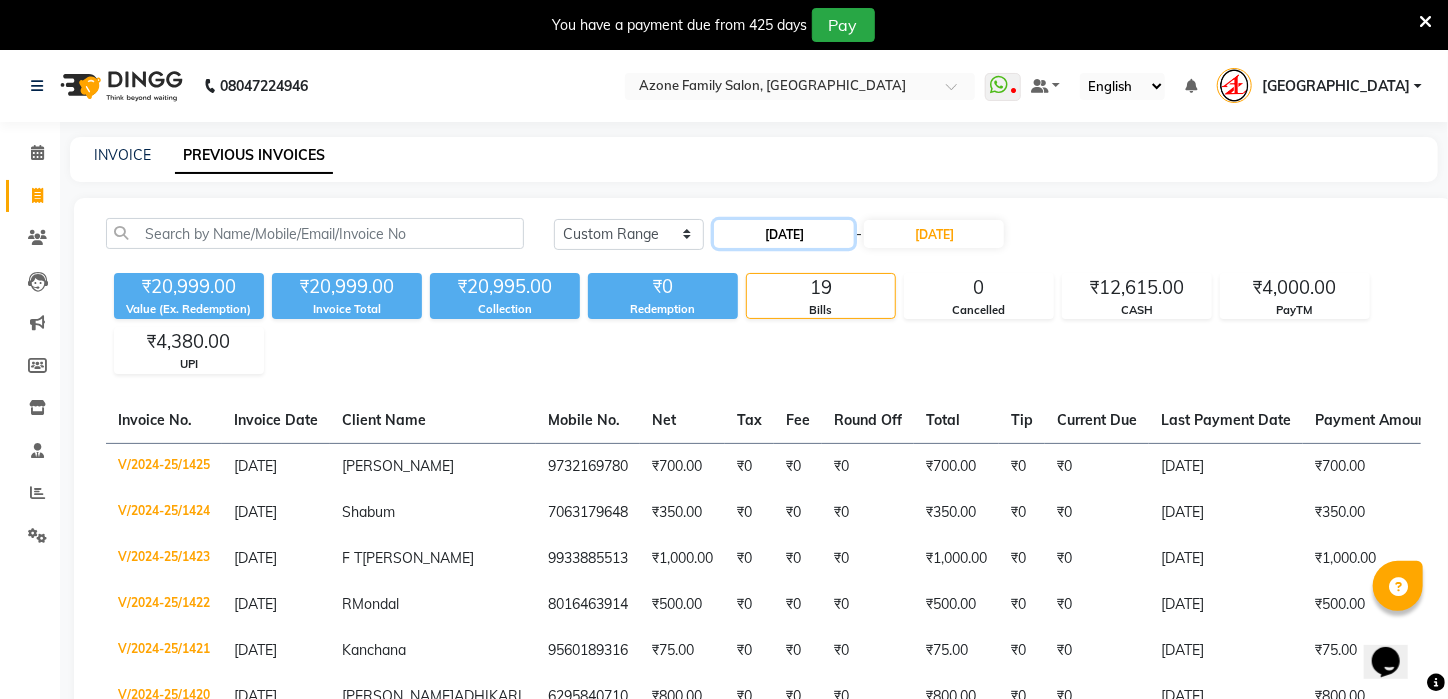 click on "[DATE]" 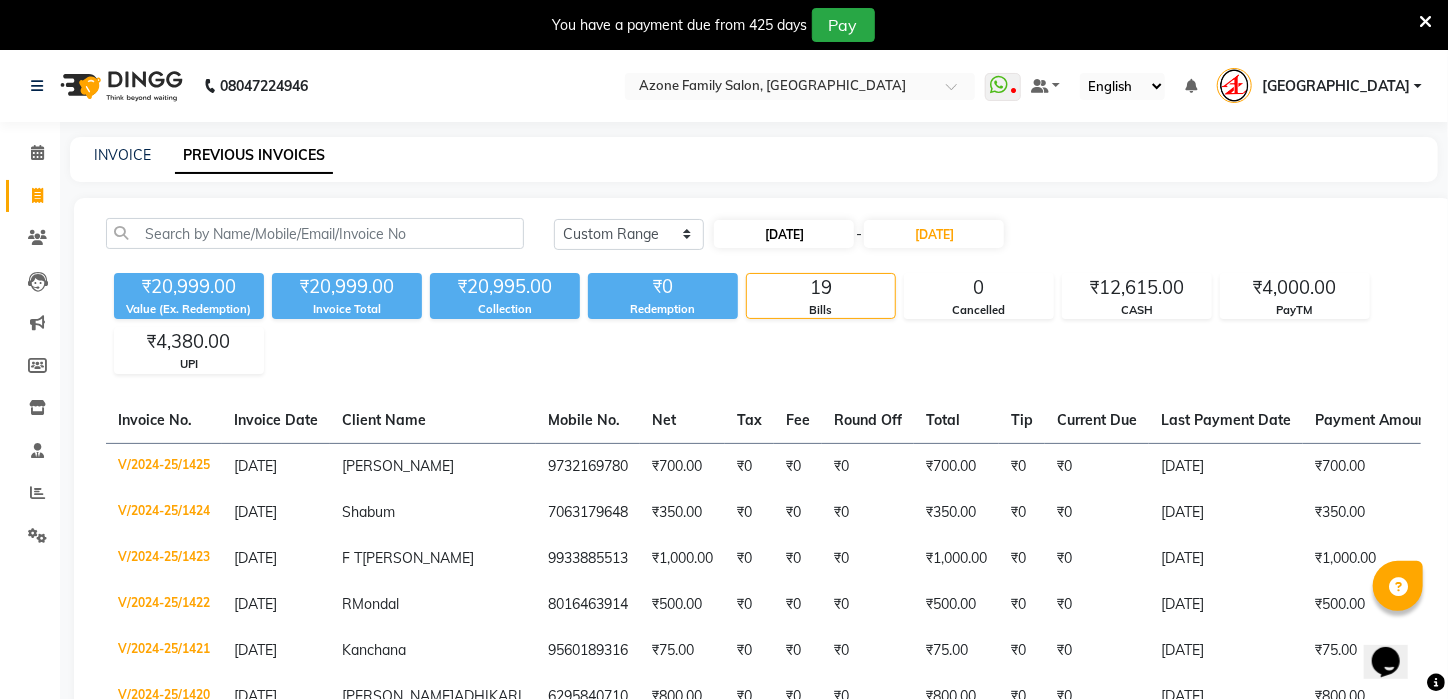 select on "2" 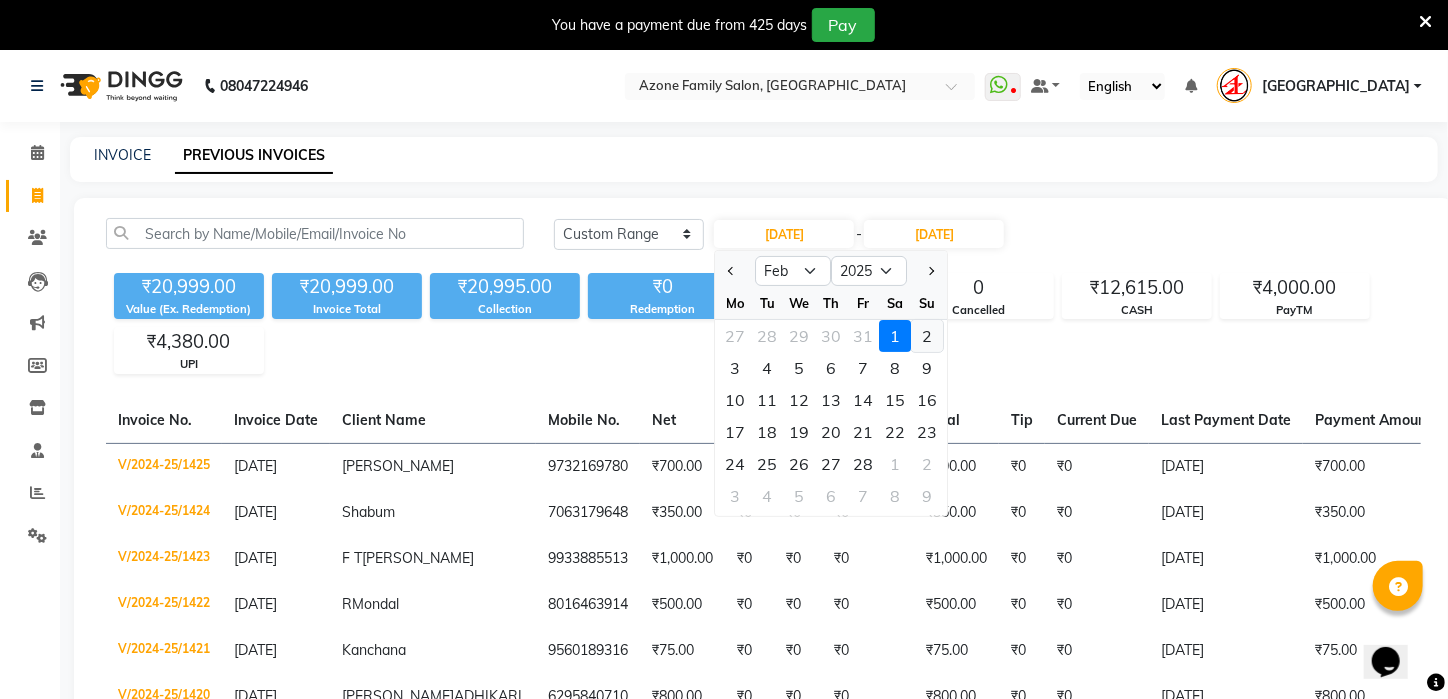 click on "2" 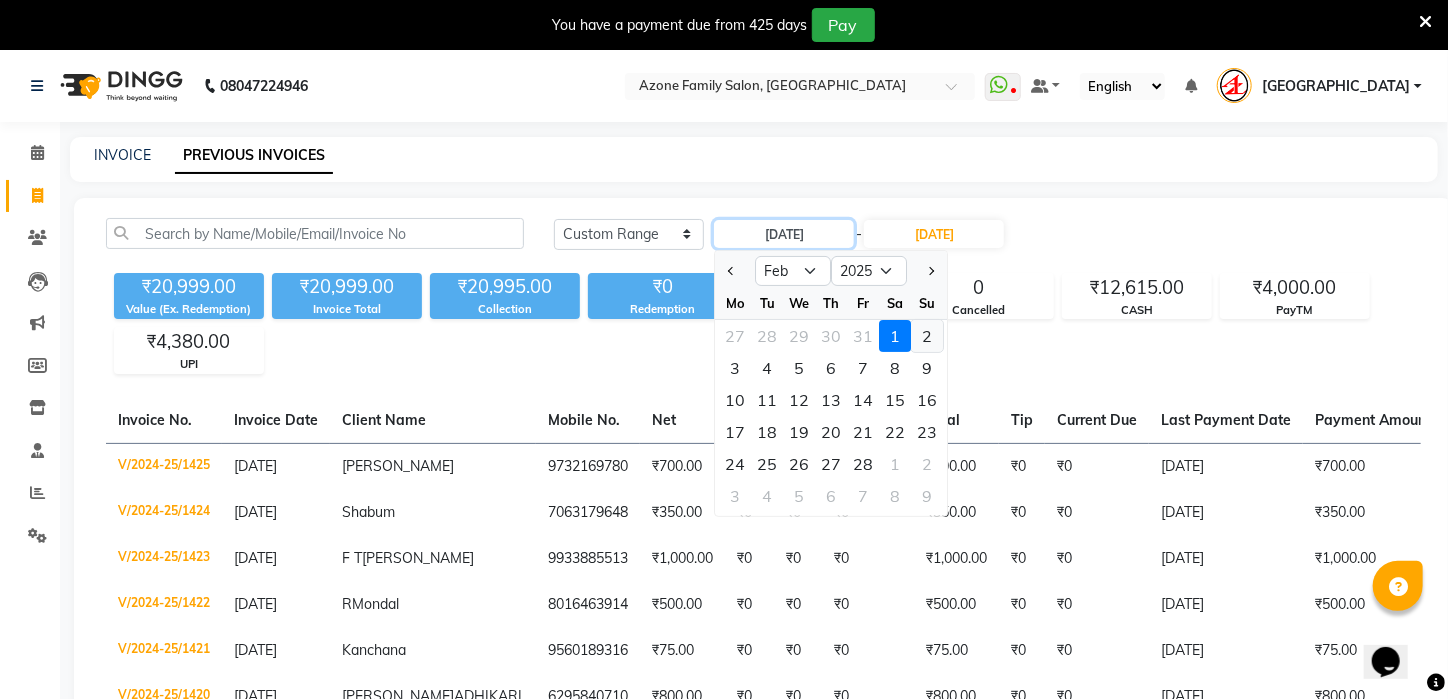 type on "[DATE]" 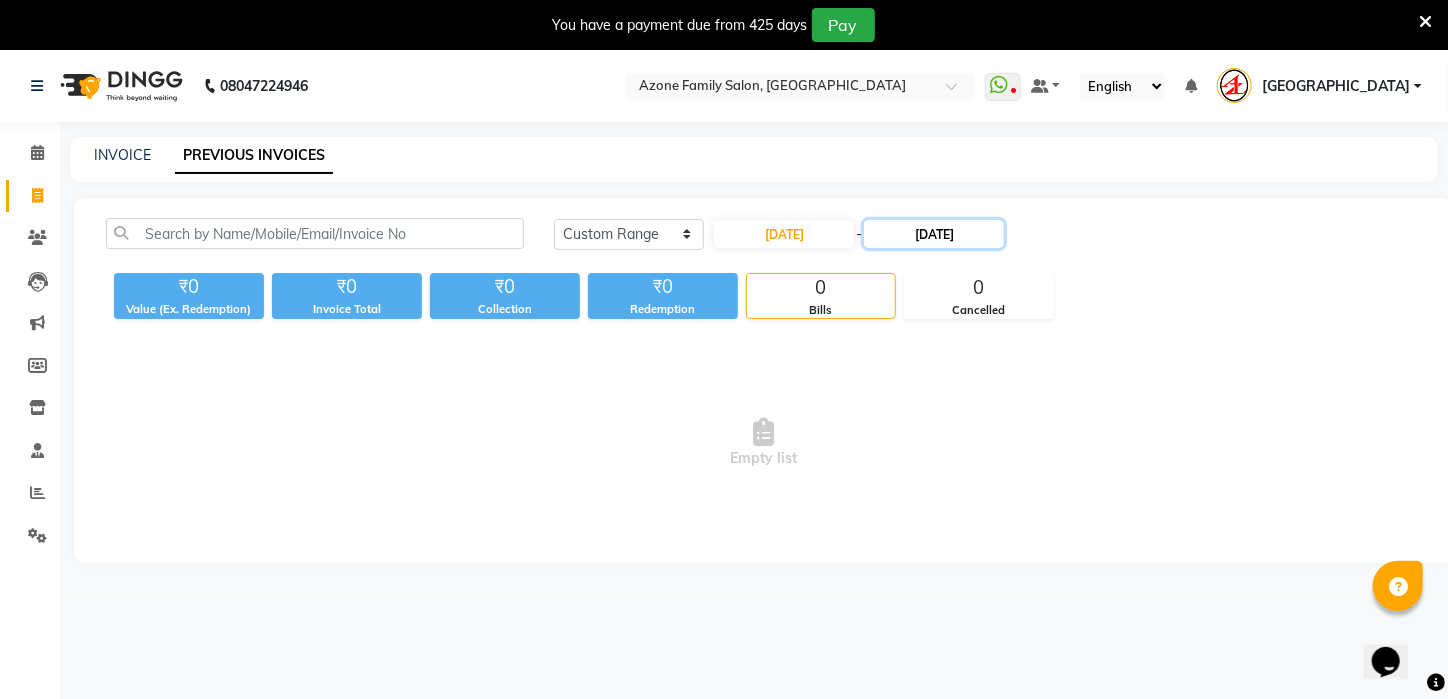 click on "[DATE]" 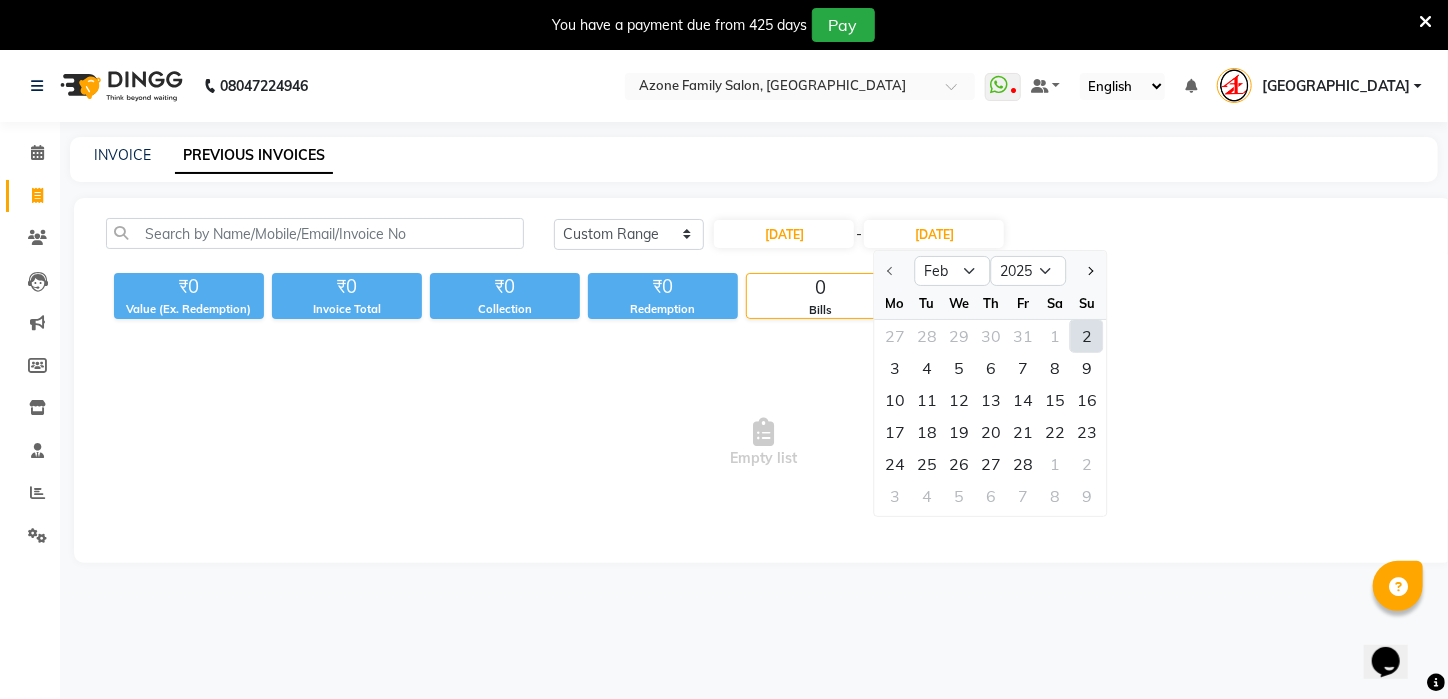 click on "2" 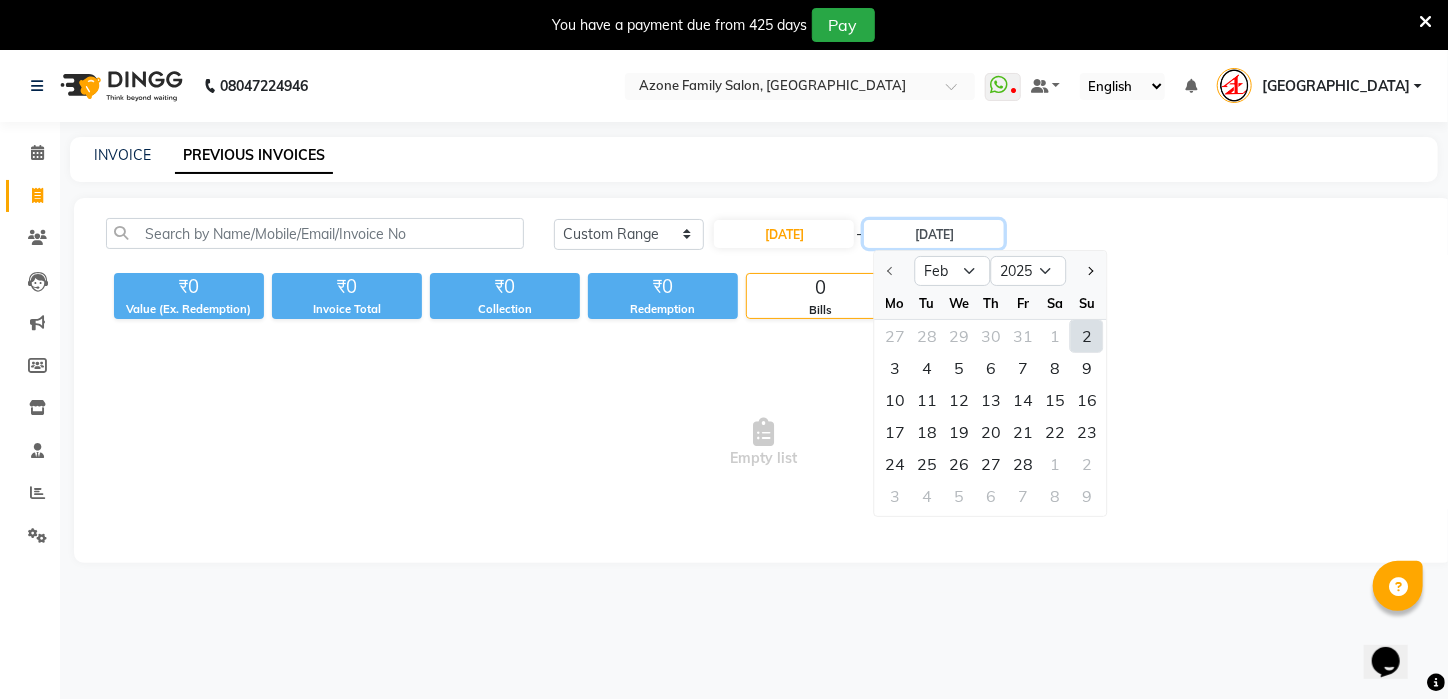 type on "[DATE]" 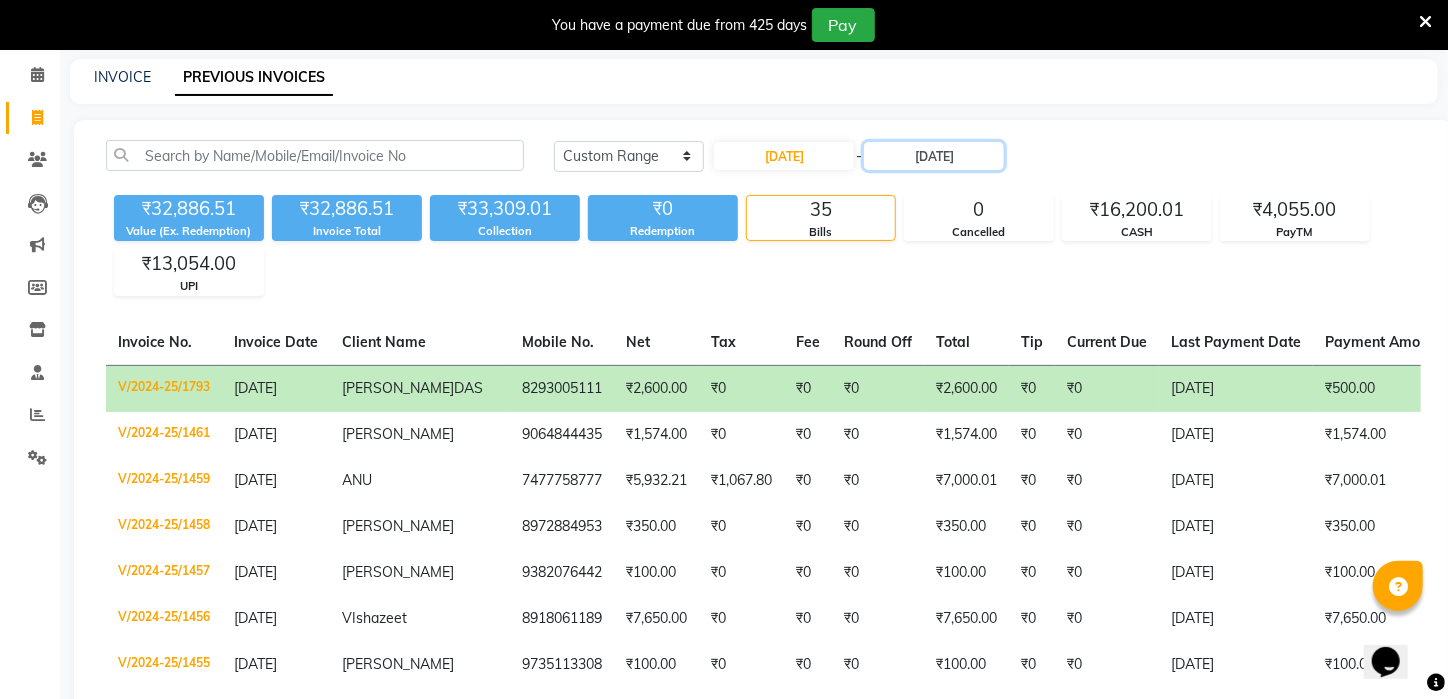scroll, scrollTop: 0, scrollLeft: 0, axis: both 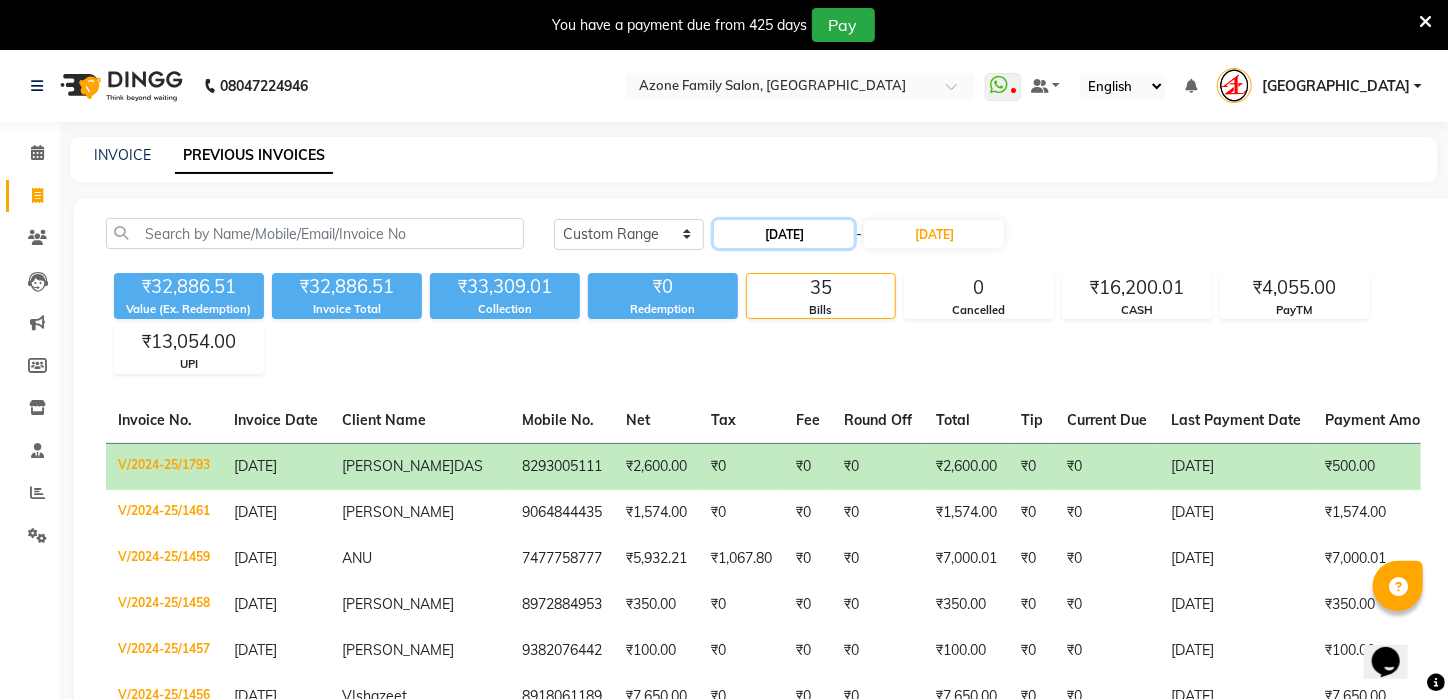 click on "[DATE]" 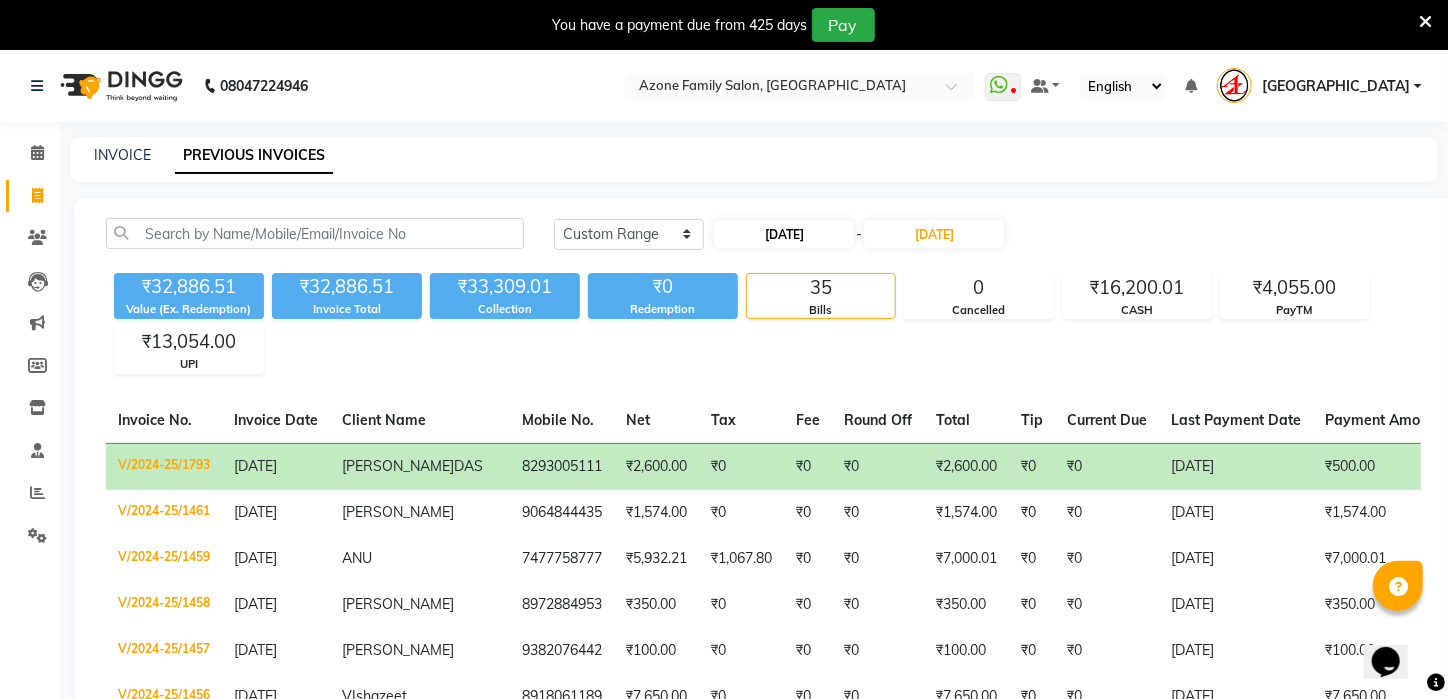 select on "2" 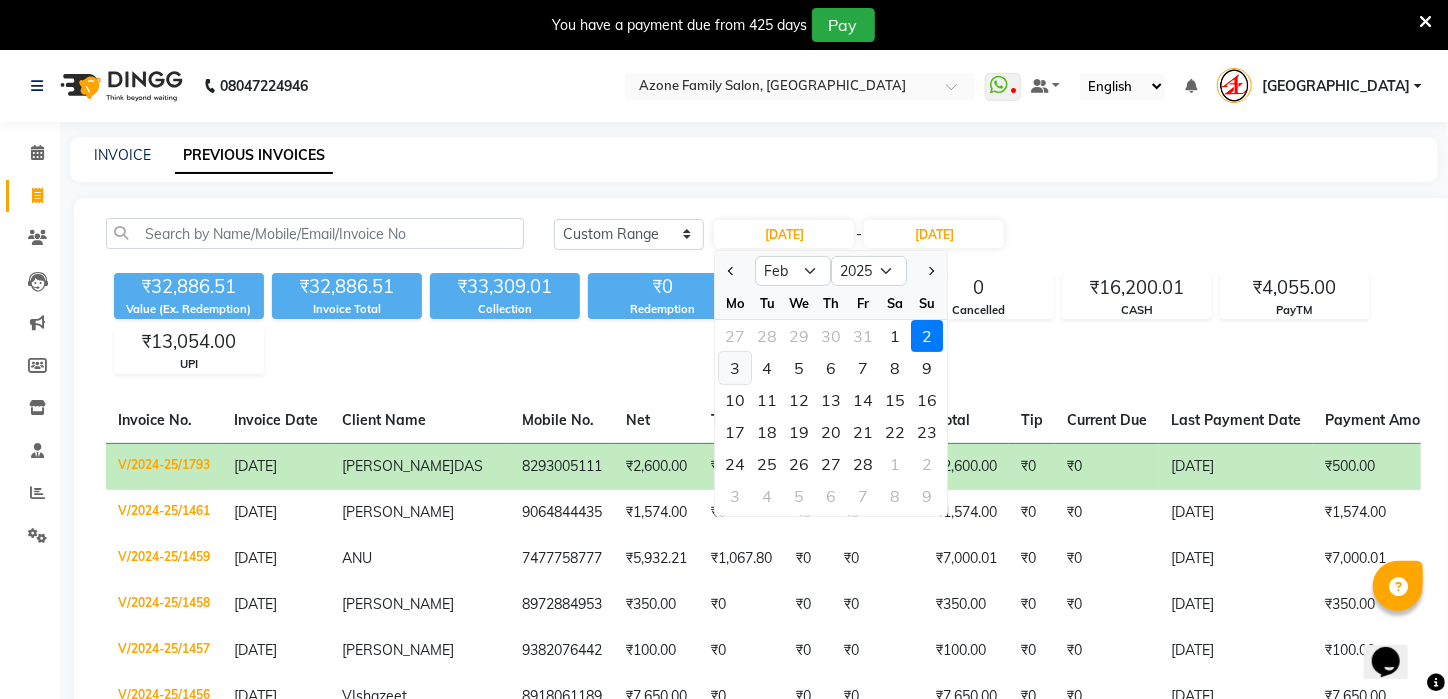 click on "3" 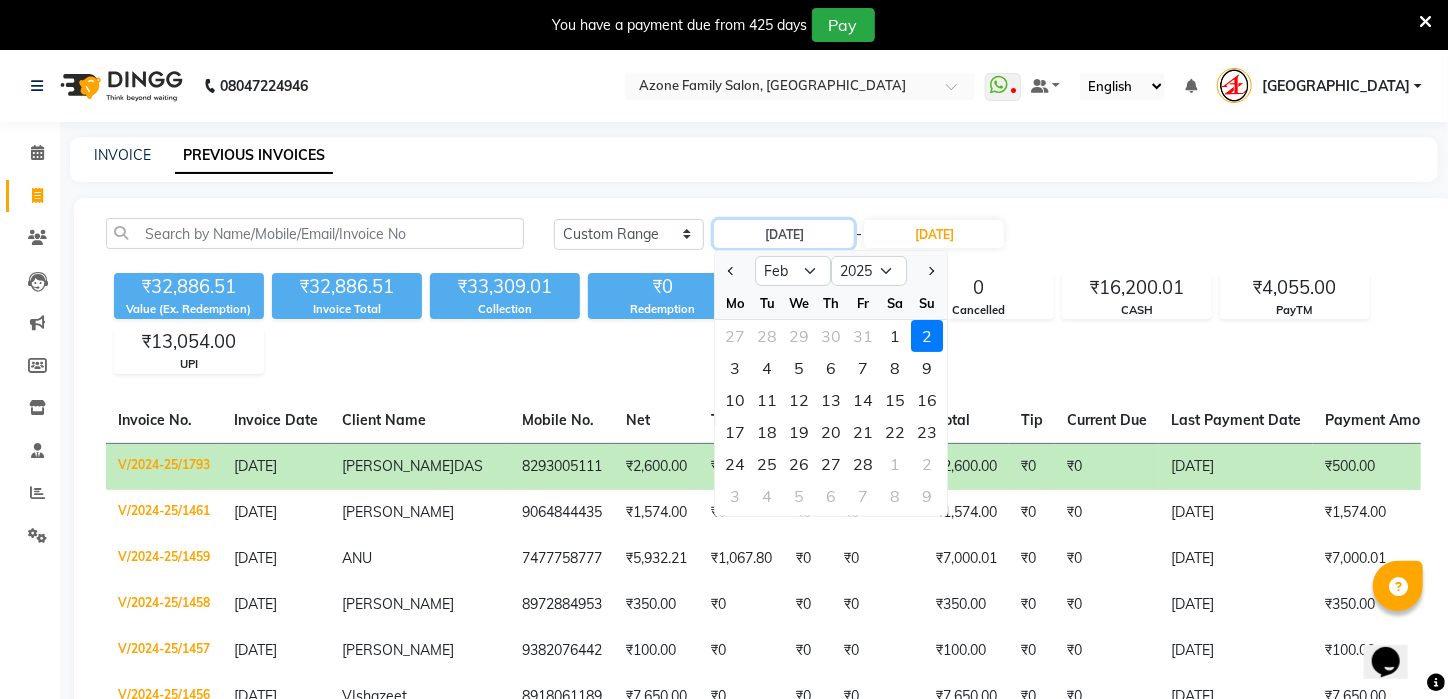 type on "[DATE]" 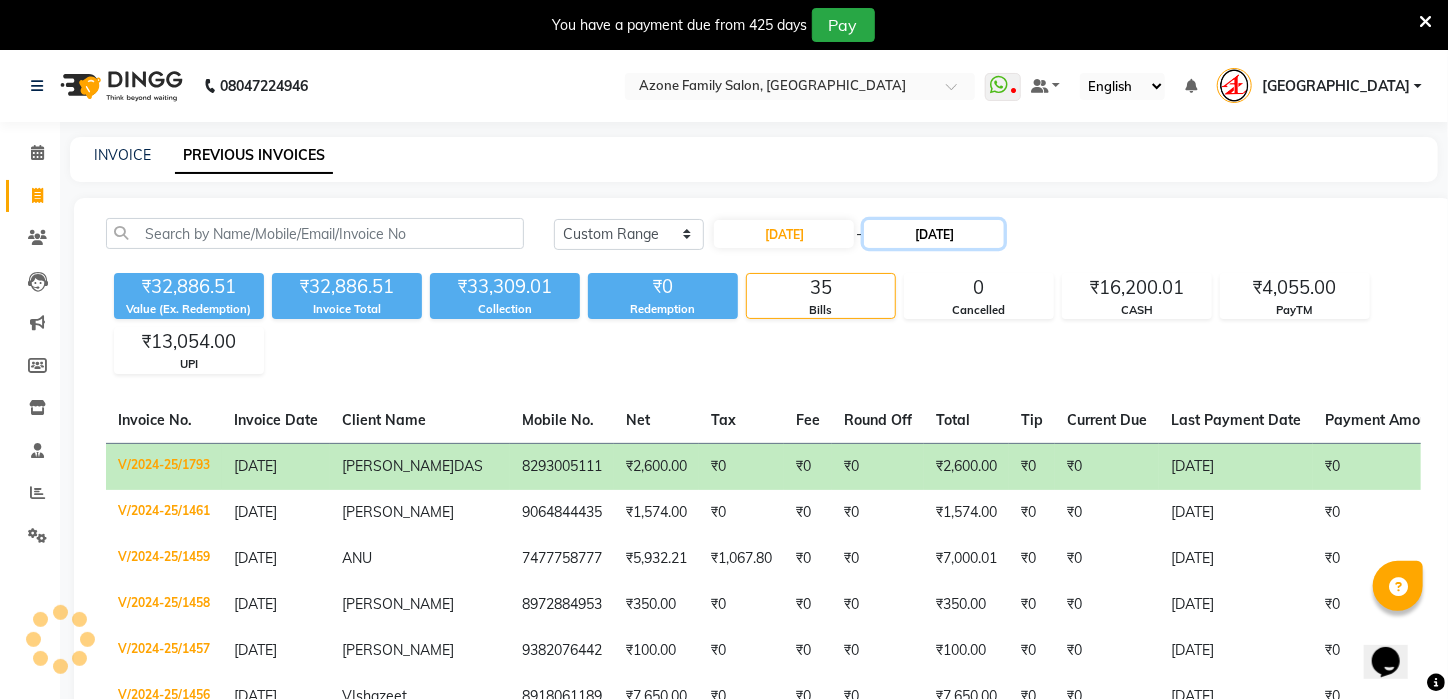 click on "[DATE]" 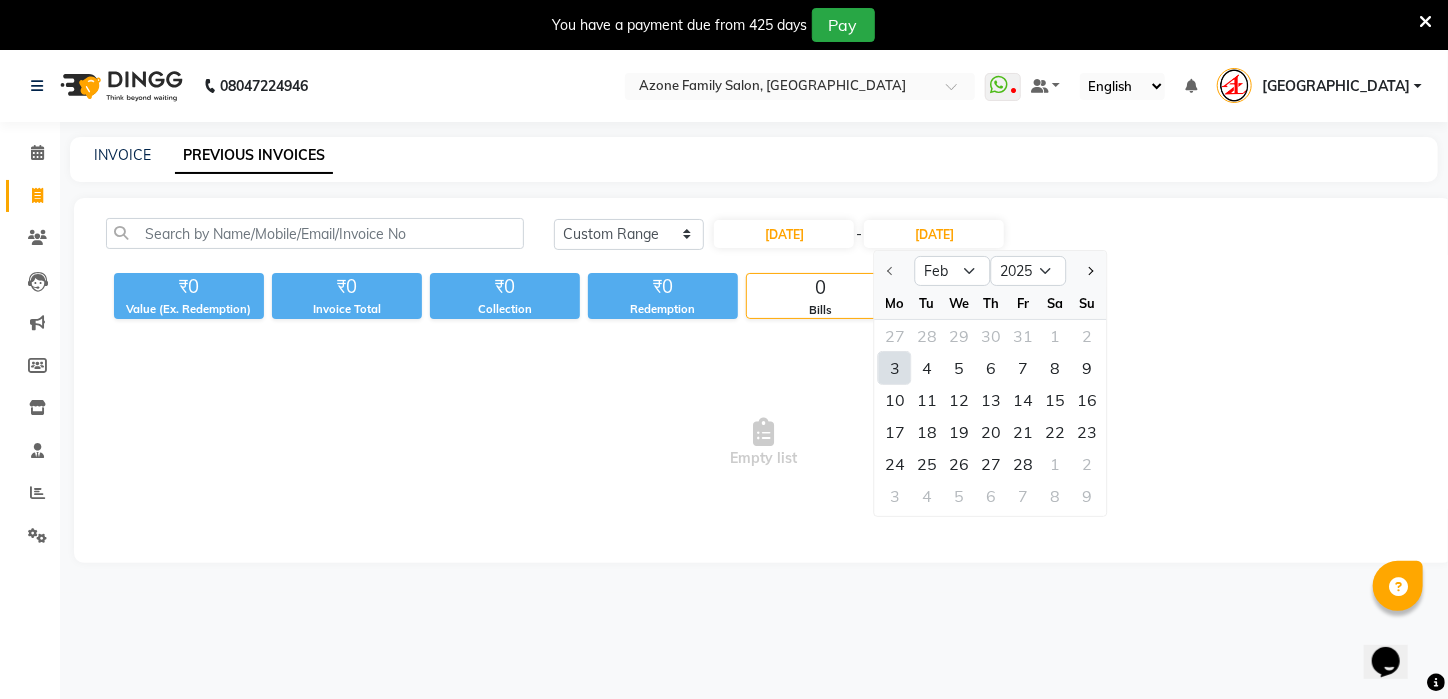 click on "3" 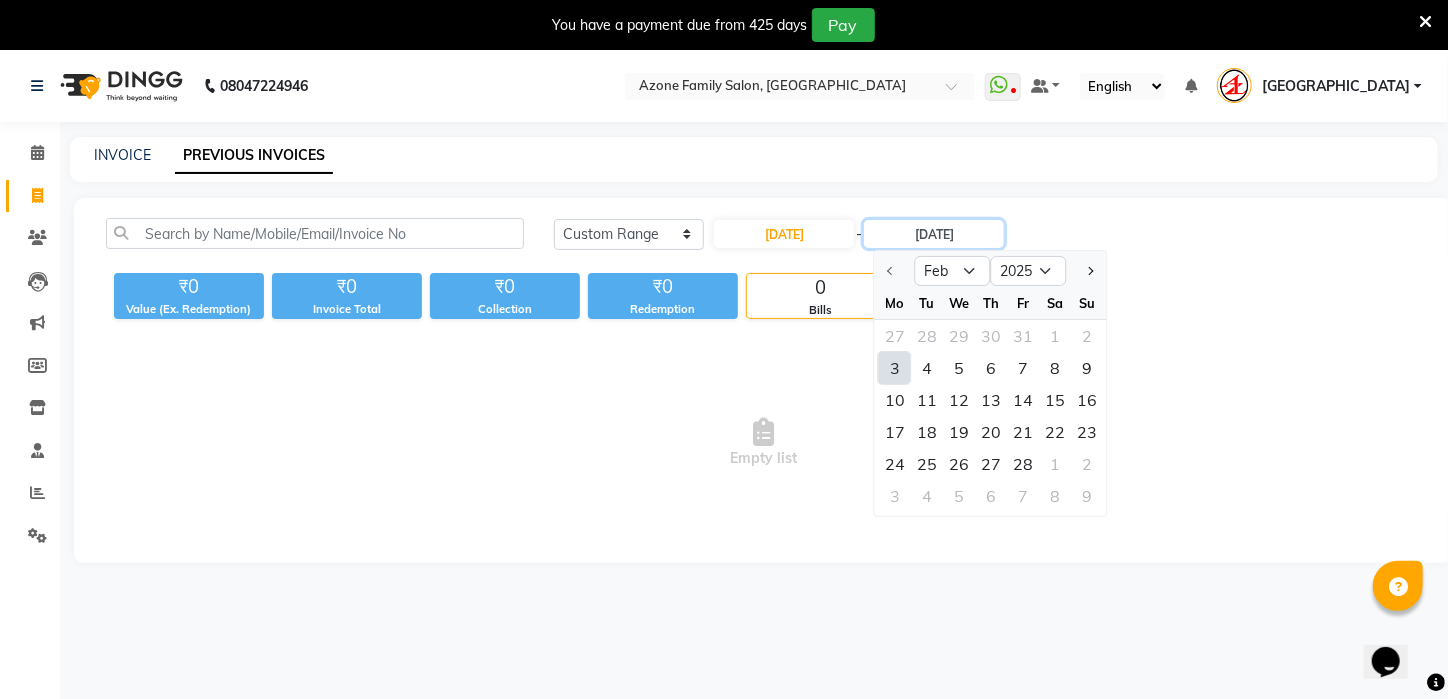 type on "[DATE]" 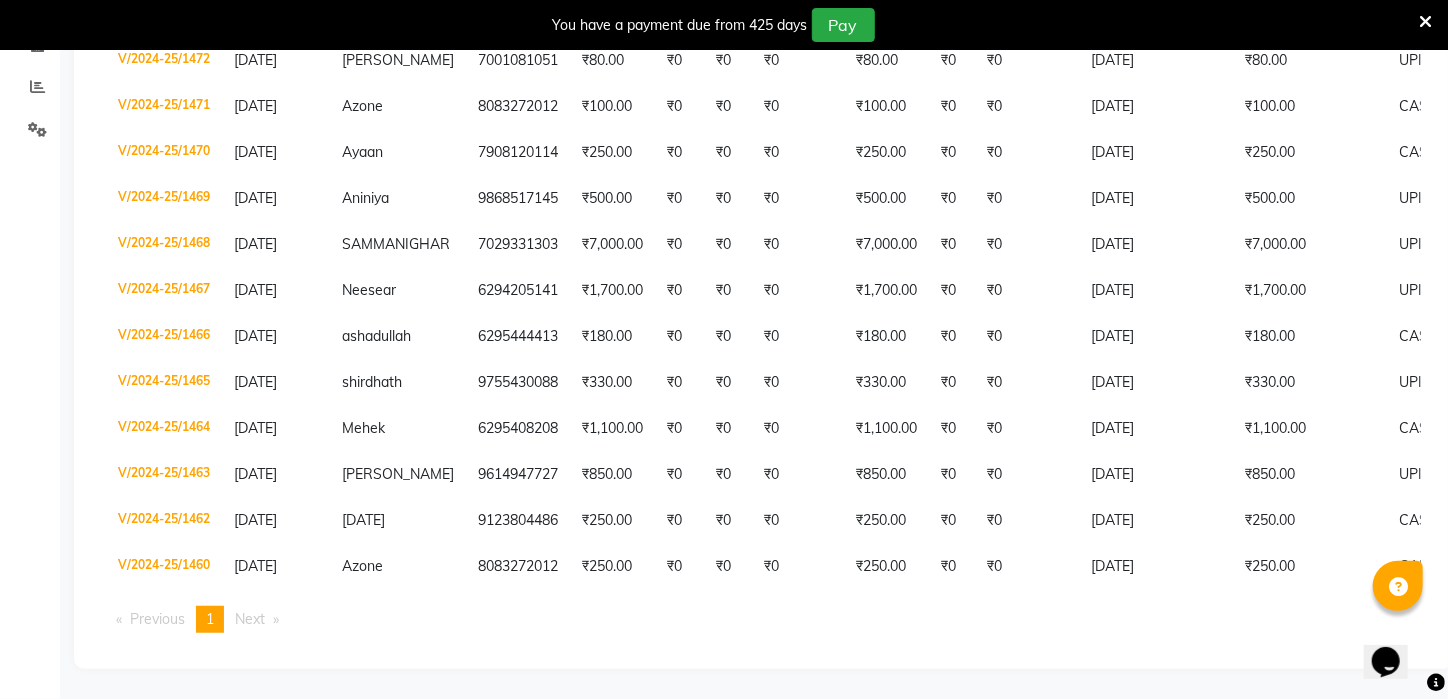 scroll, scrollTop: 438, scrollLeft: 0, axis: vertical 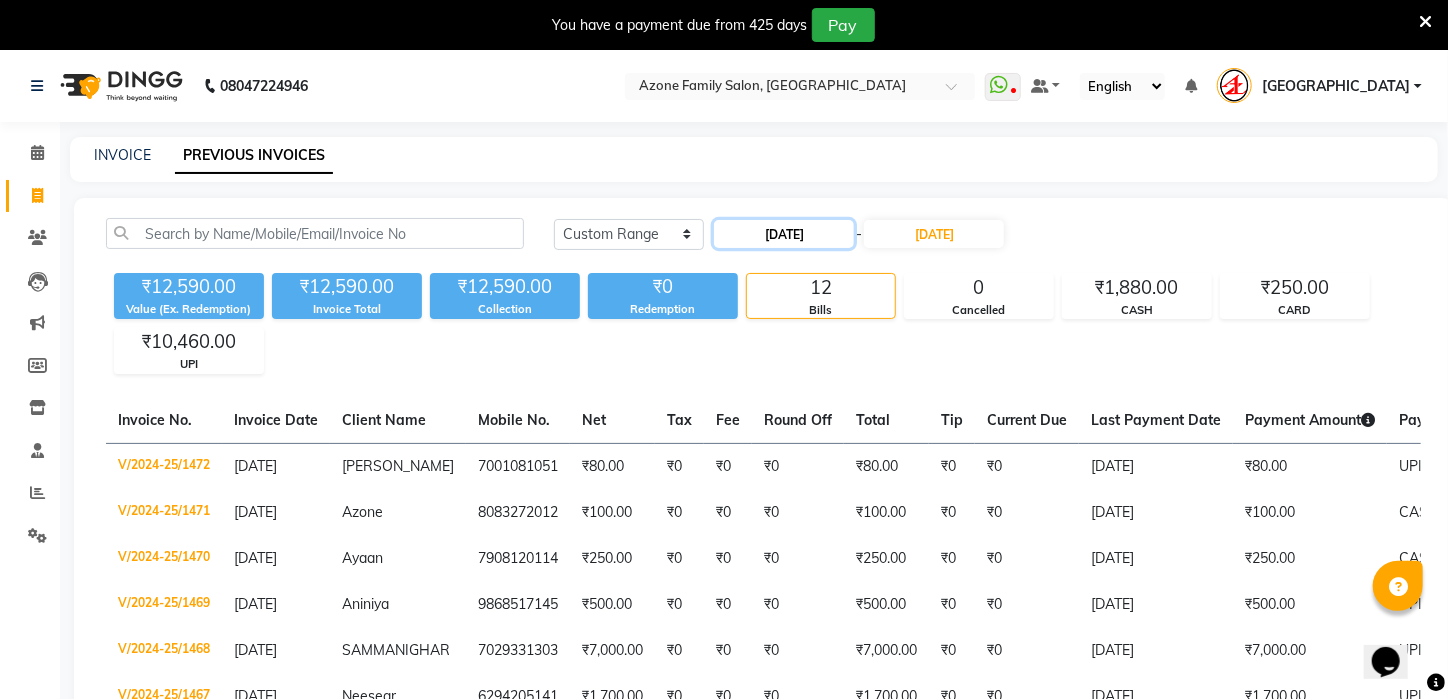 click on "[DATE]" 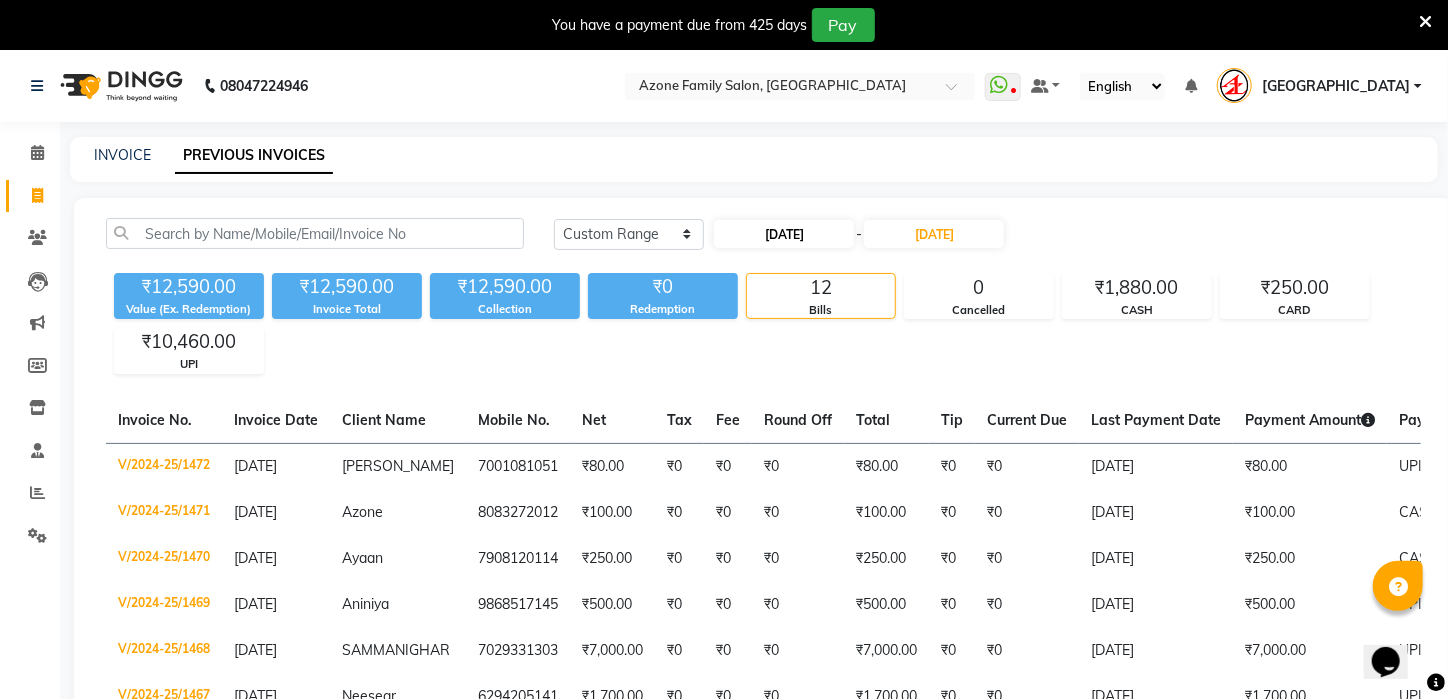 select on "2" 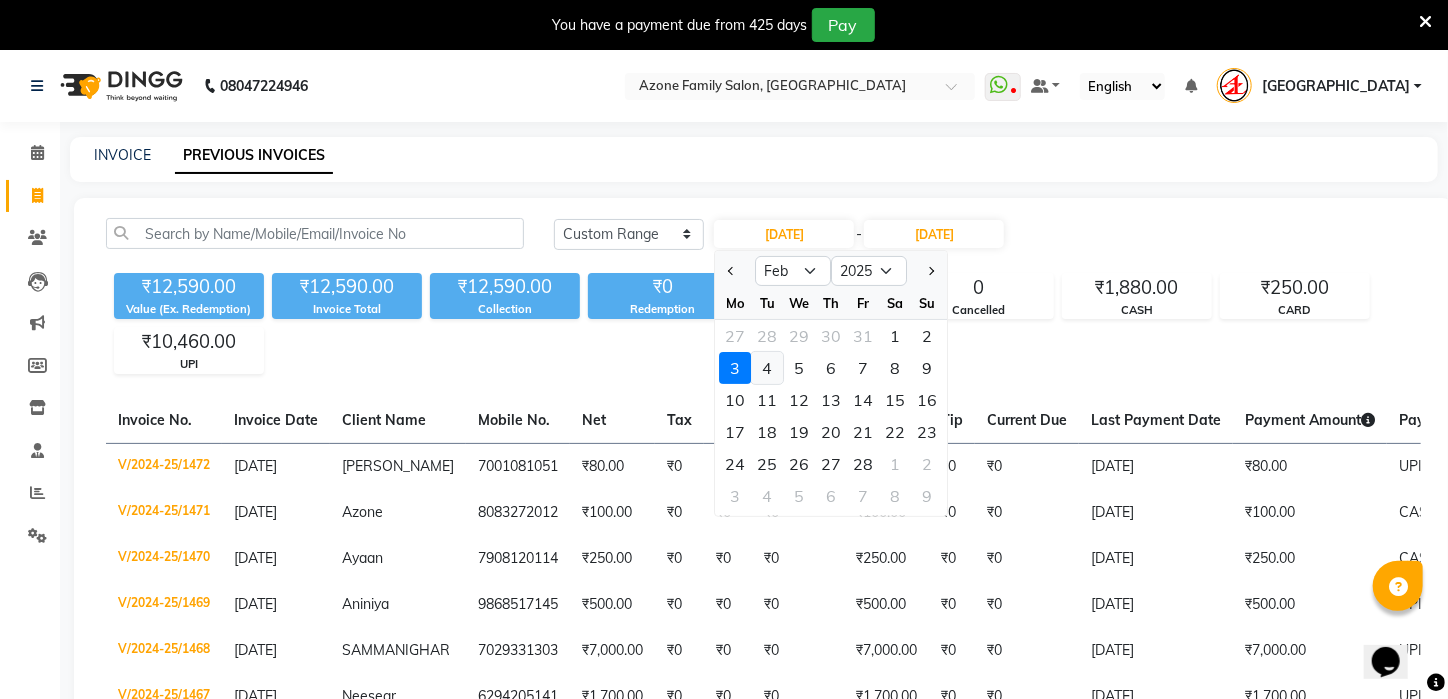 click on "4" 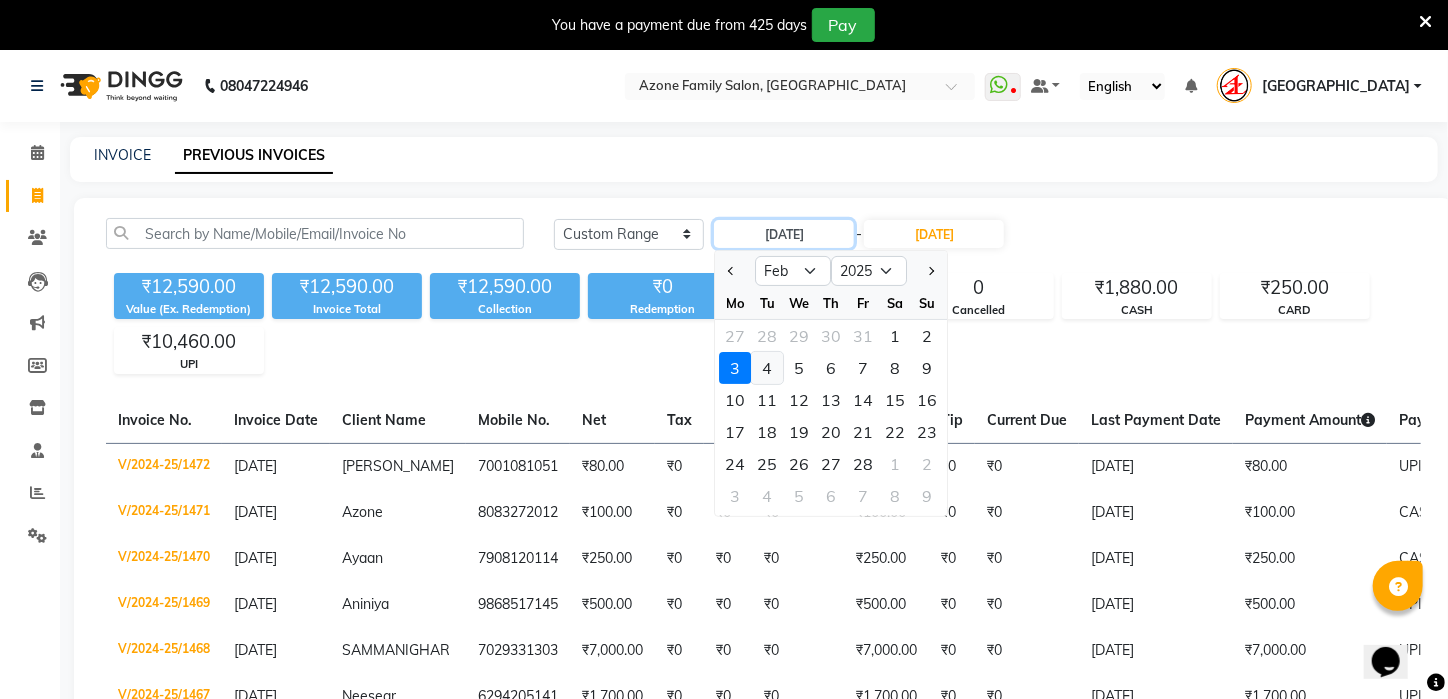 type on "[DATE]" 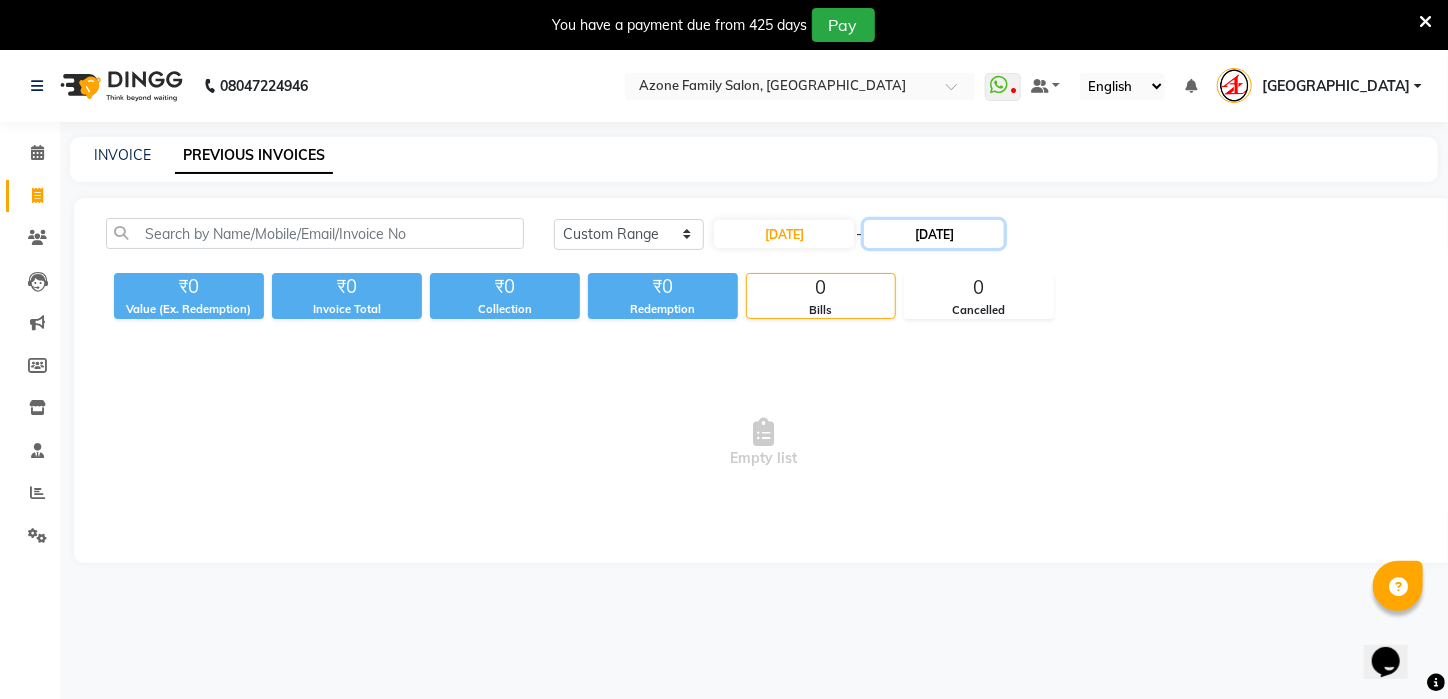click on "[DATE]" 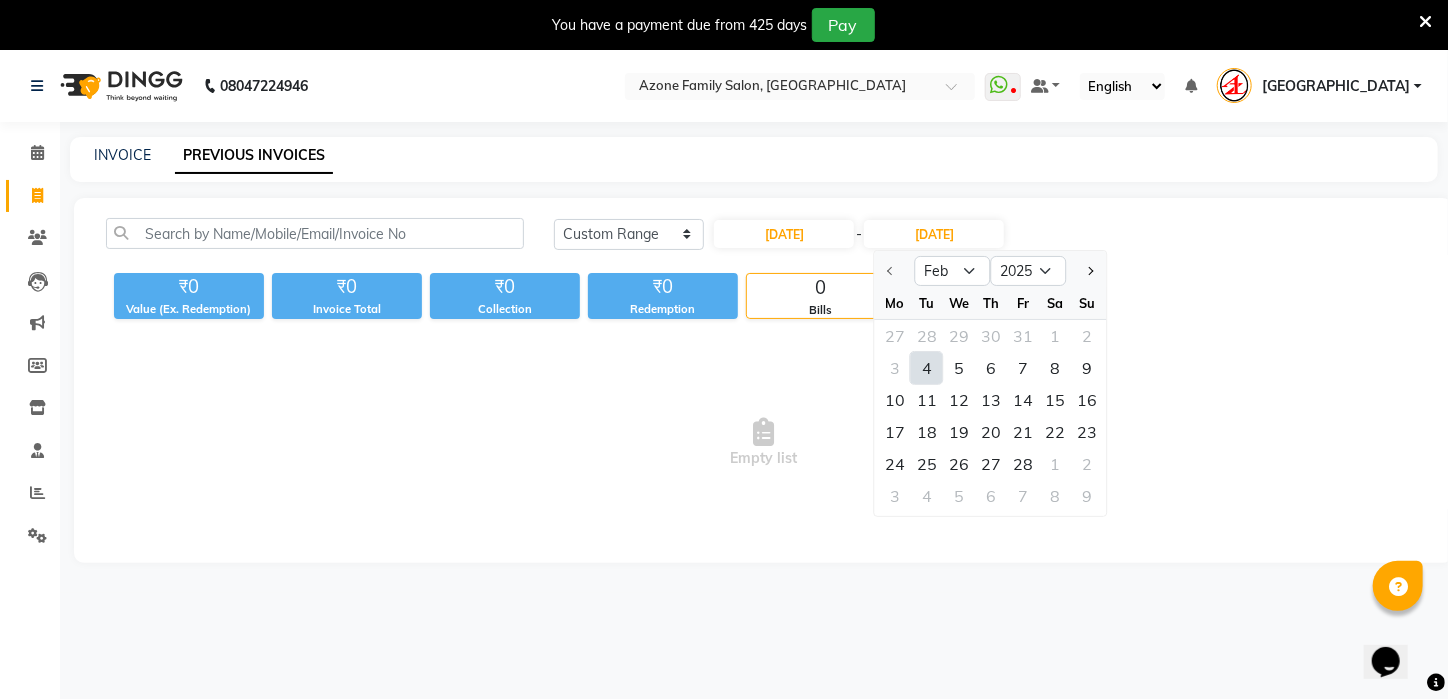 click on "4" 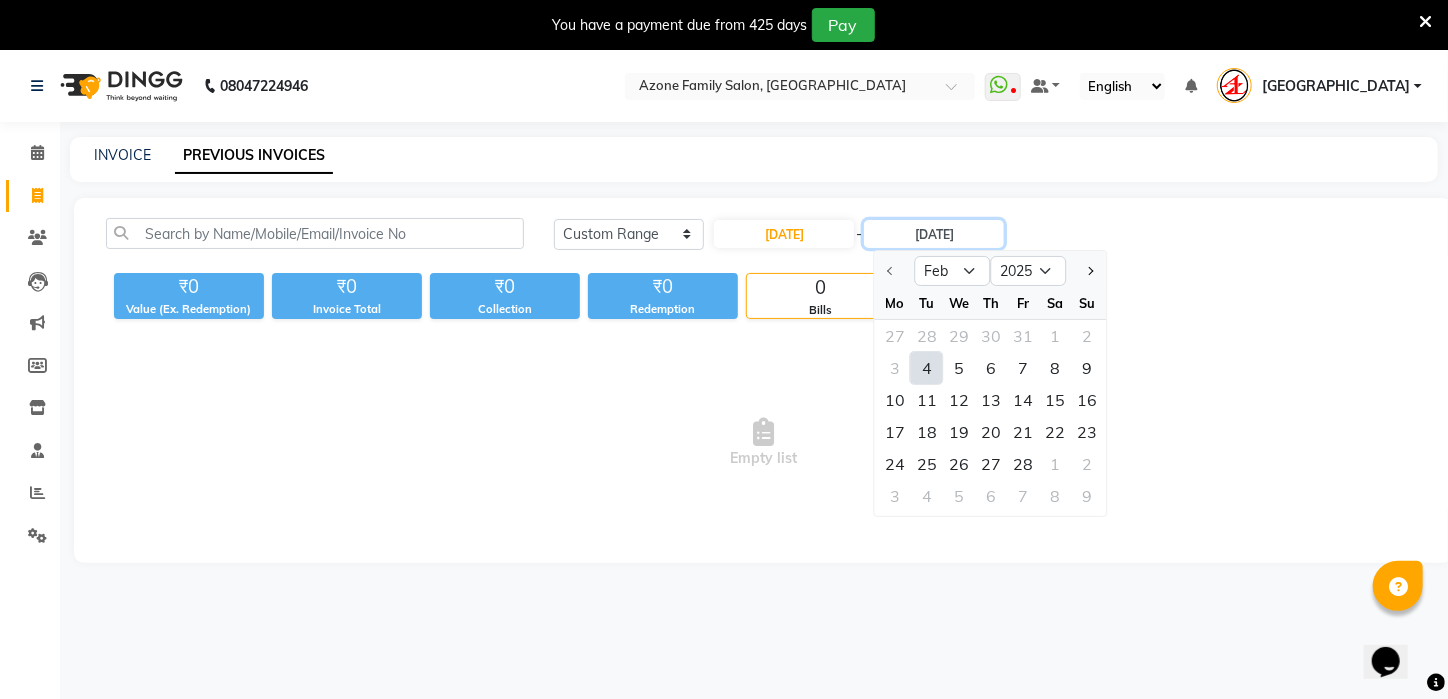 type on "[DATE]" 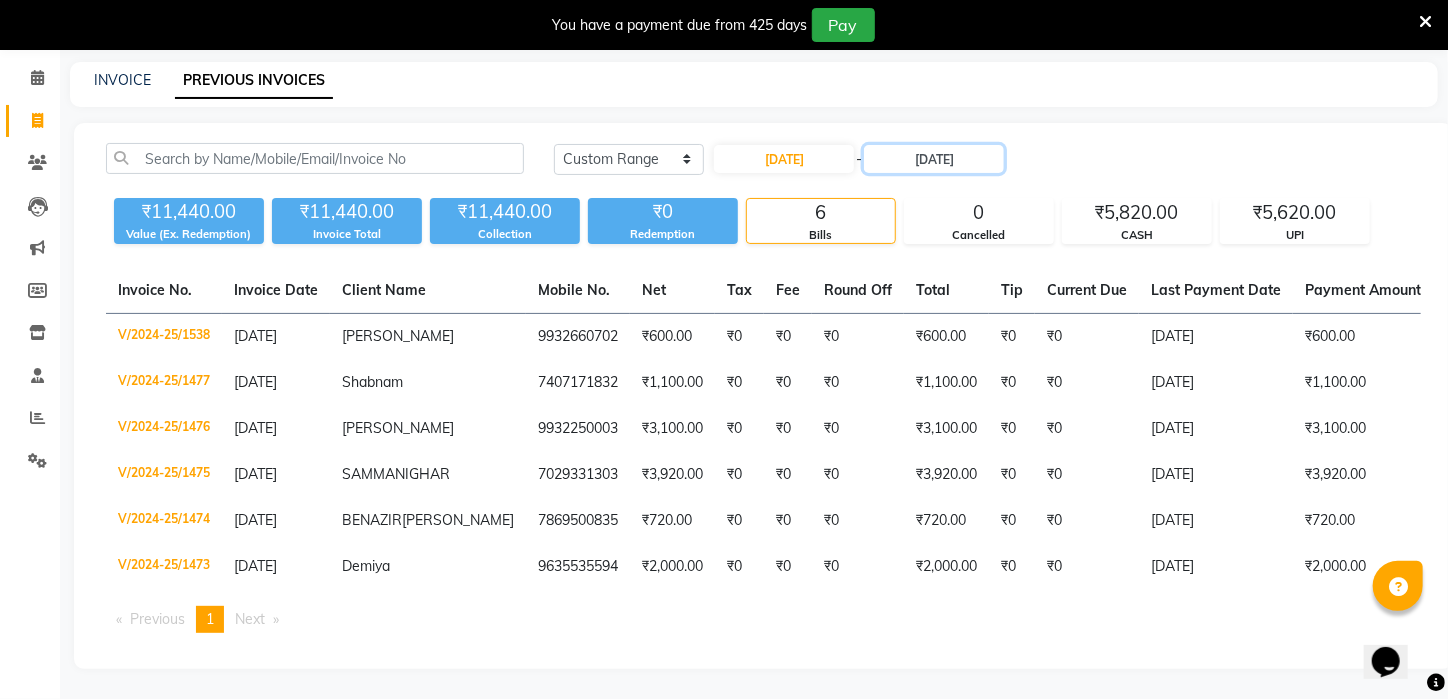 scroll, scrollTop: 129, scrollLeft: 0, axis: vertical 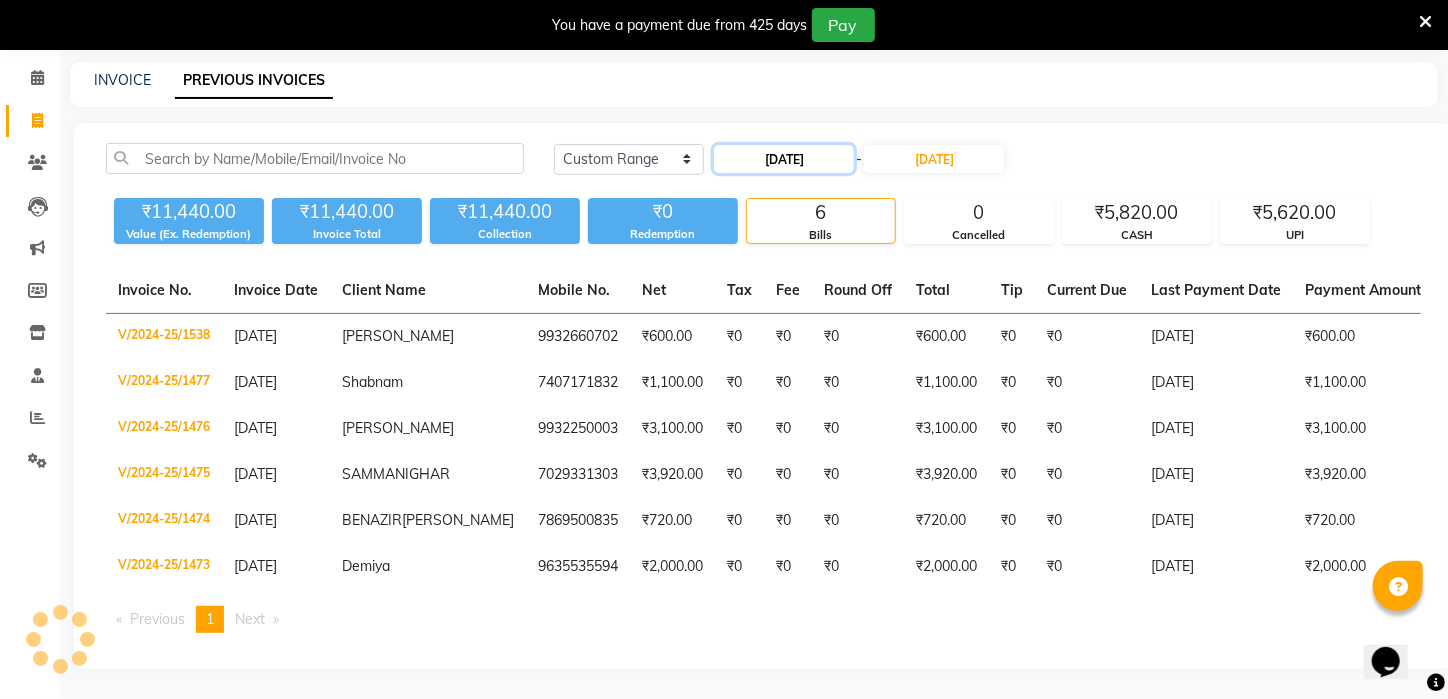 click on "[DATE]" 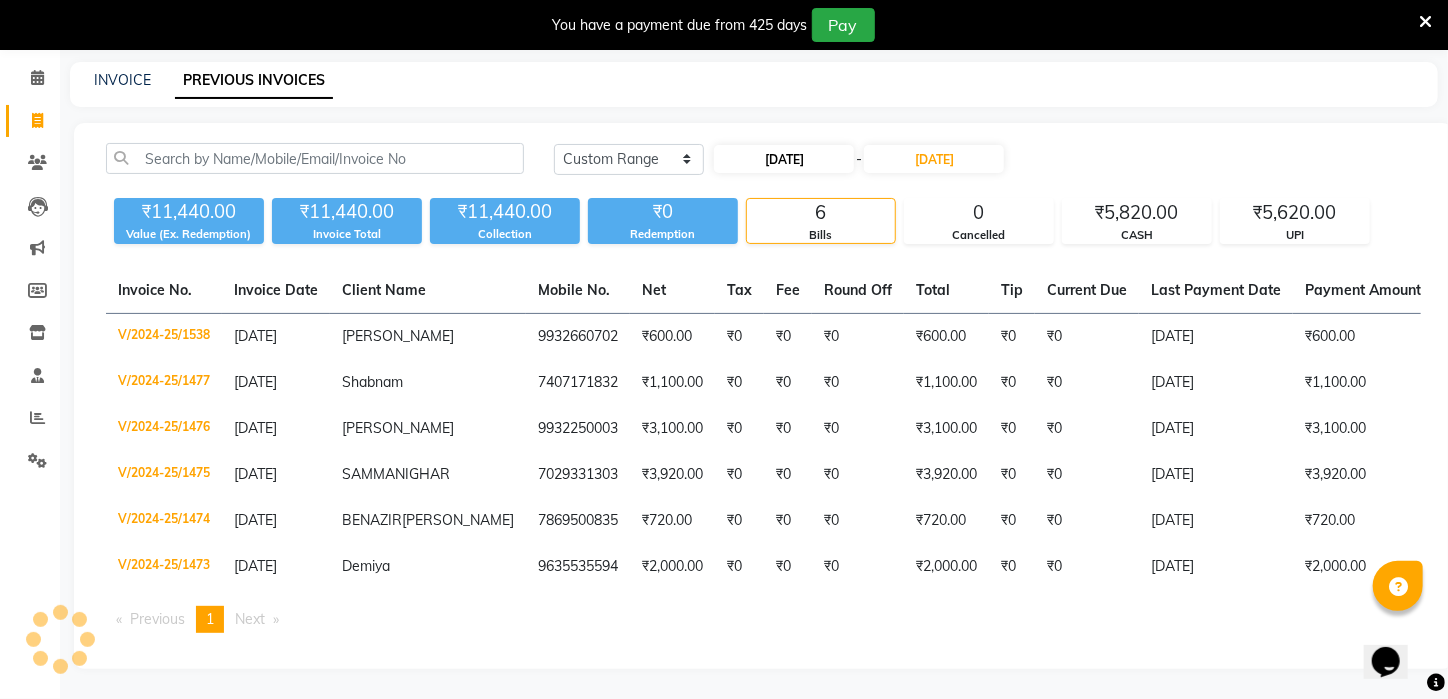 select on "2" 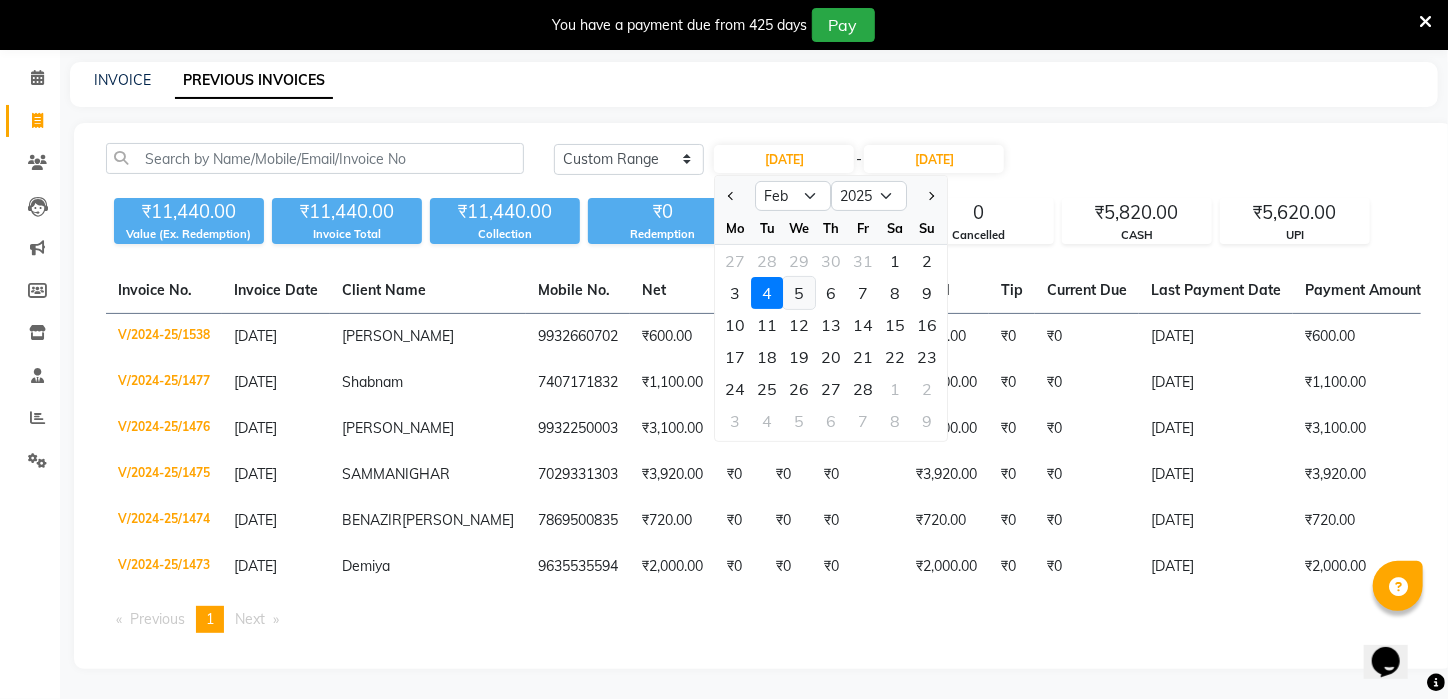 click on "5" 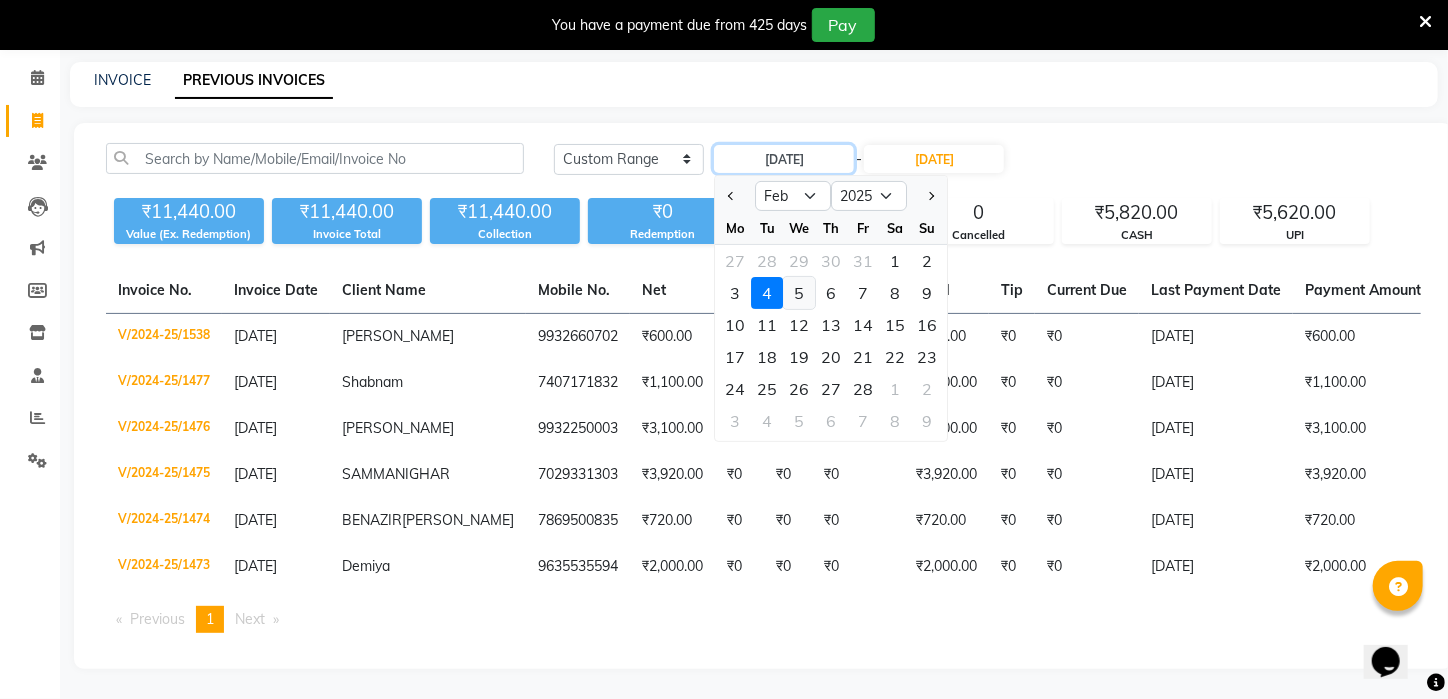 type on "[DATE]" 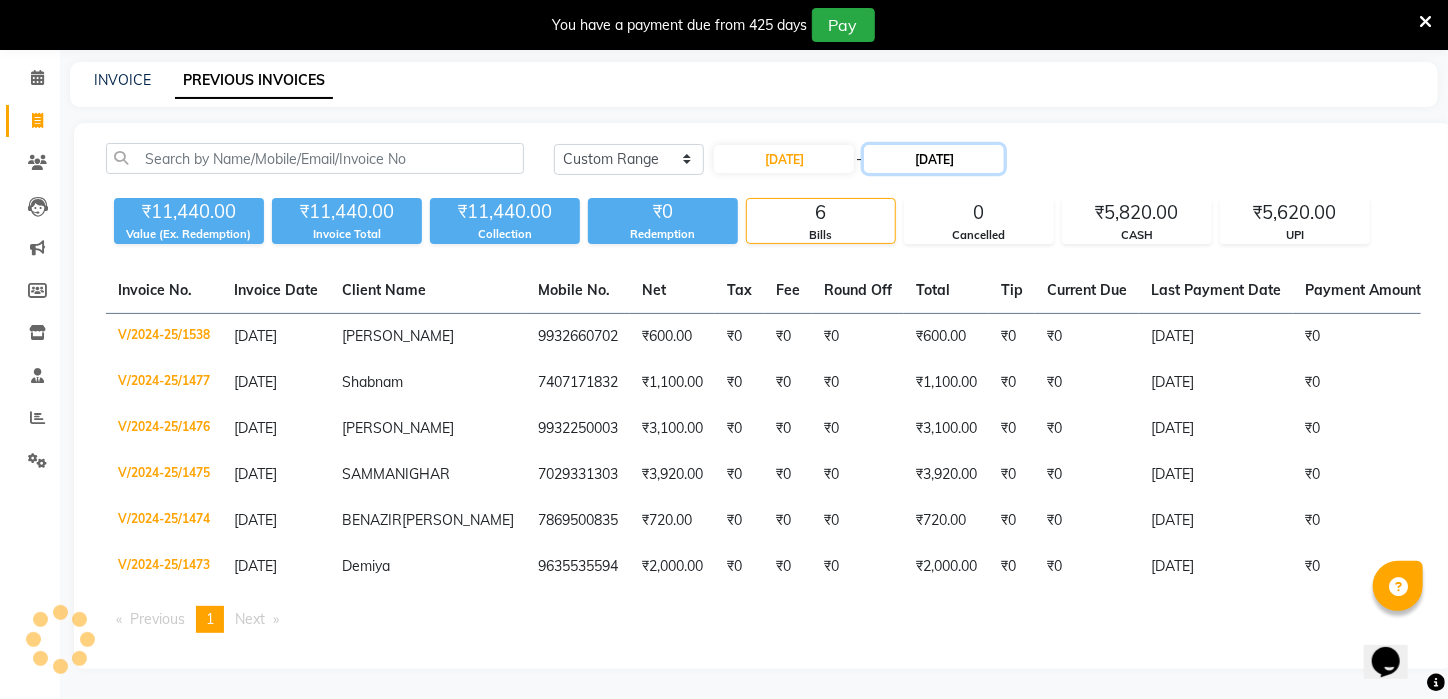click on "[DATE]" 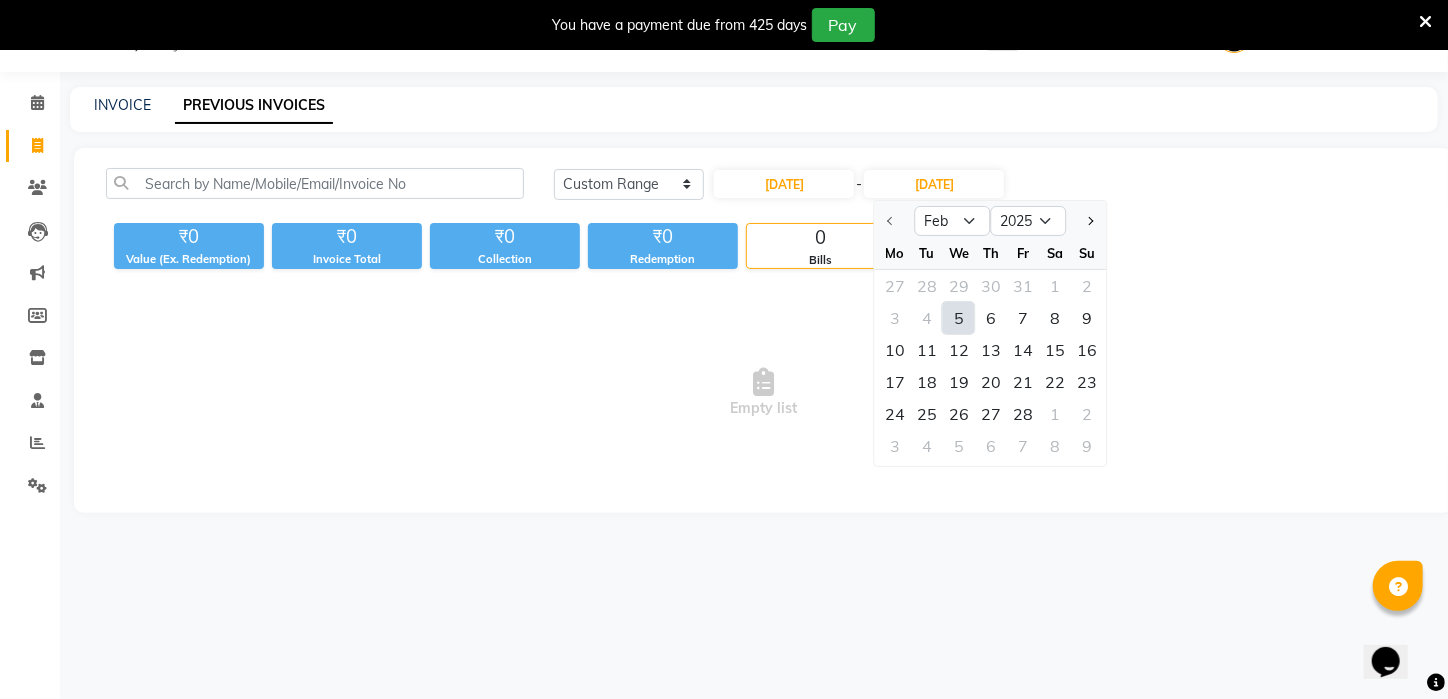 scroll, scrollTop: 50, scrollLeft: 0, axis: vertical 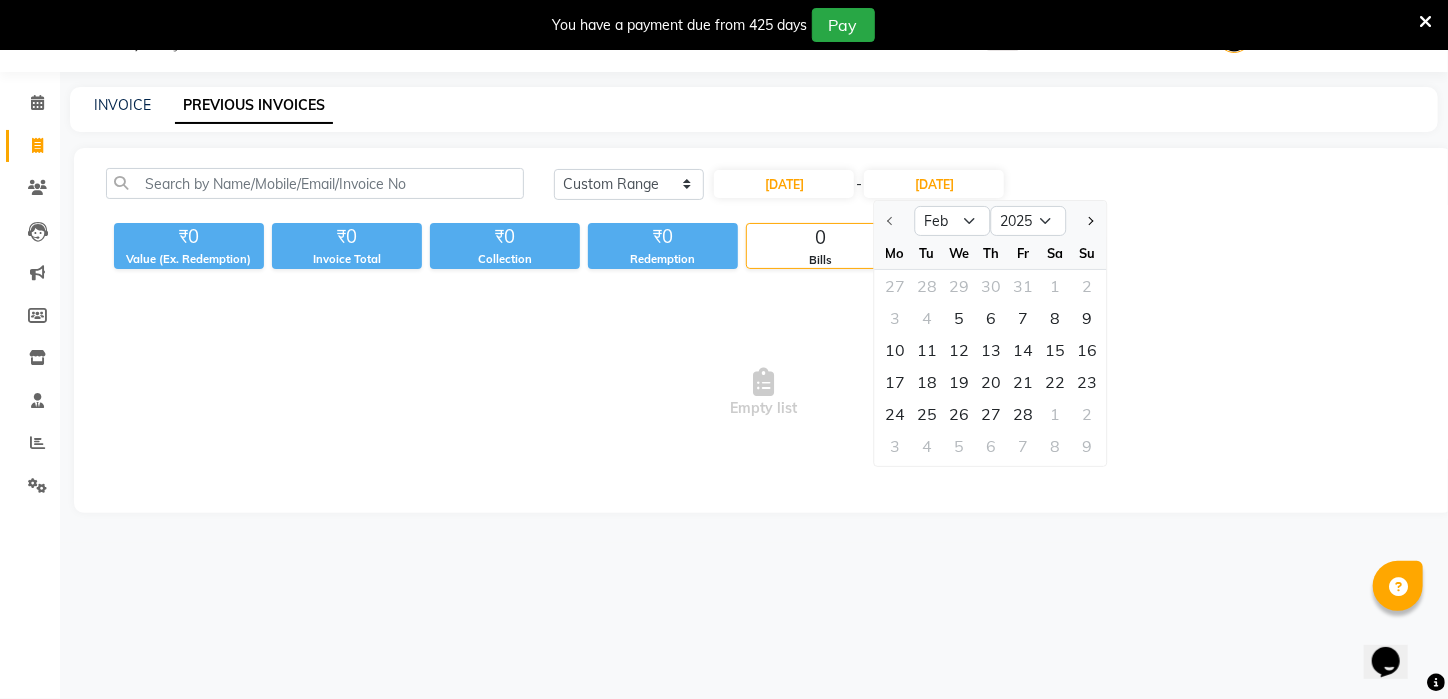click on "Feb Mar Apr May Jun [DATE] Aug Sep Oct Nov [DATE] 2026 2027 2028 2029 2030 2031 2032 2033 2034 2035" 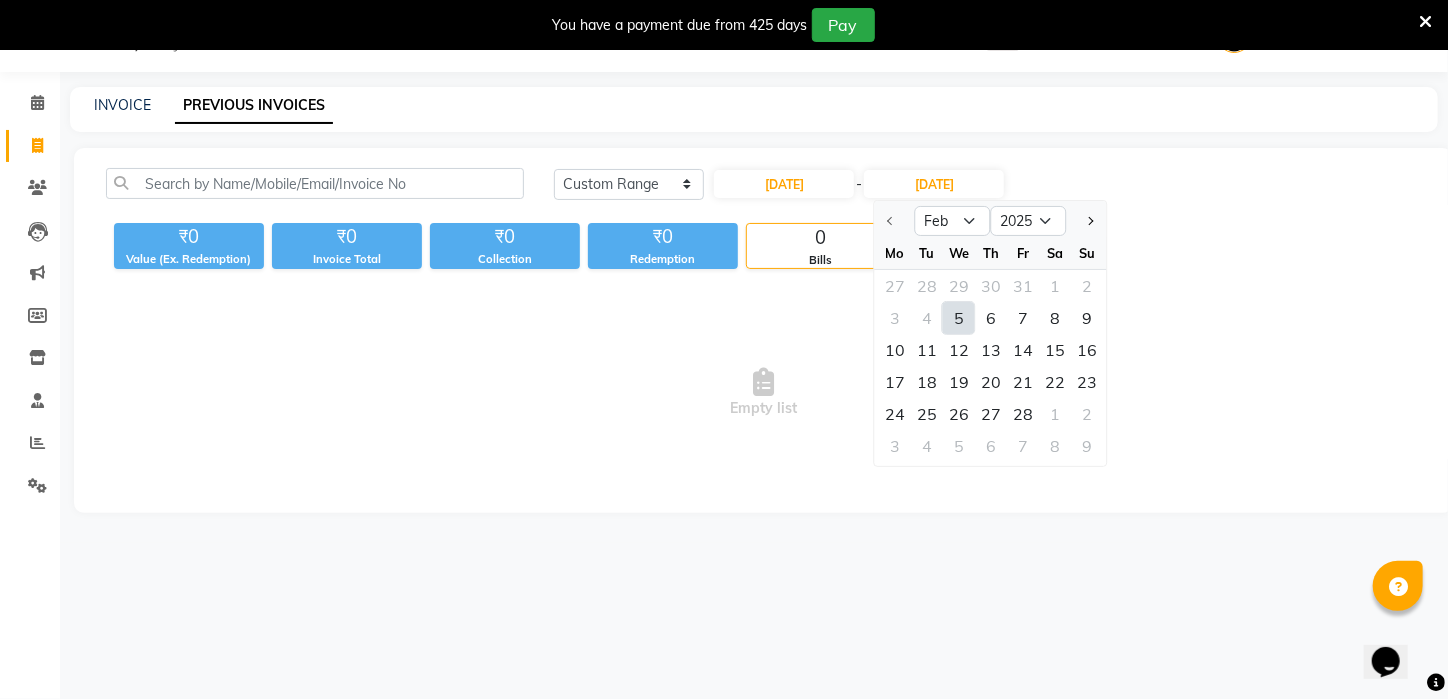 click on "5" 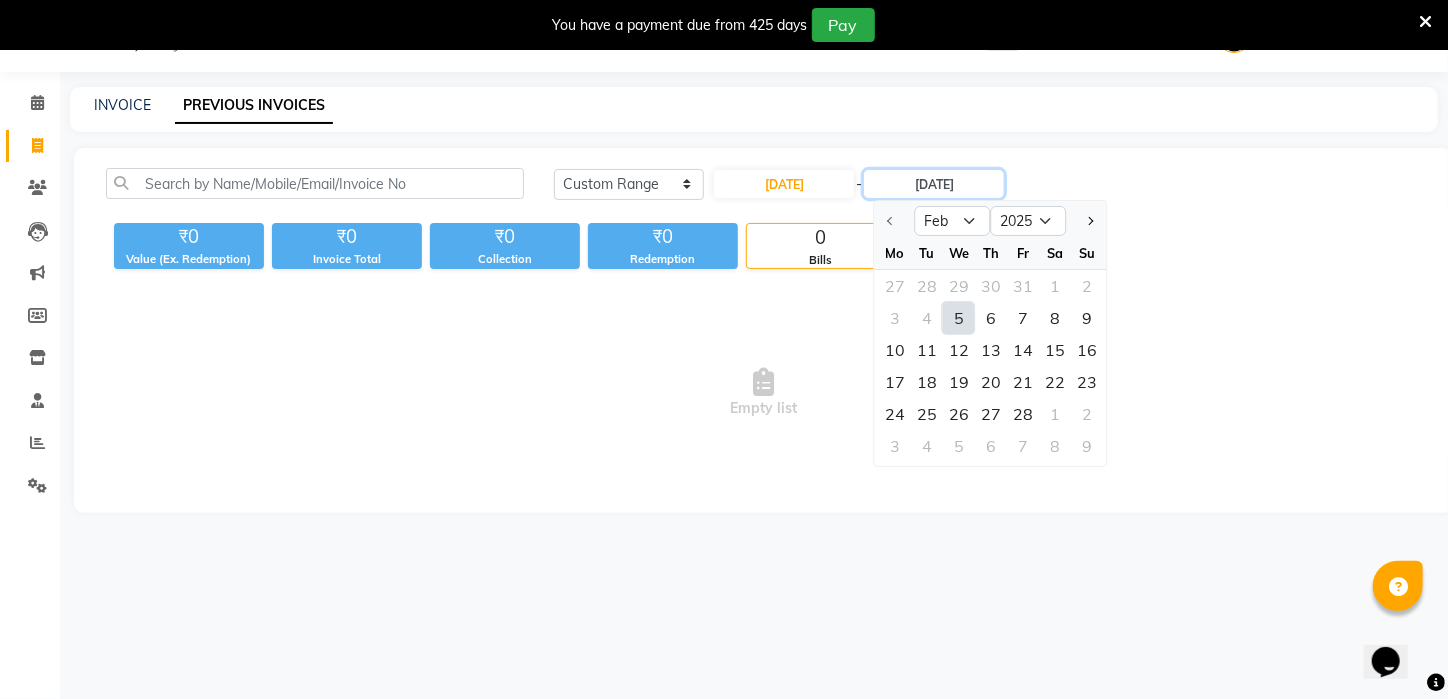 type on "[DATE]" 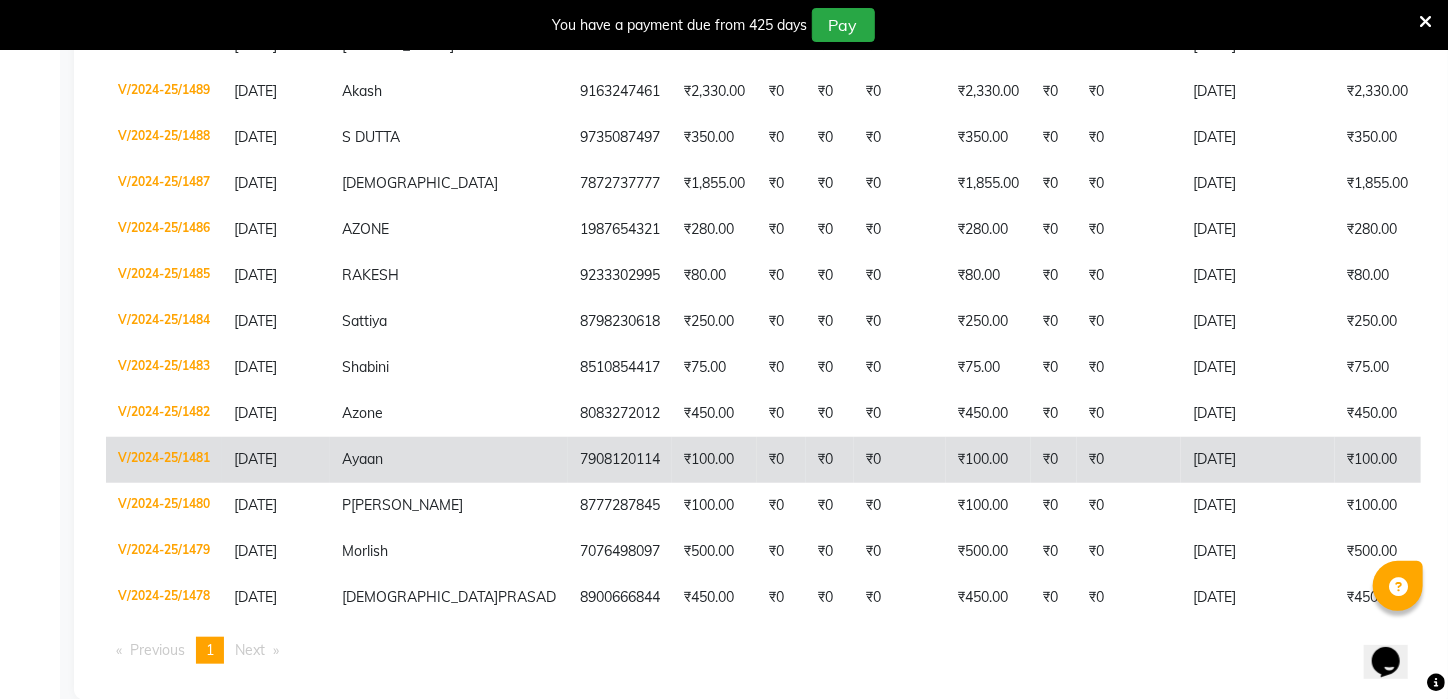 scroll, scrollTop: 642, scrollLeft: 0, axis: vertical 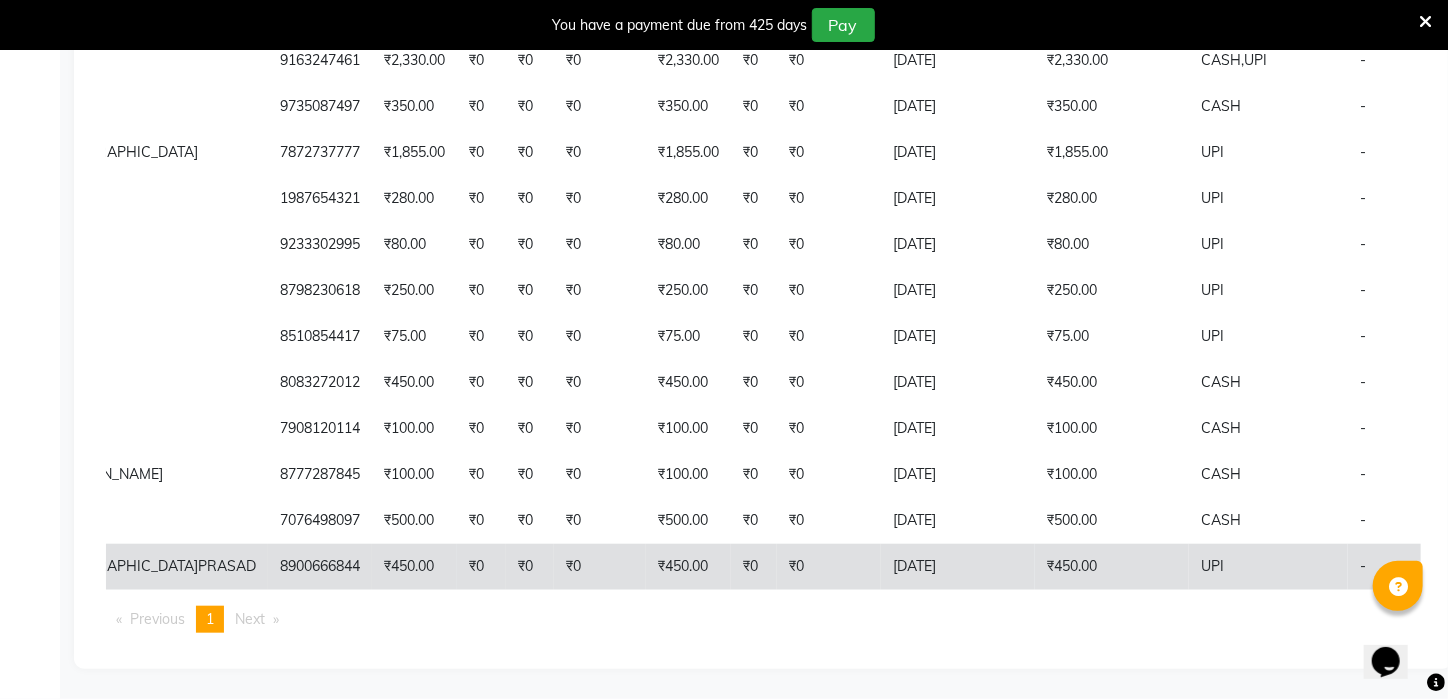 click on "[DATE]" 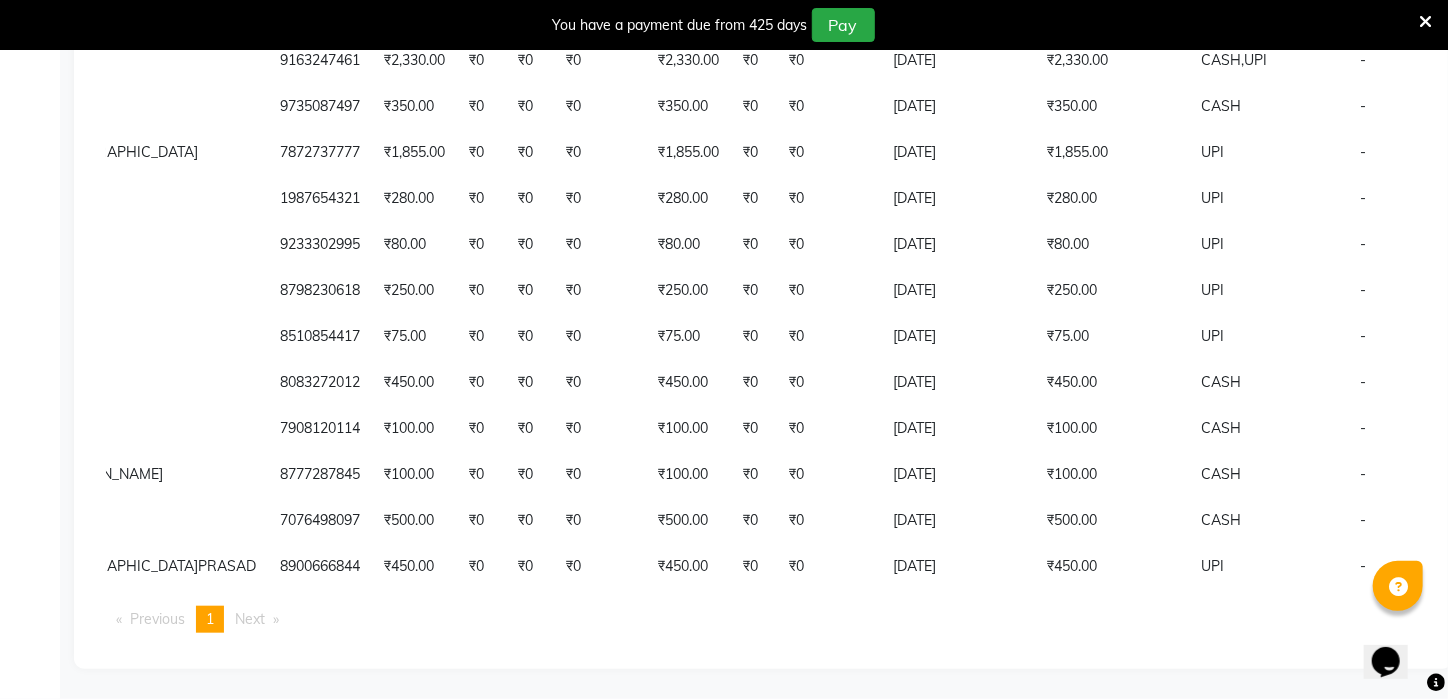 scroll, scrollTop: 0, scrollLeft: 0, axis: both 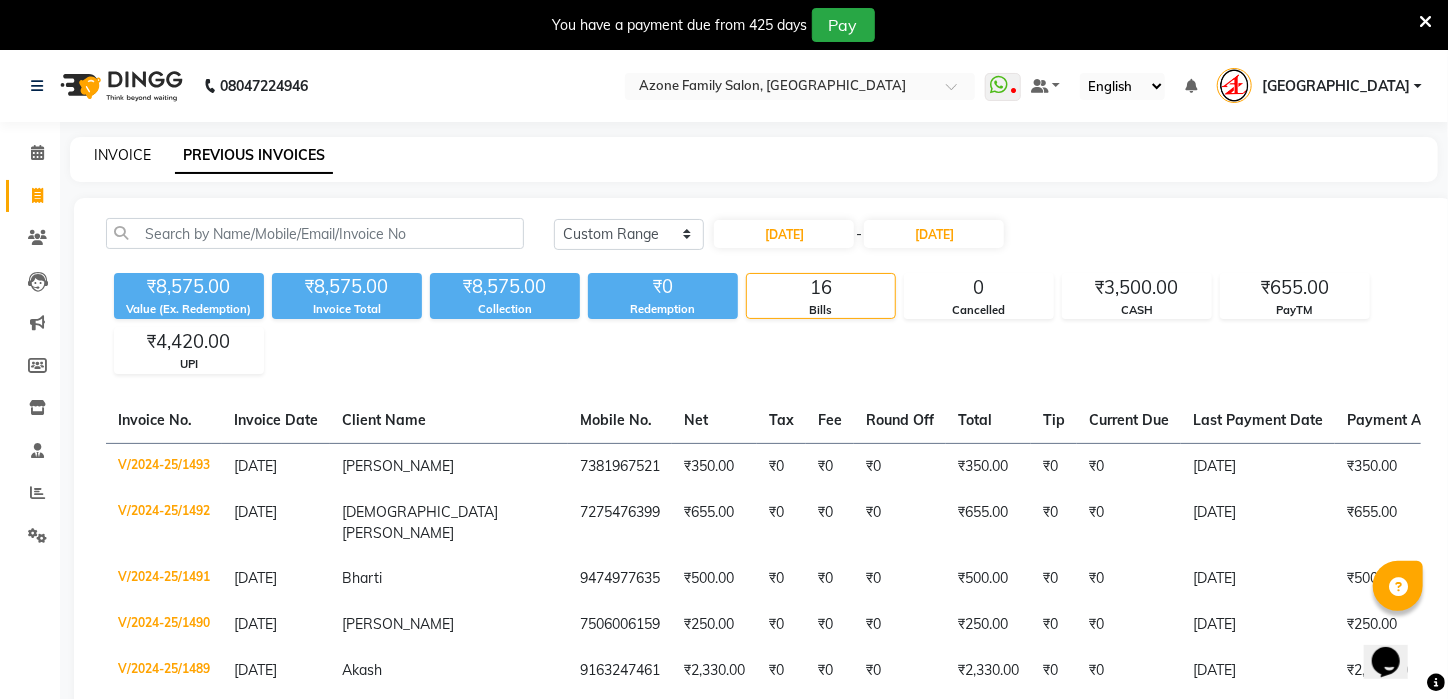 click on "INVOICE" 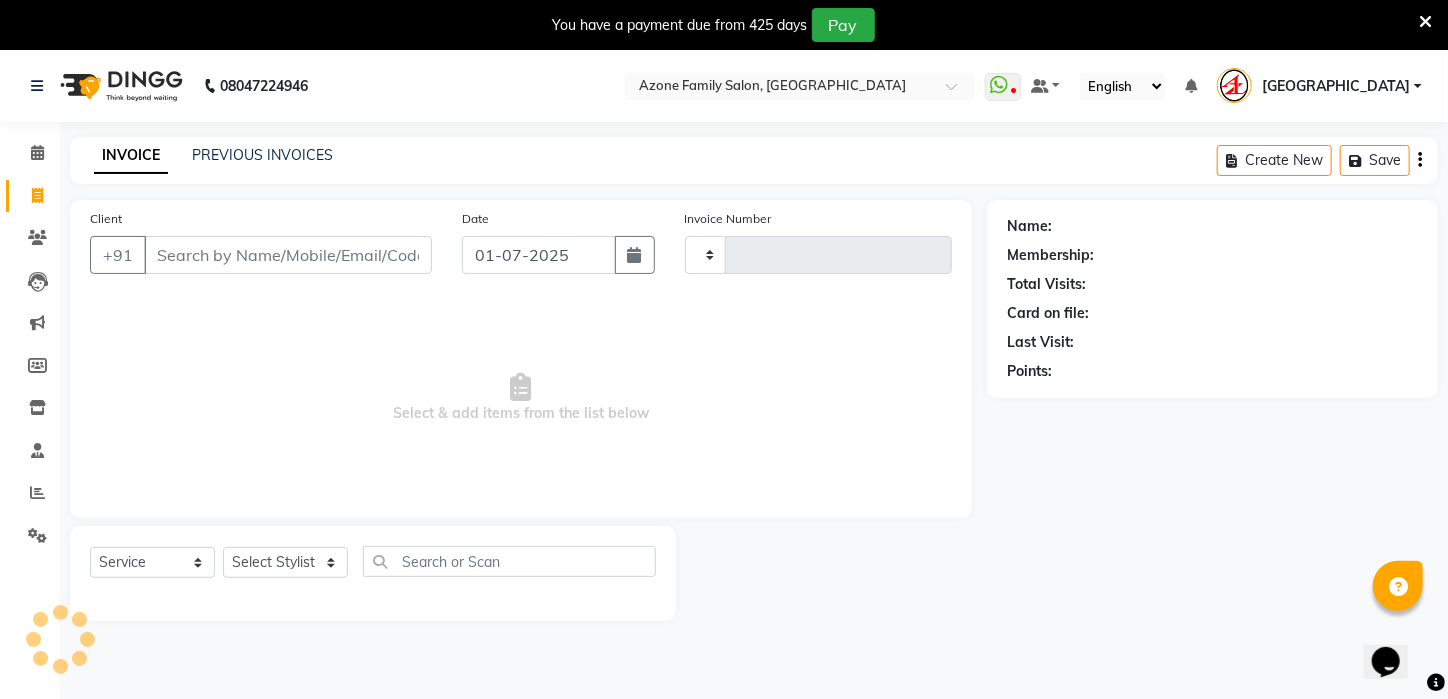 scroll, scrollTop: 50, scrollLeft: 0, axis: vertical 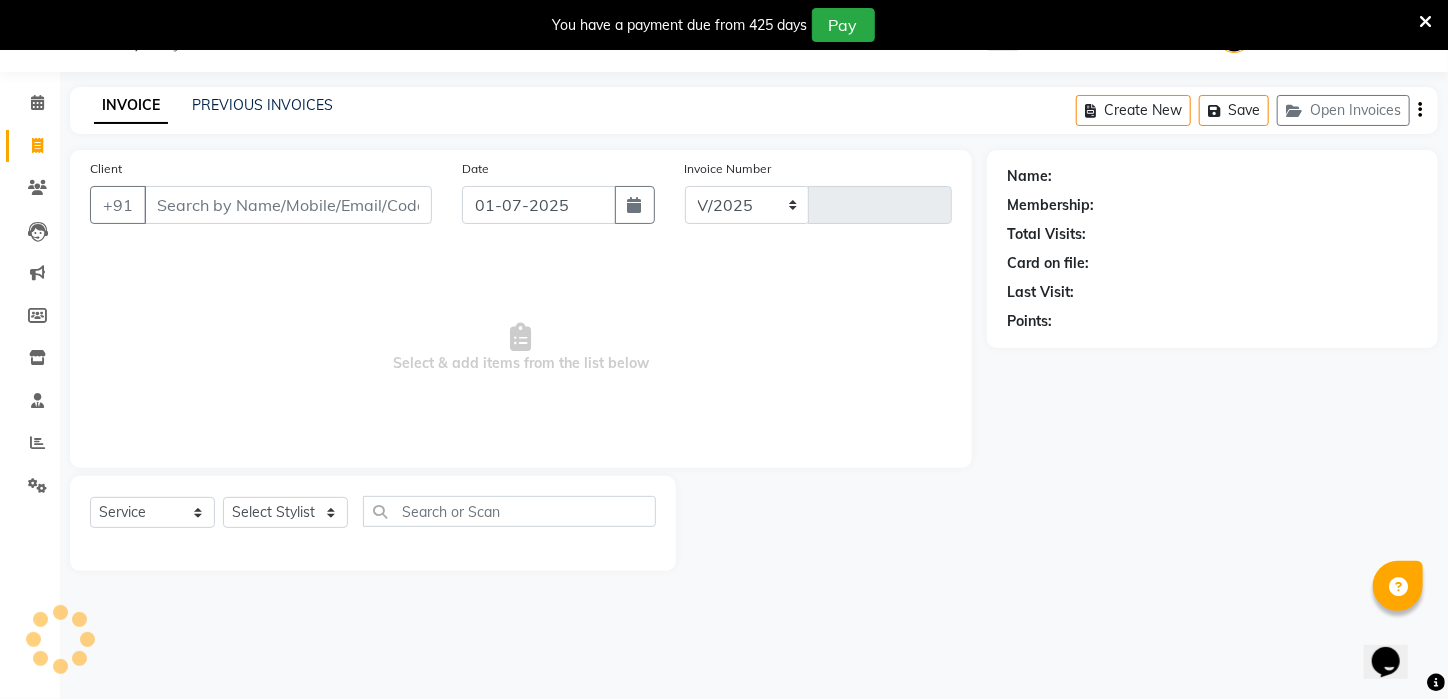 select on "4296" 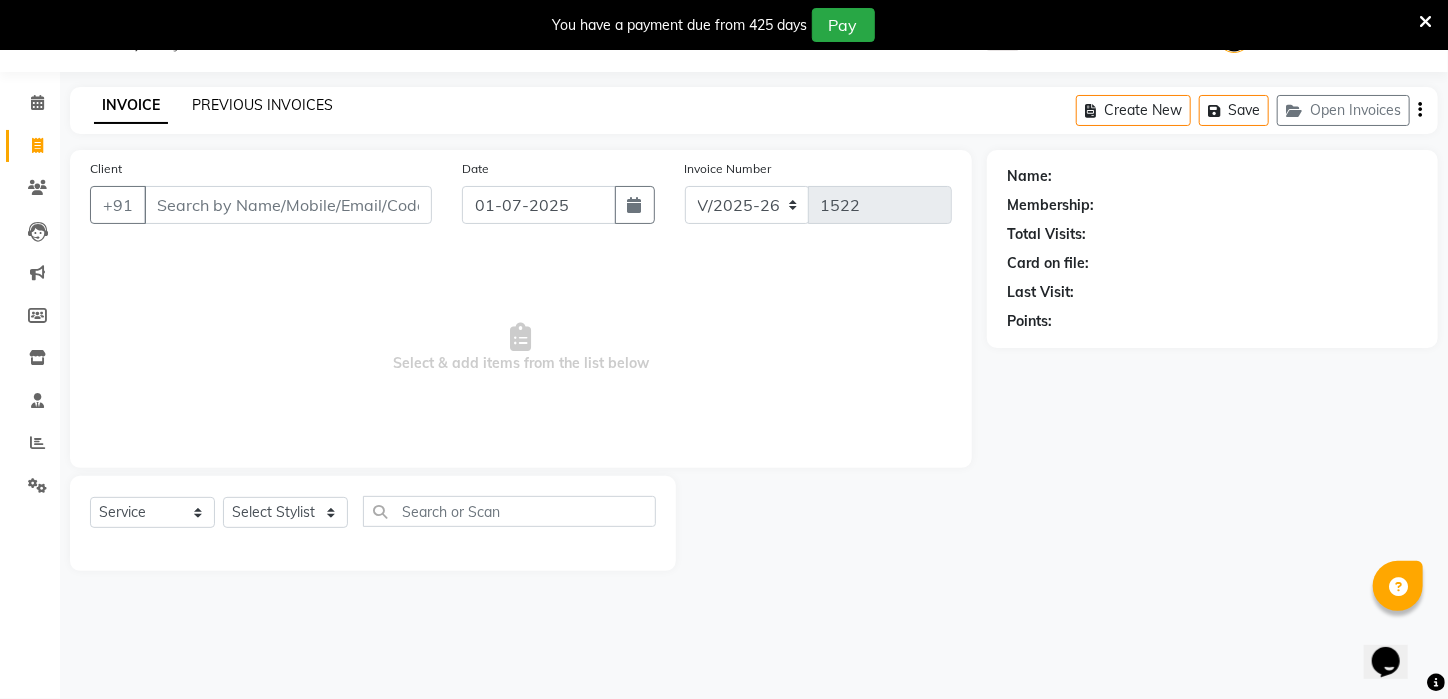 click on "PREVIOUS INVOICES" 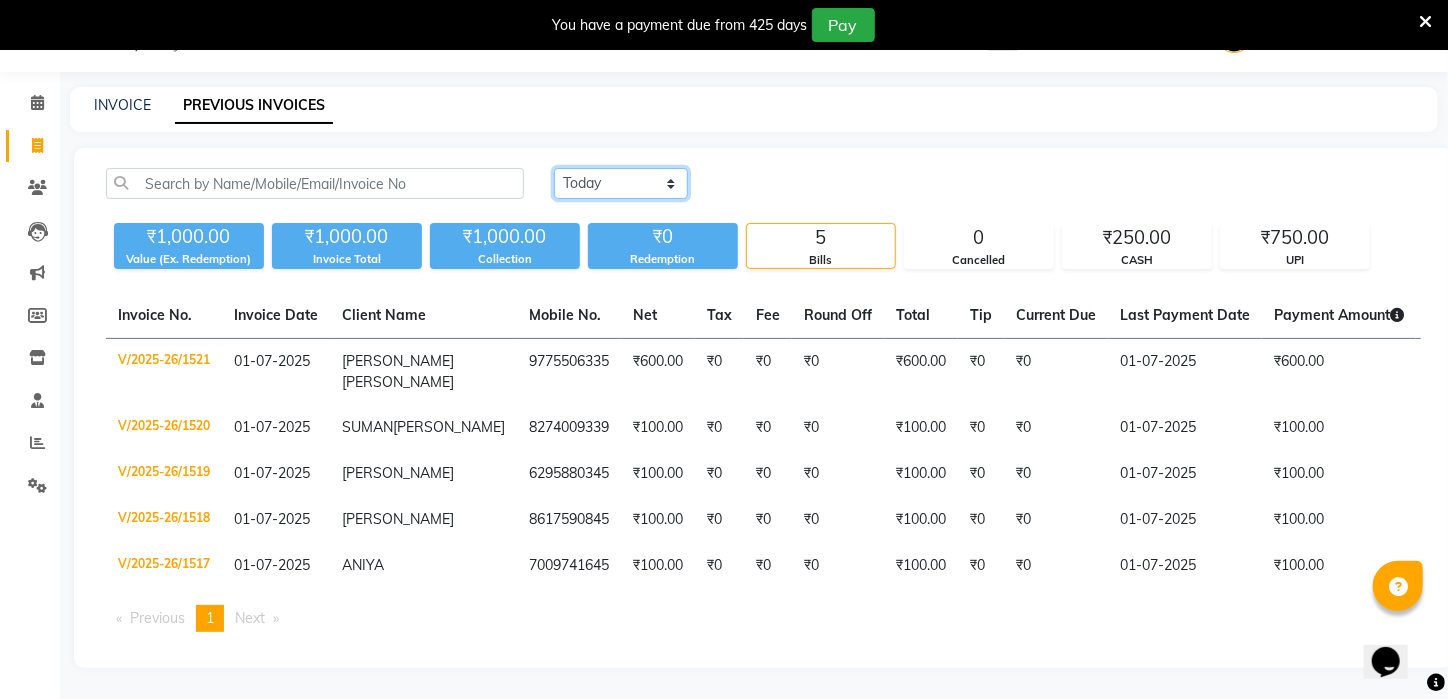 click on "[DATE] [DATE] Custom Range" 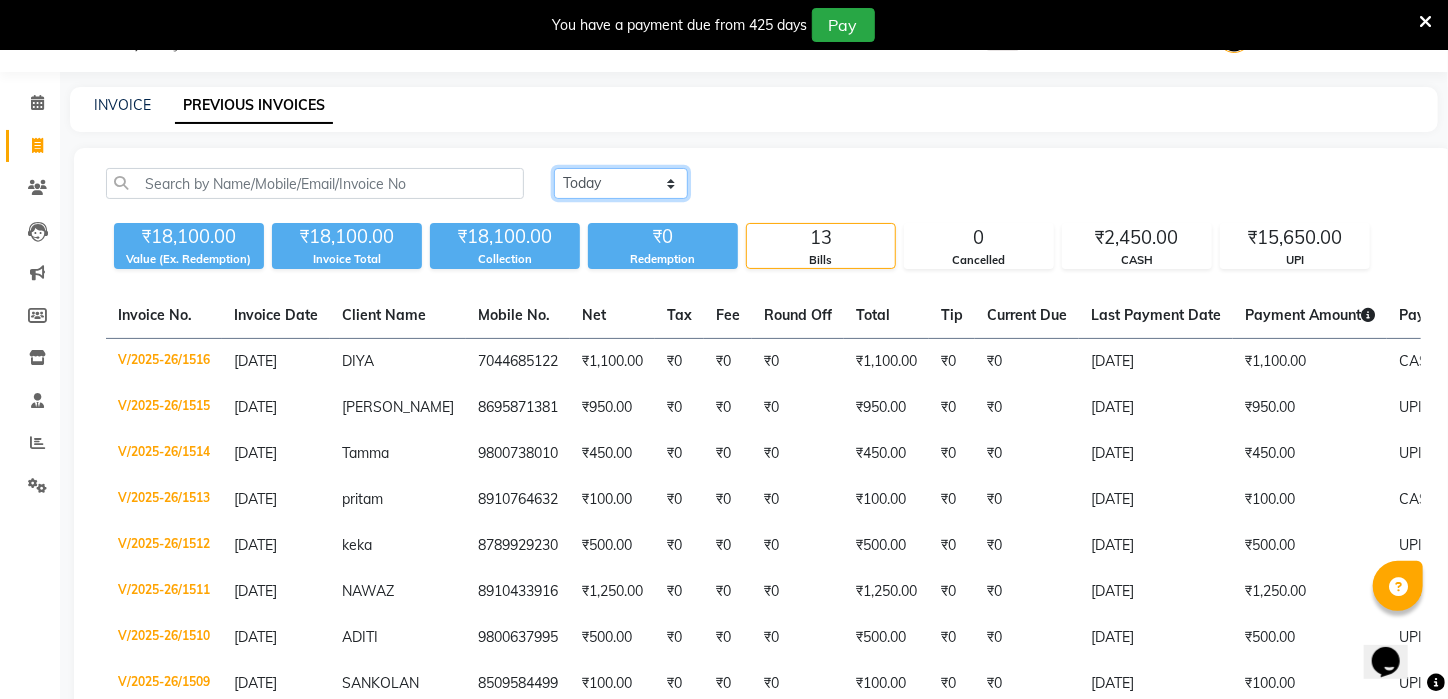 scroll, scrollTop: 410, scrollLeft: 0, axis: vertical 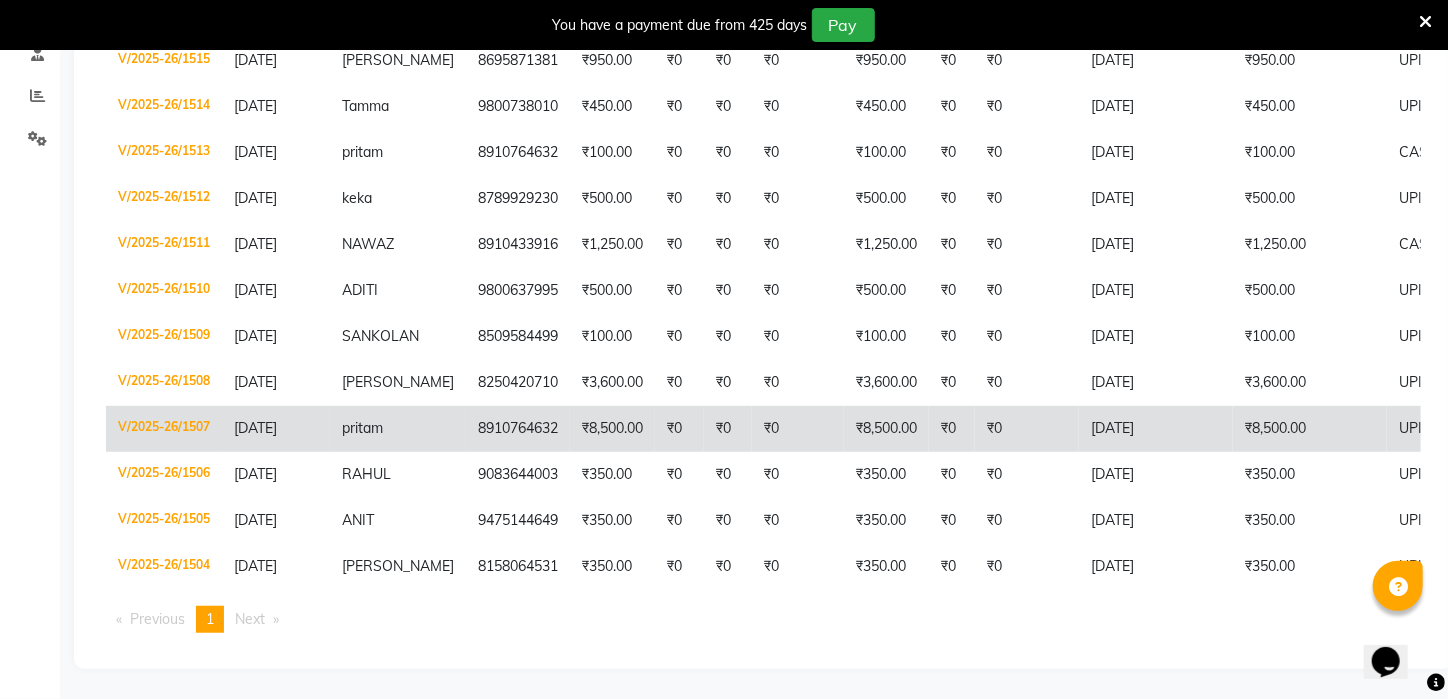 click on "₹8,500.00" 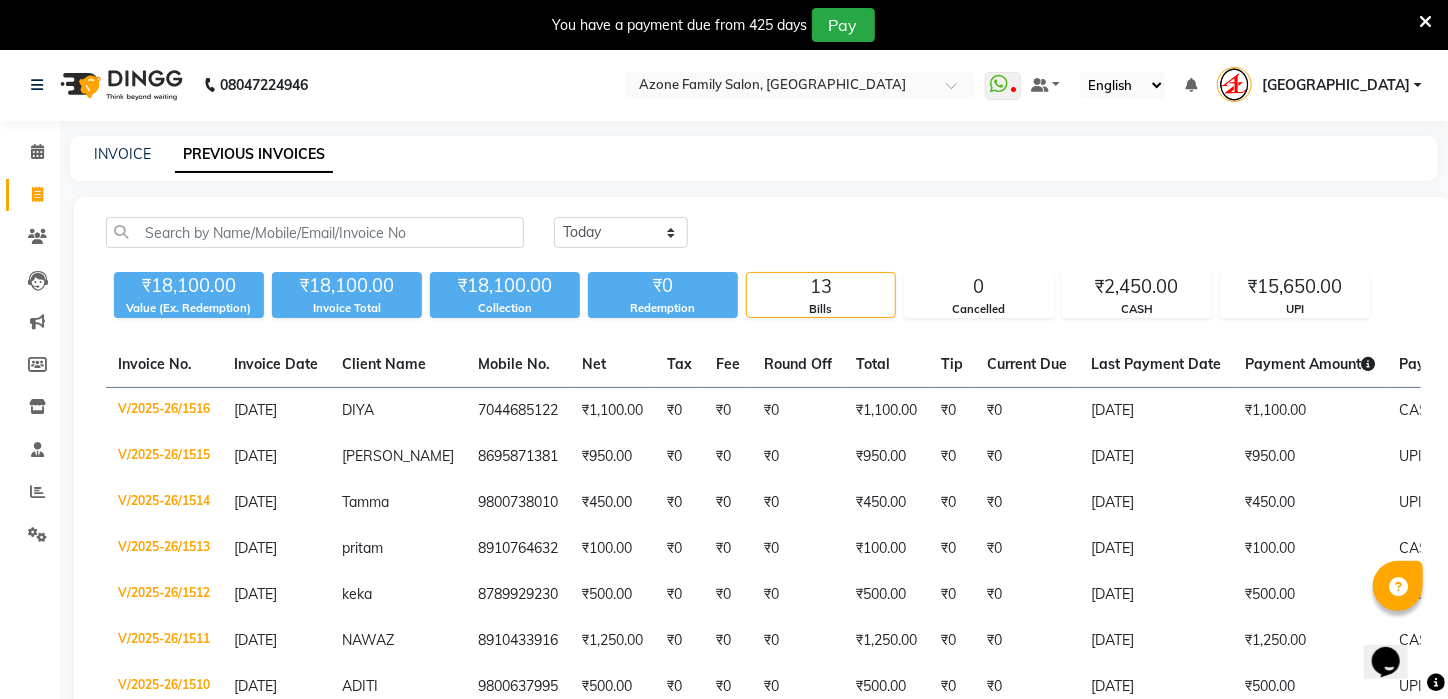scroll, scrollTop: 0, scrollLeft: 0, axis: both 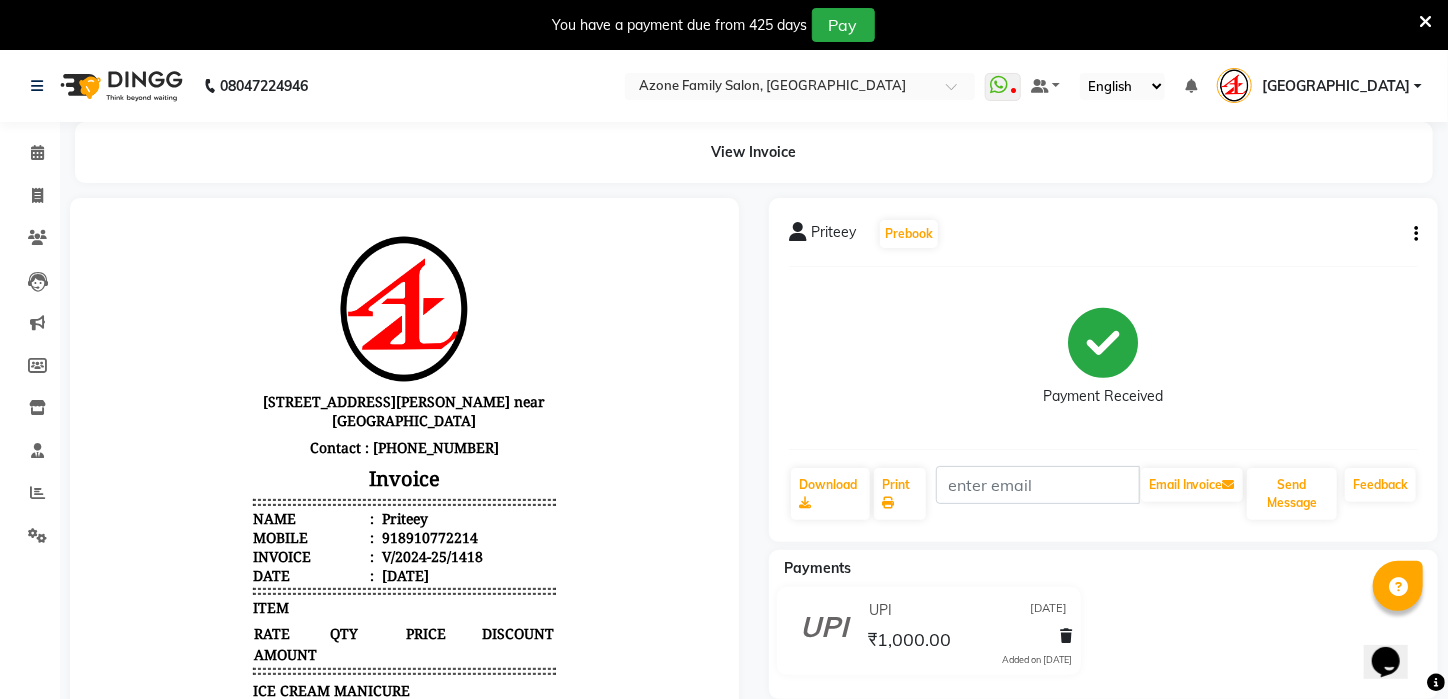 click on "View Invoice" 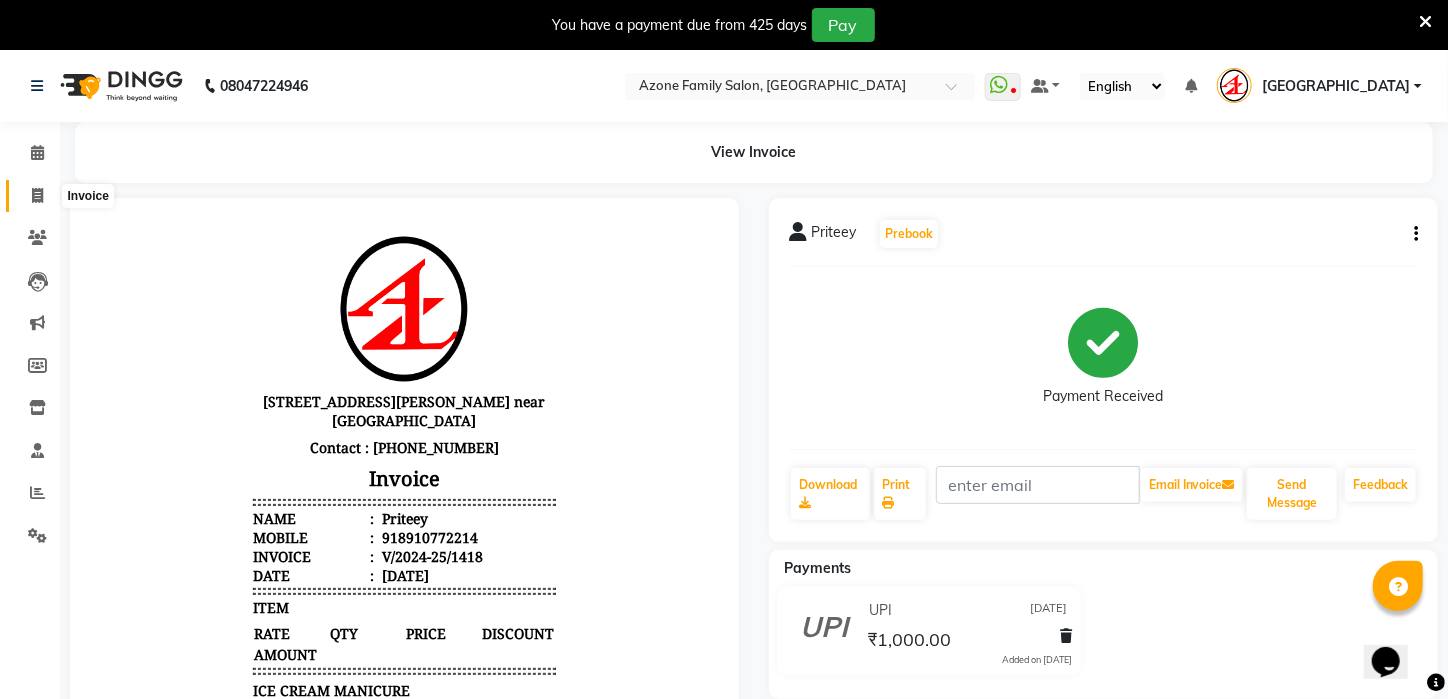 click 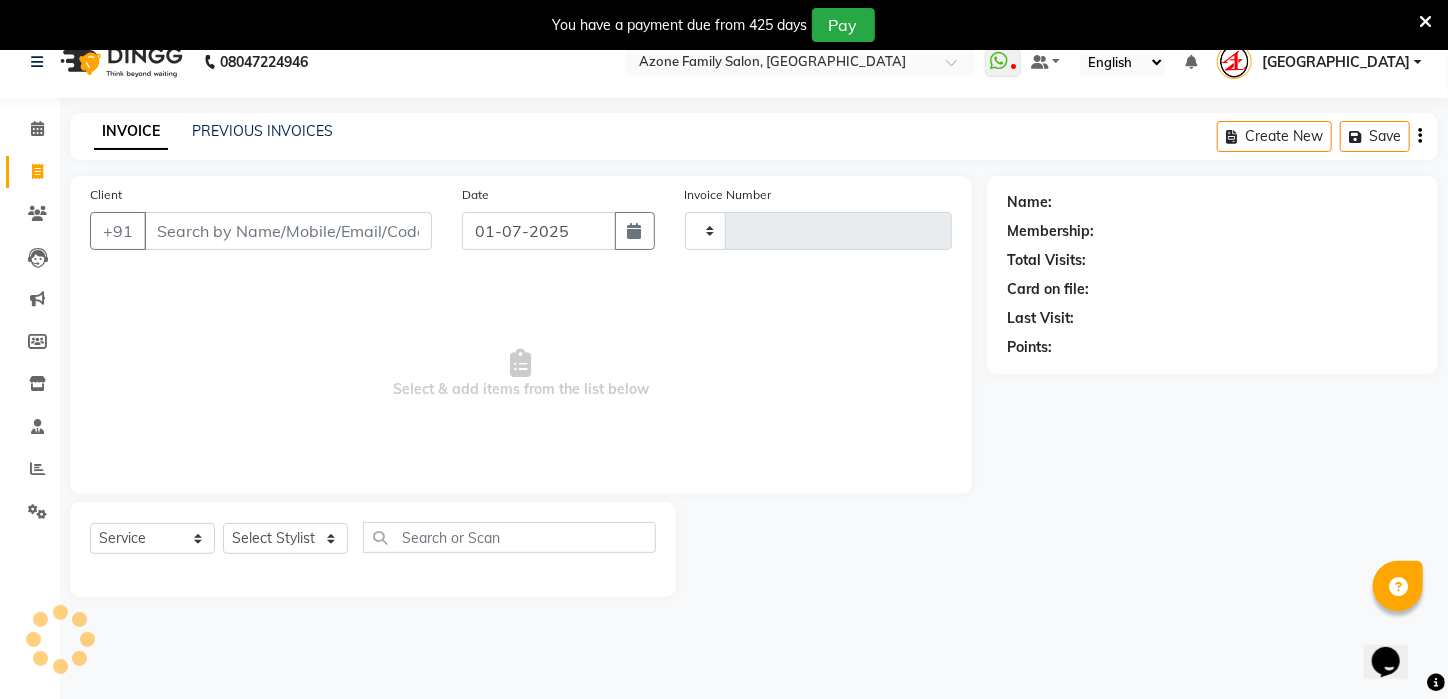 scroll, scrollTop: 50, scrollLeft: 0, axis: vertical 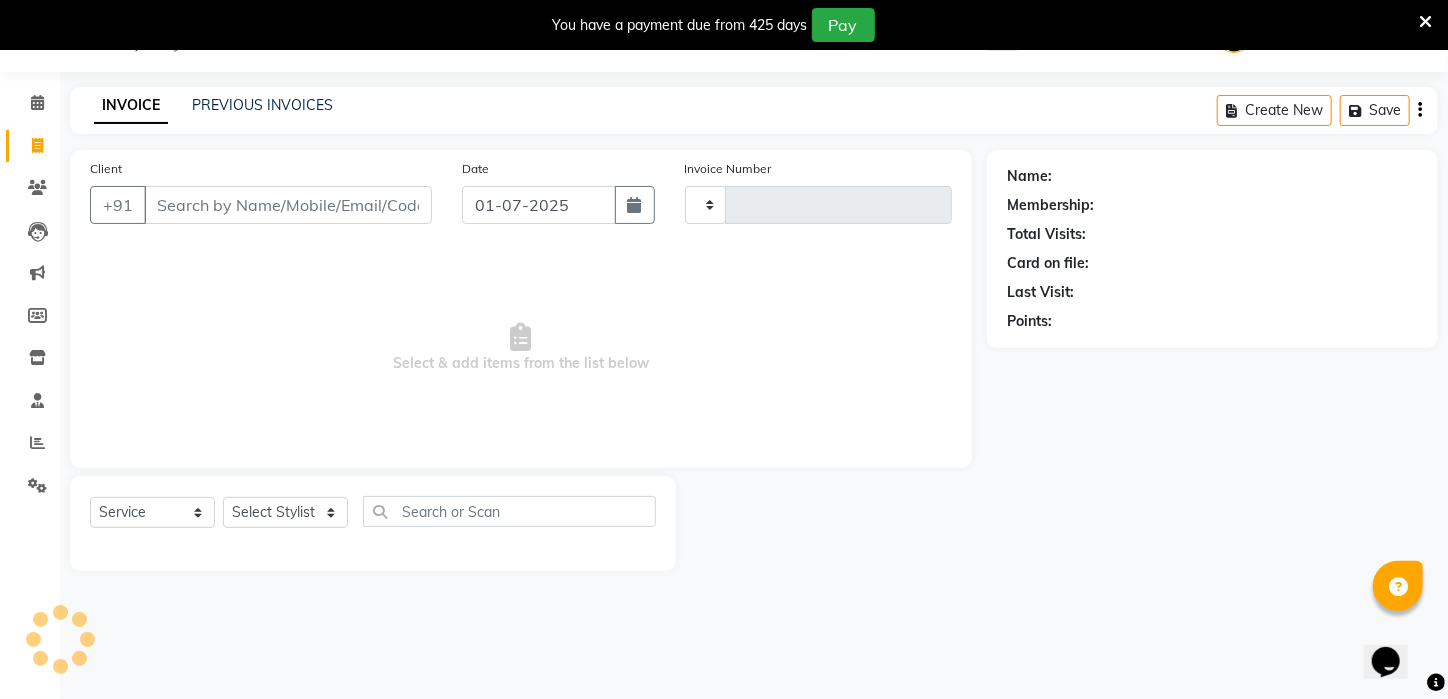 type on "1522" 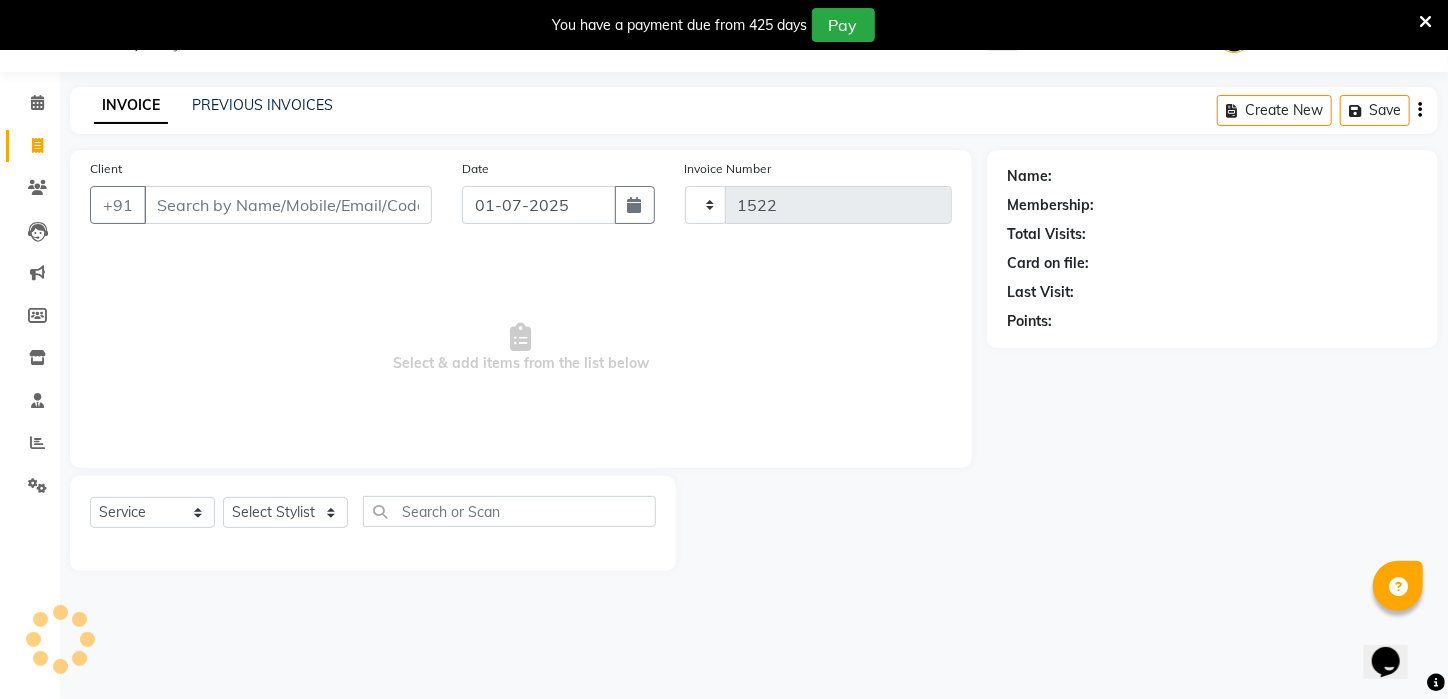 select on "4296" 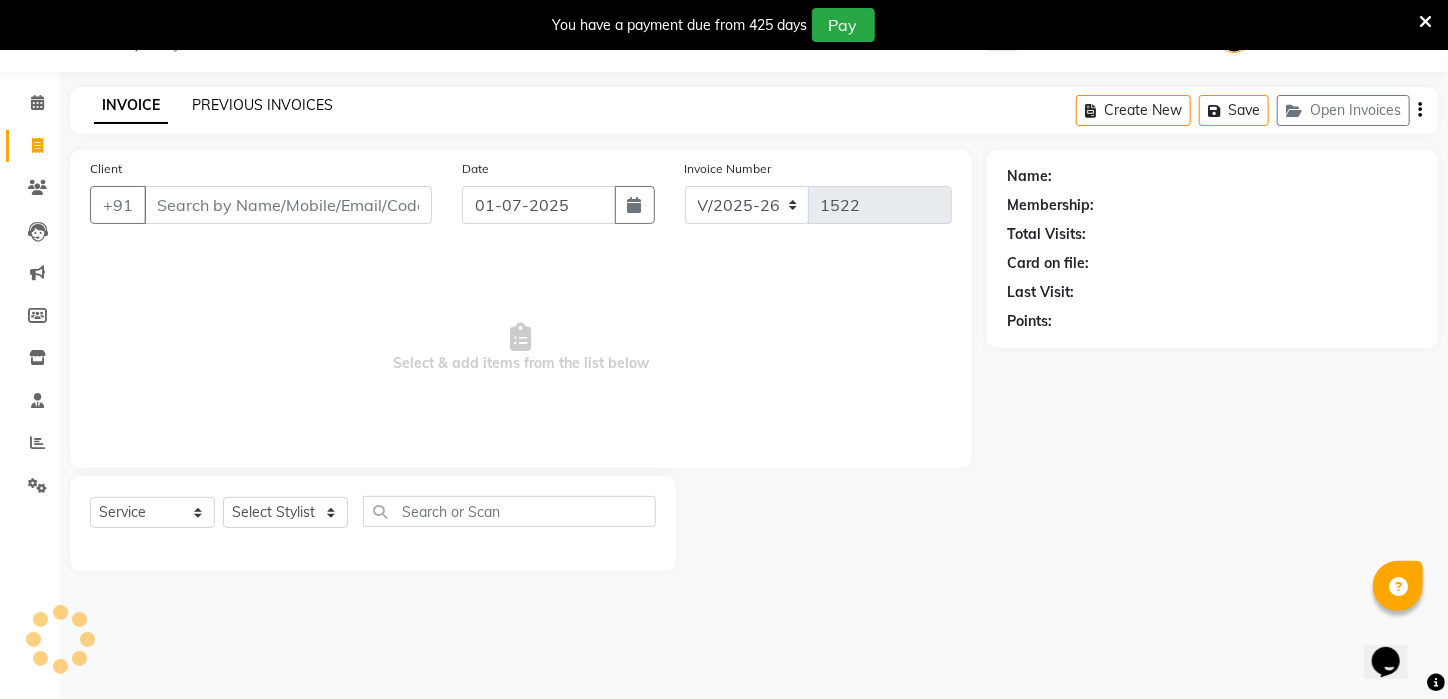 click on "PREVIOUS INVOICES" 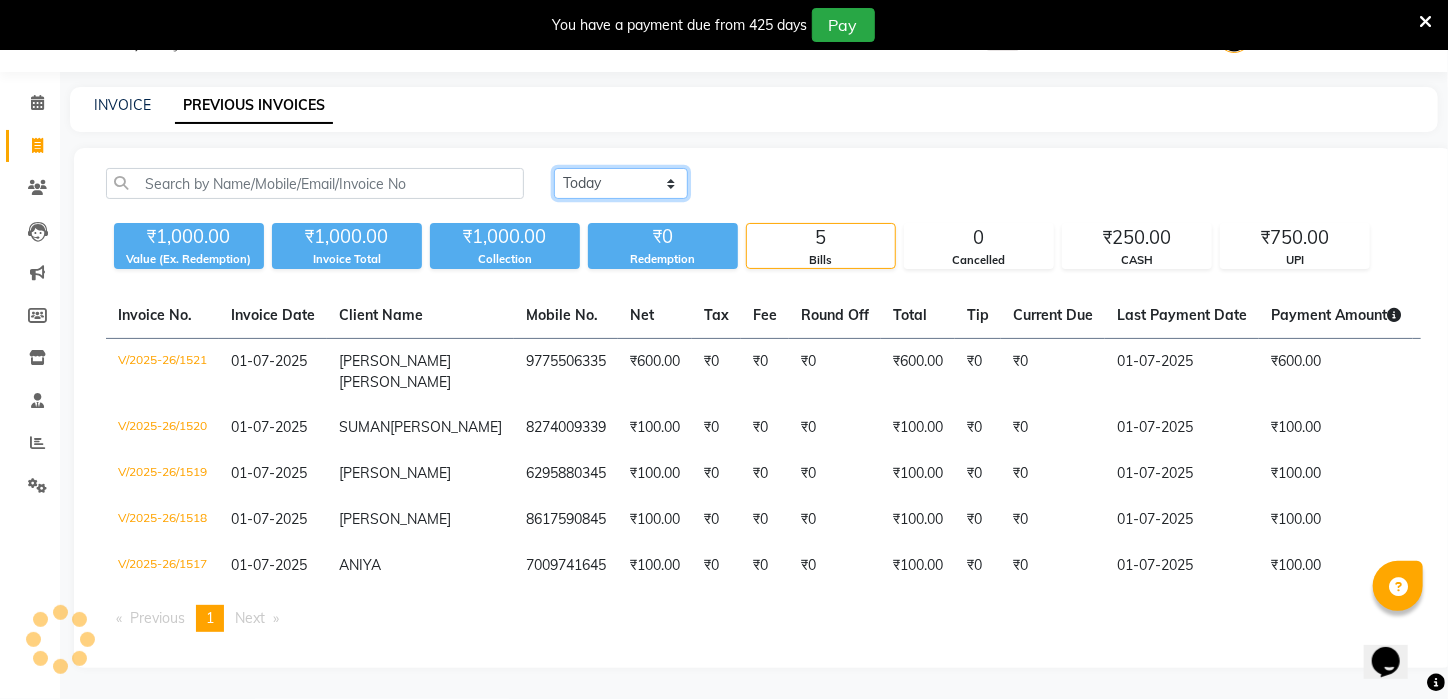 click on "[DATE] [DATE] Custom Range" 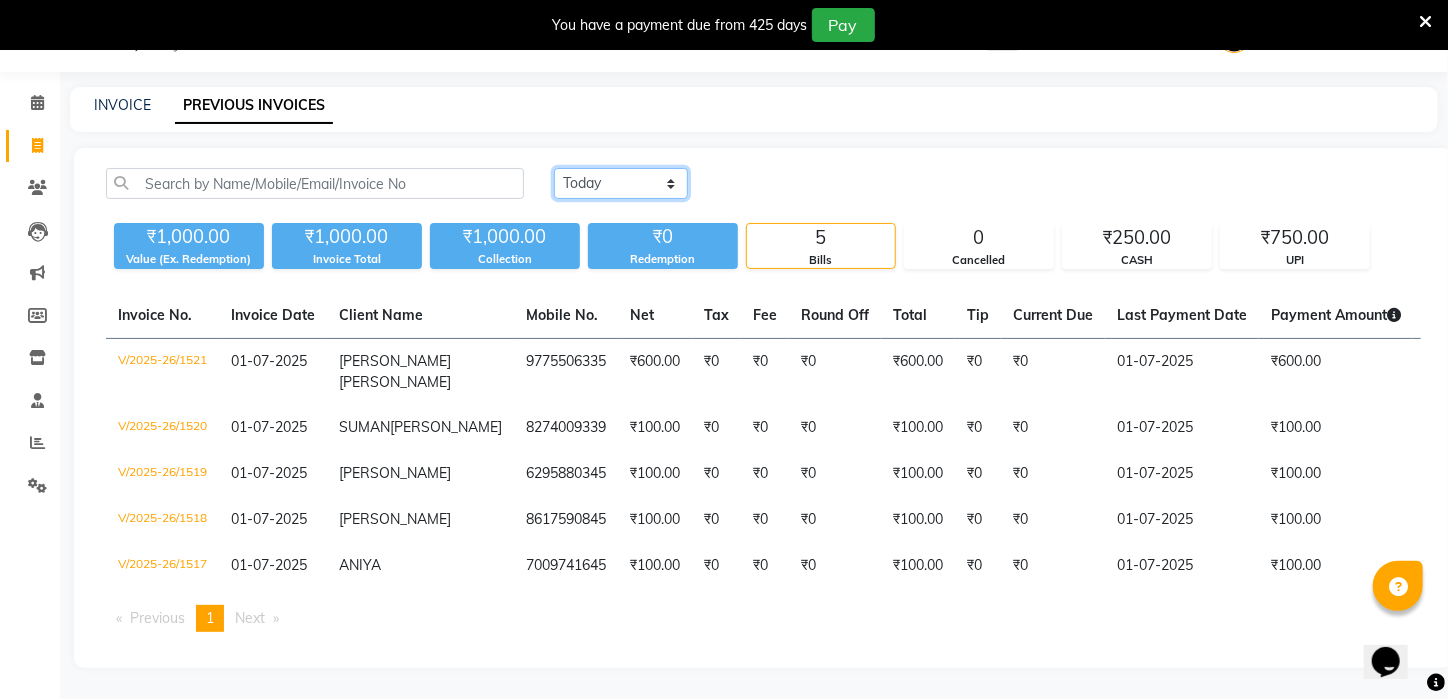 select on "range" 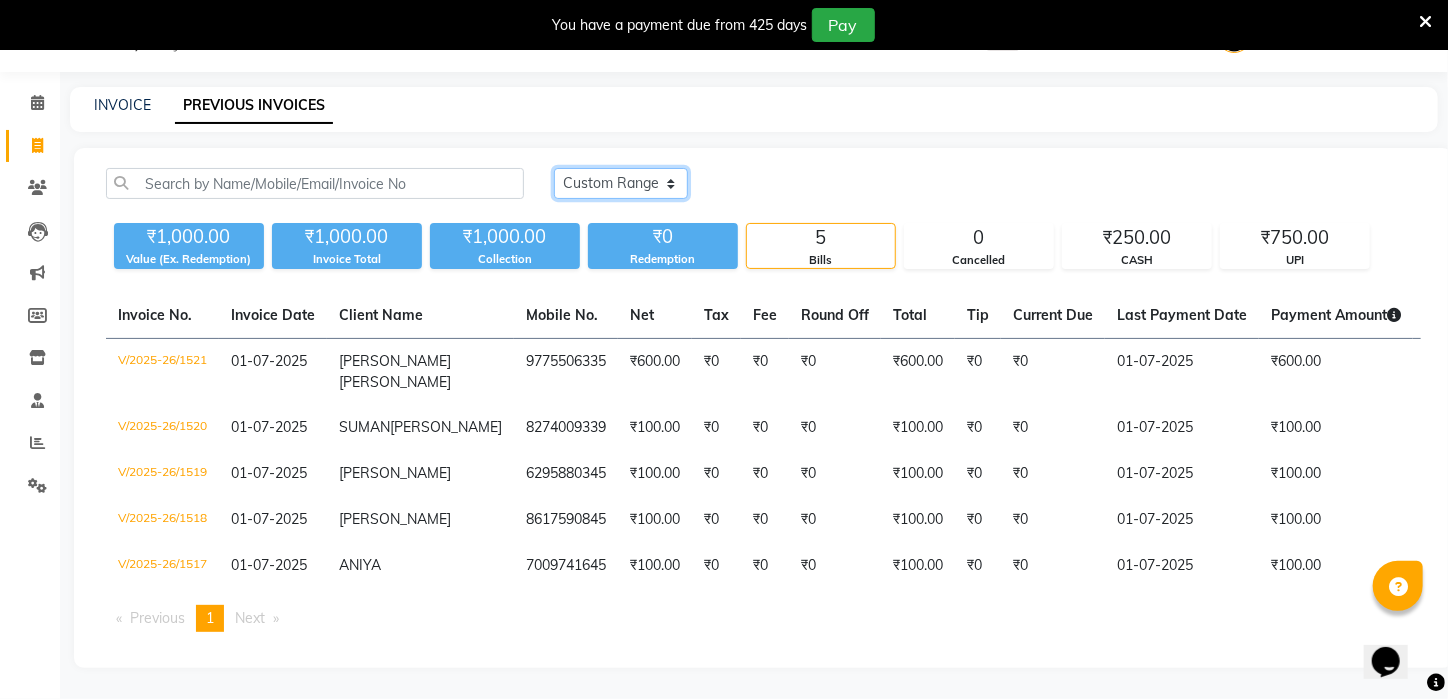 click on "[DATE] [DATE] Custom Range" 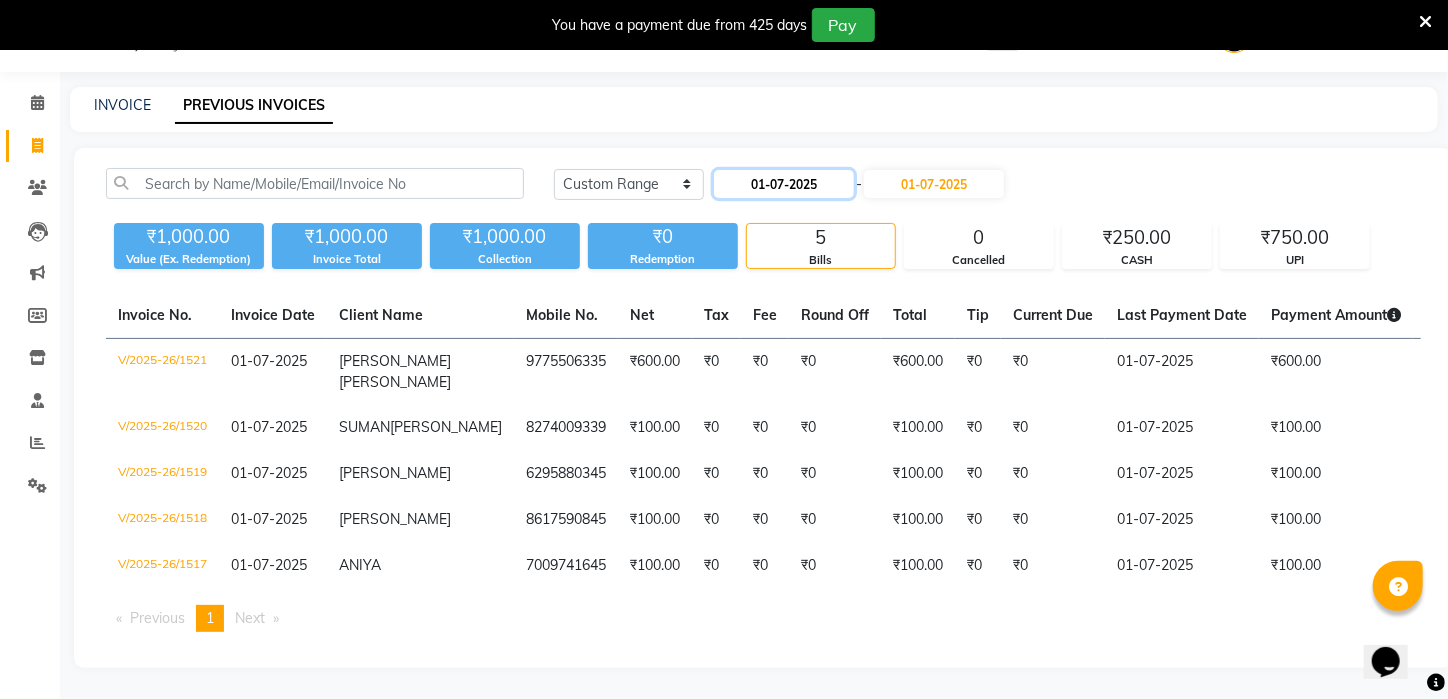 click on "01-07-2025" 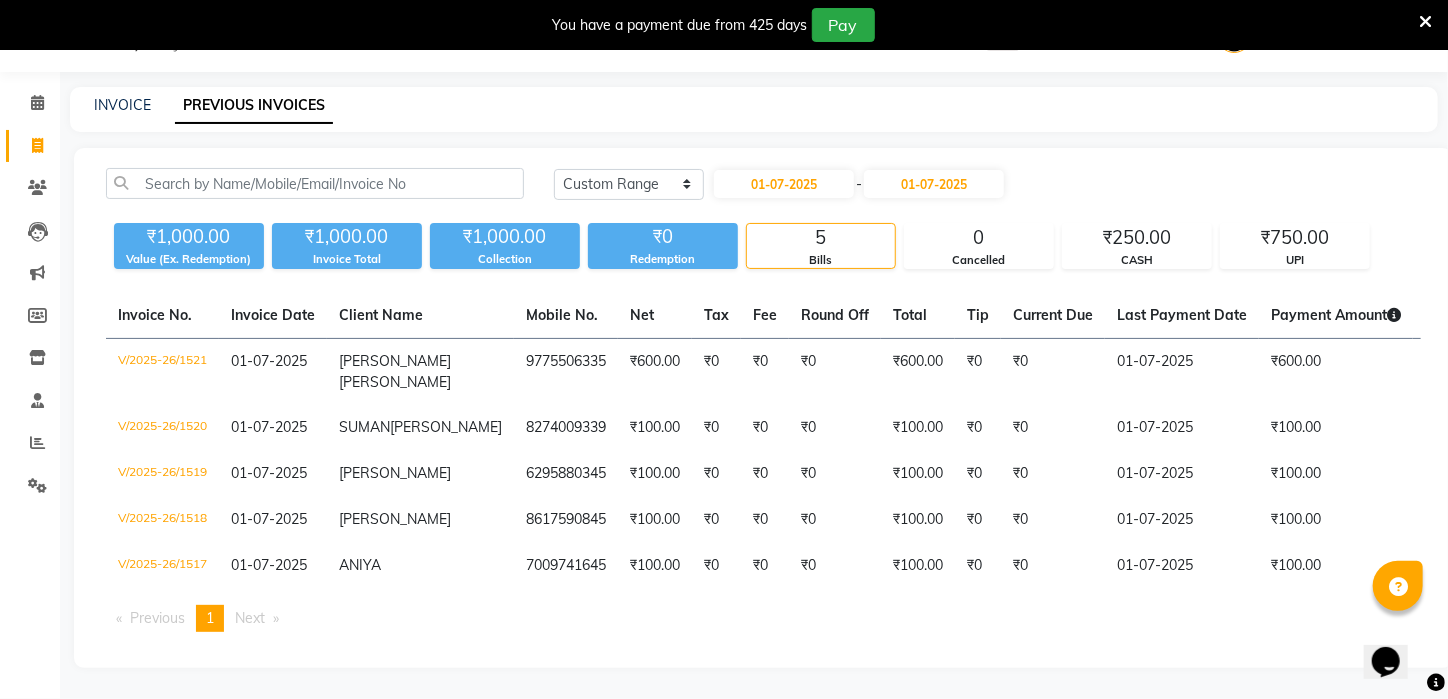 select on "7" 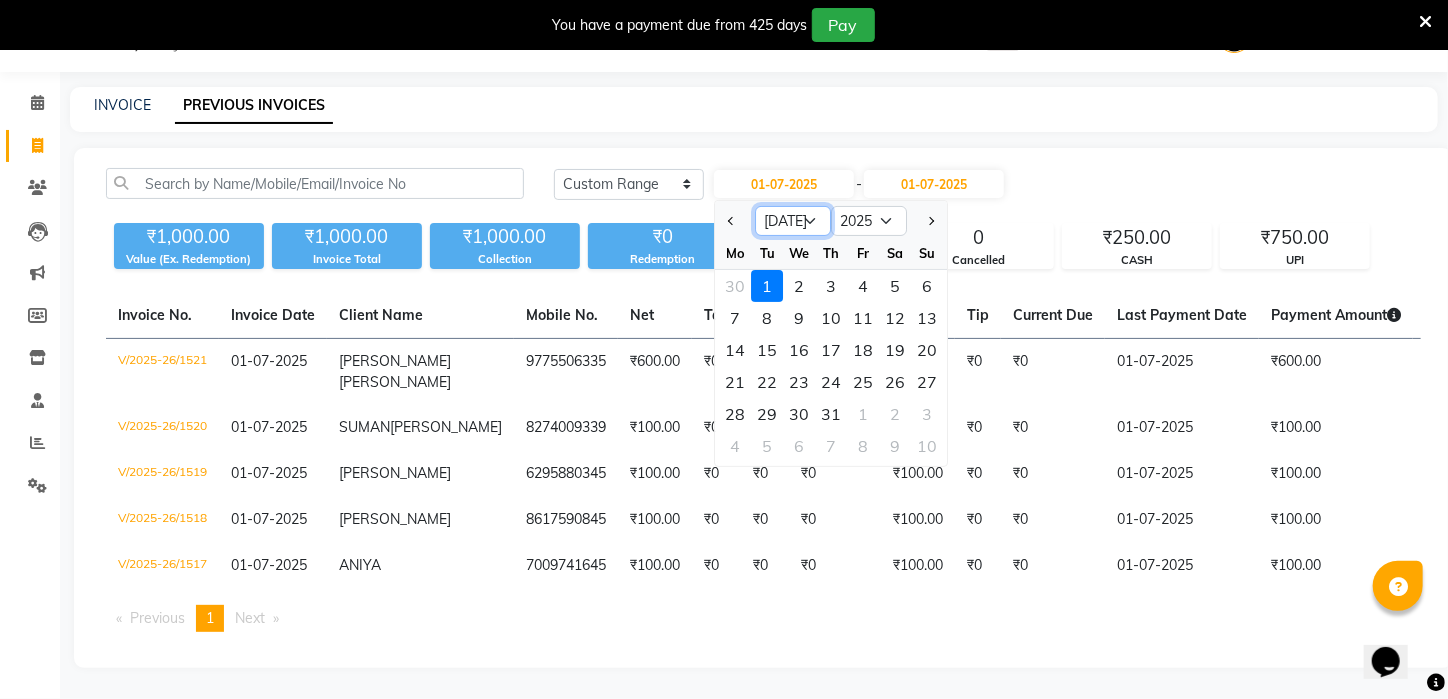 click on "Jan Feb Mar Apr May Jun [DATE] Aug Sep Oct Nov Dec" 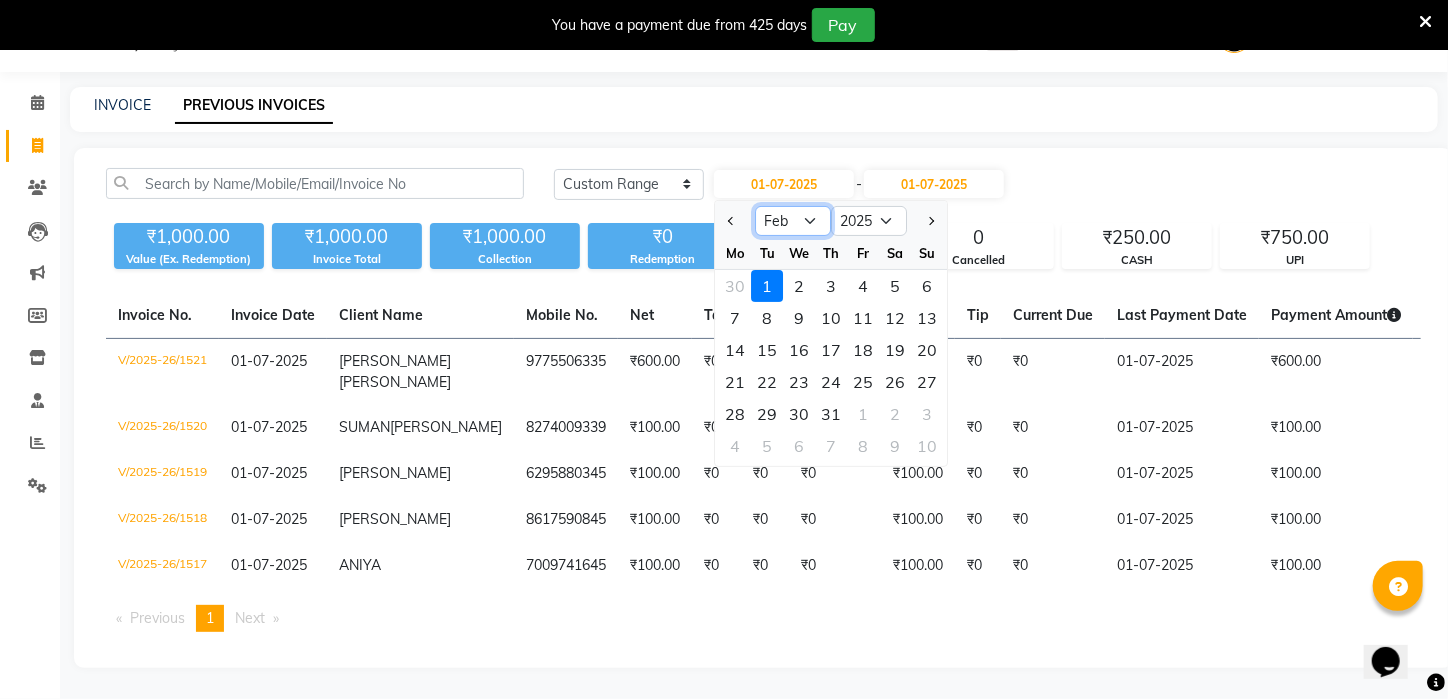 click on "Jan Feb Mar Apr May Jun [DATE] Aug Sep Oct Nov Dec" 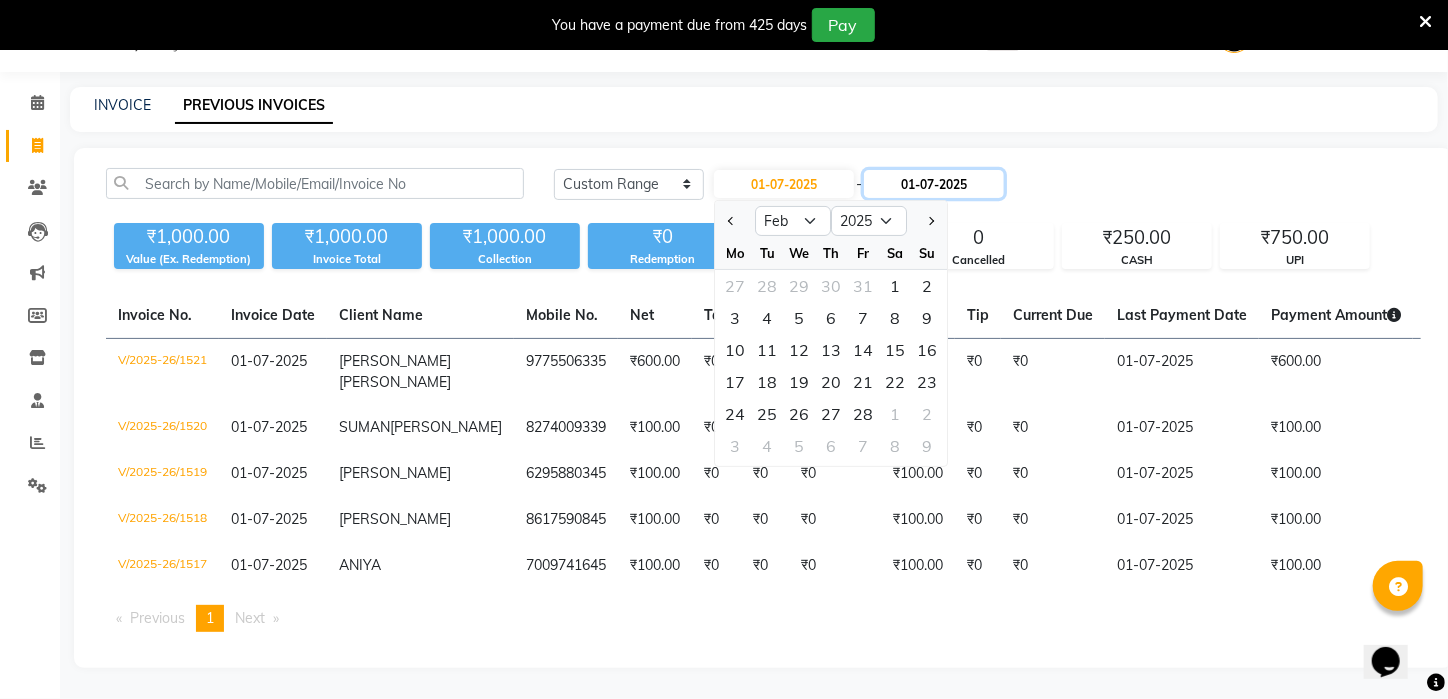 click on "01-07-2025" 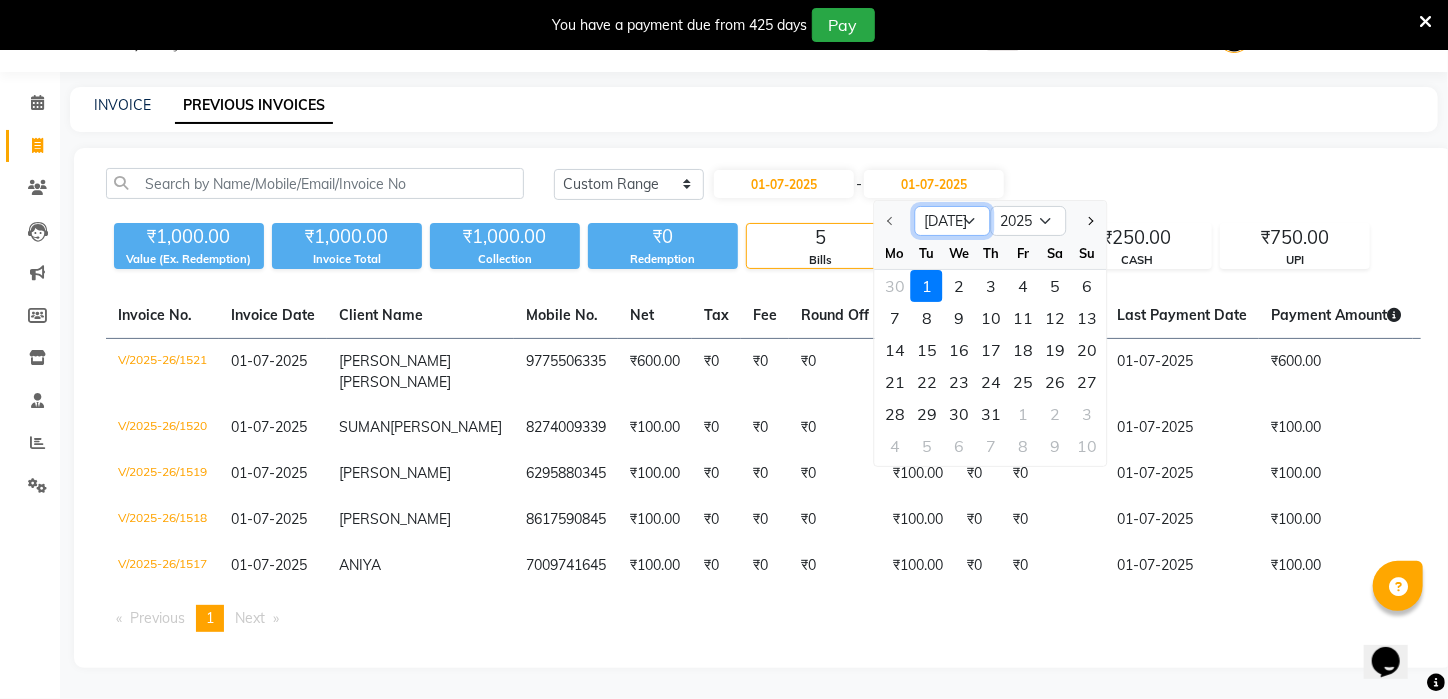 click on "Jul Aug Sep Oct Nov Dec" 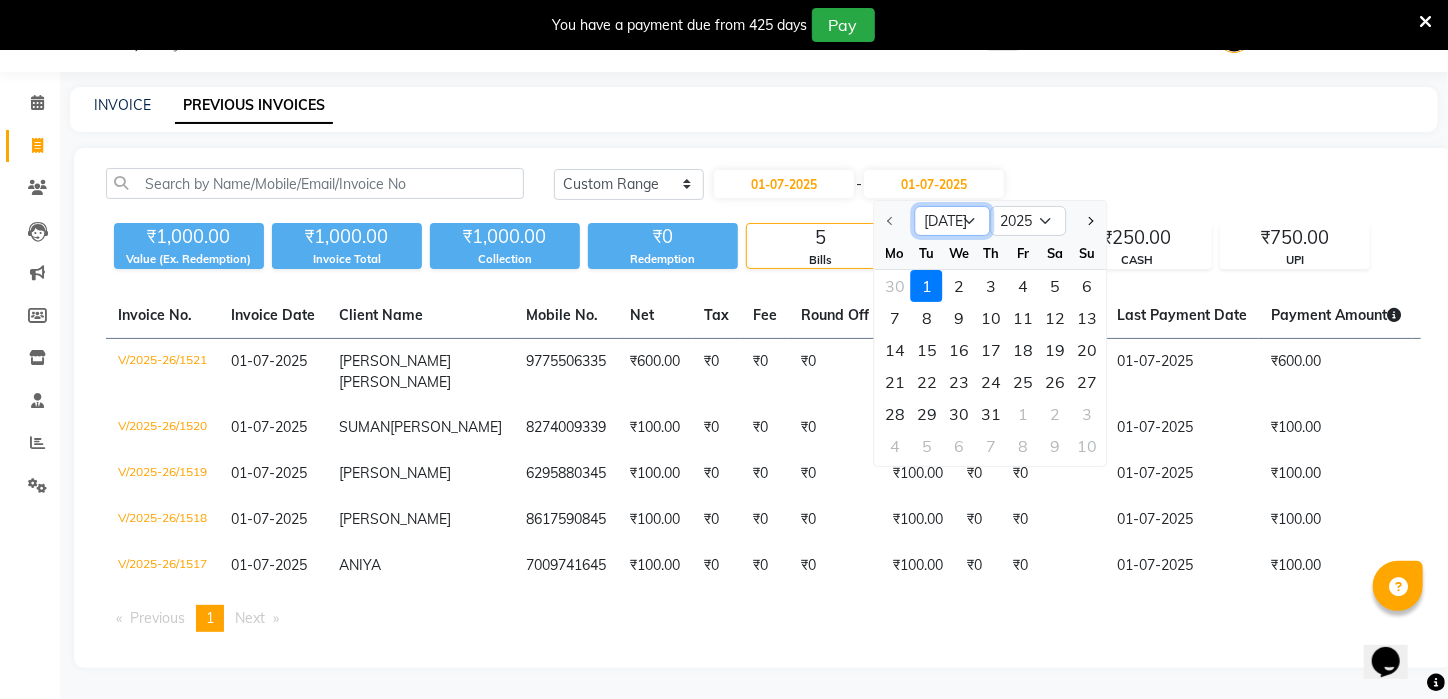 click on "Jul Aug Sep Oct Nov Dec" 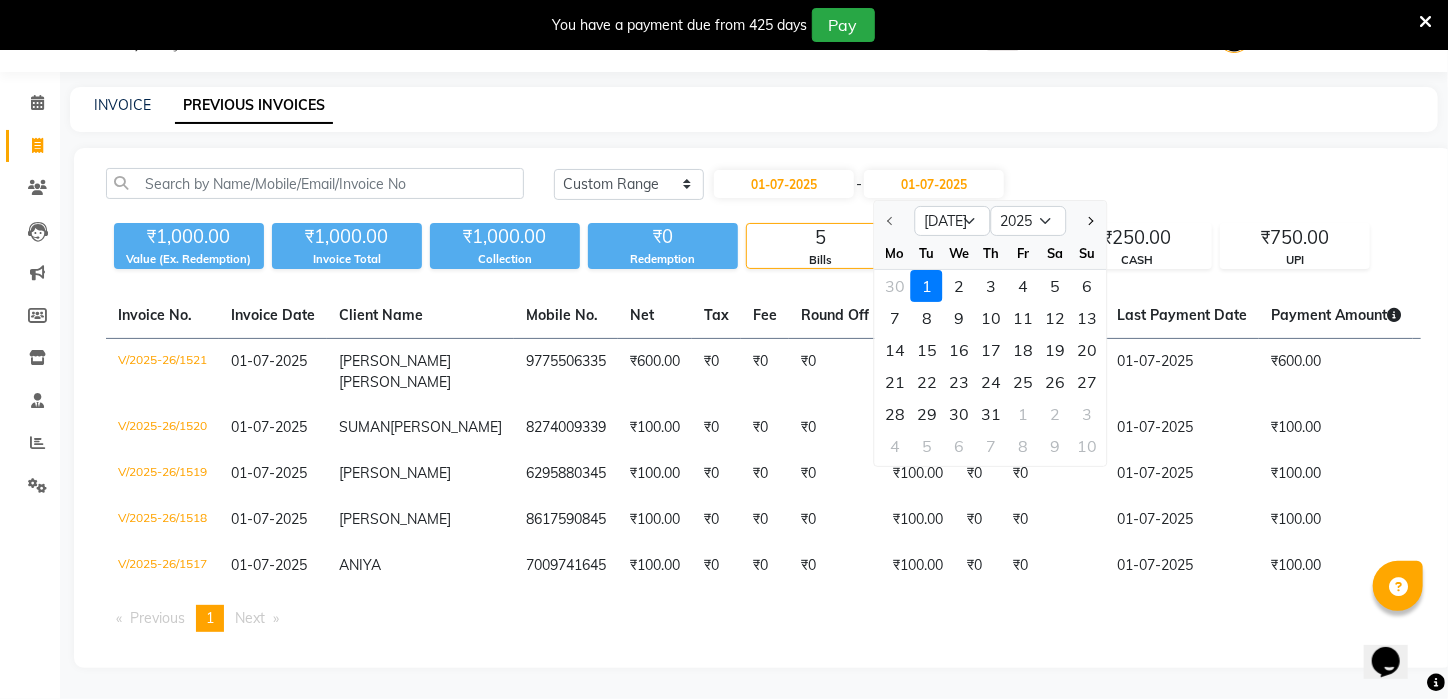 click on "Jul Aug Sep Oct Nov Dec 2025 2026 2027 2028 2029 2030 2031 2032 2033 2034 2035 Mo Tu We Th Fr Sa Su 30 1 2 3 4 5 6 7 8 9 10 11 12 13 14 15 16 17 18 19 20 21 22 23 24 25 26 27 28 29 30 31 1 2 3 4 5 6 7 8 9 10" 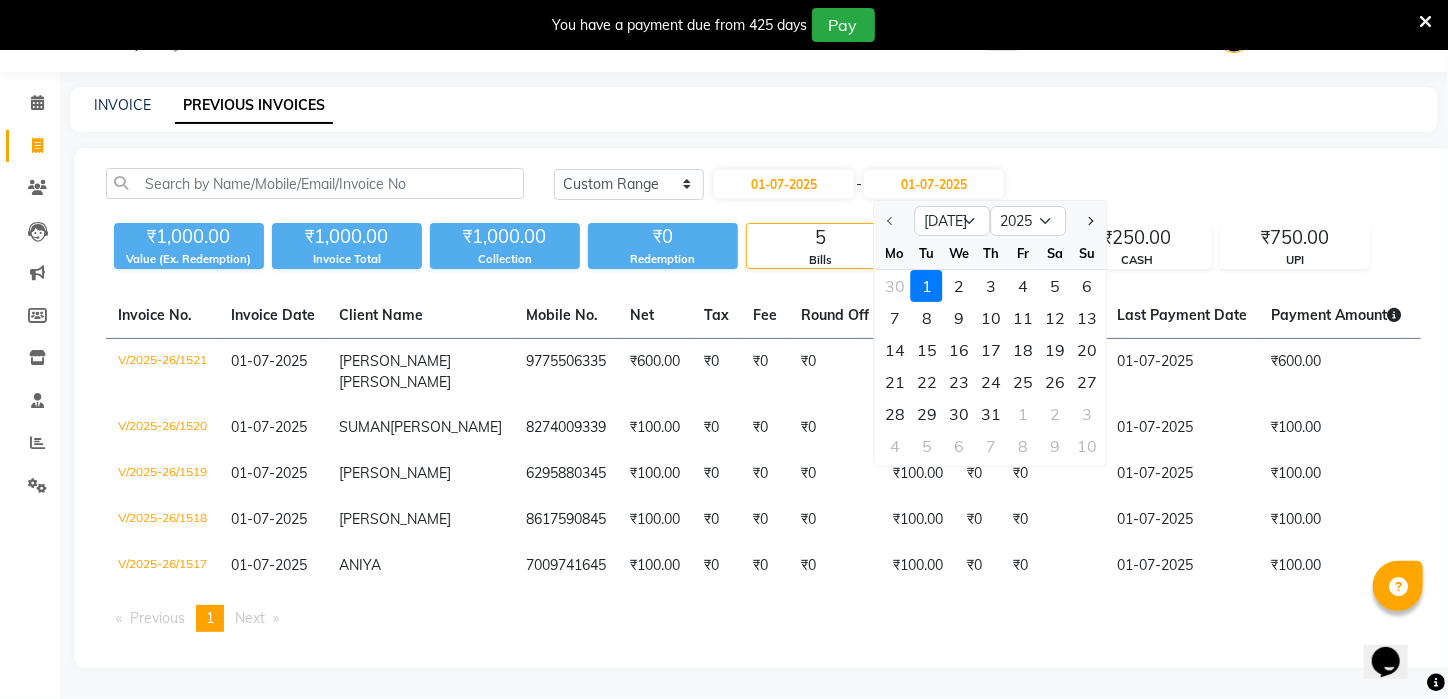 click 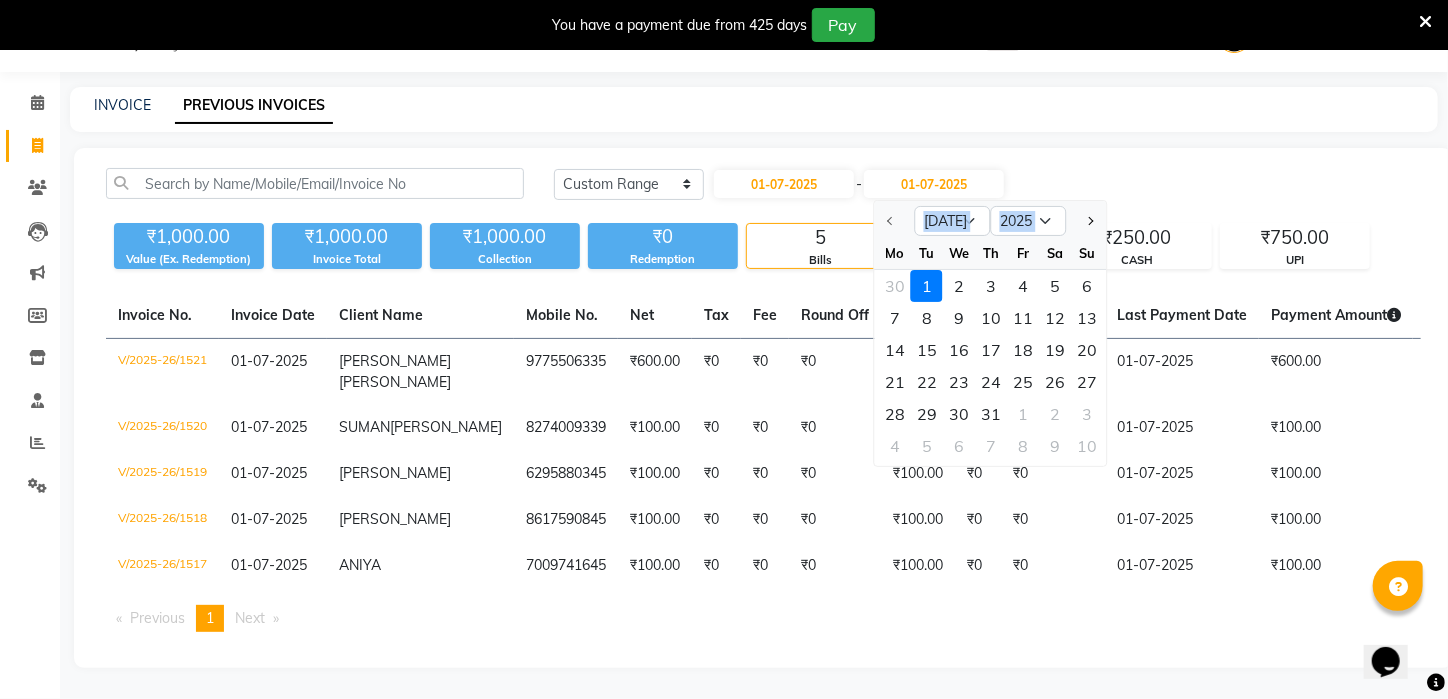click 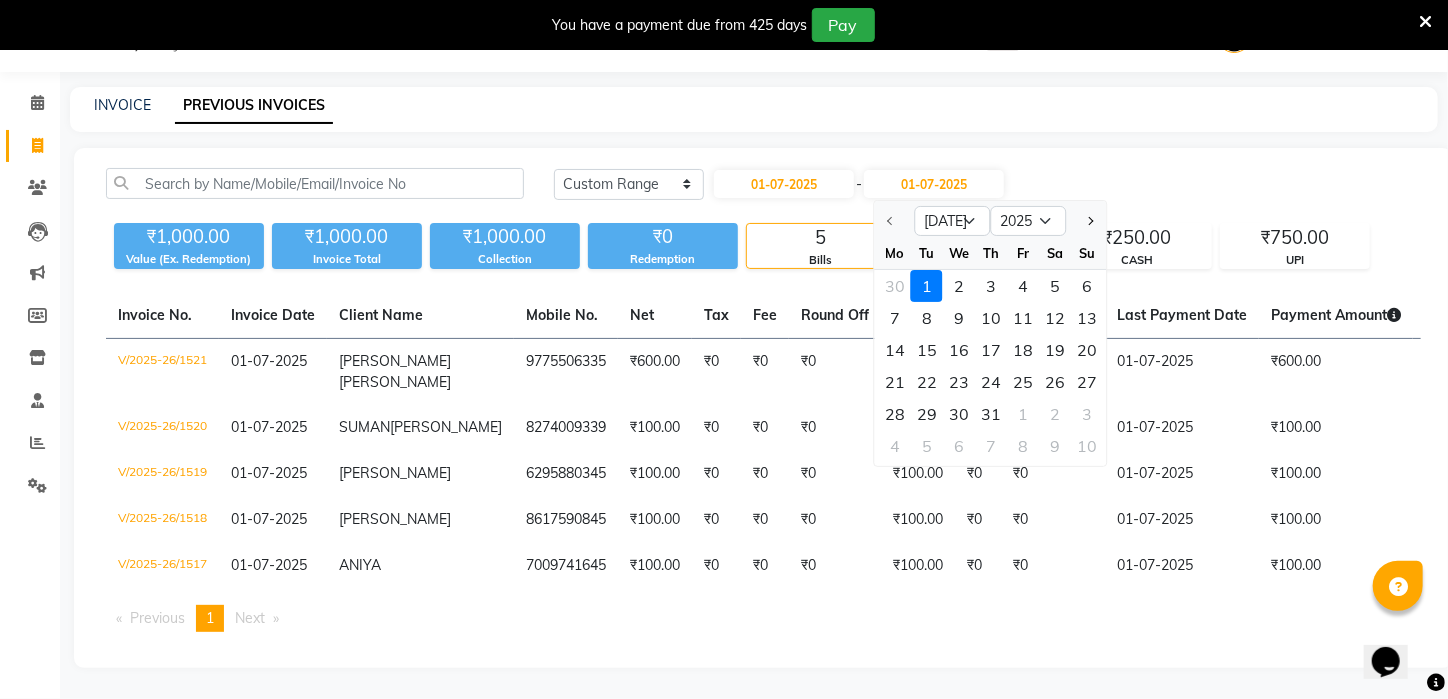 click 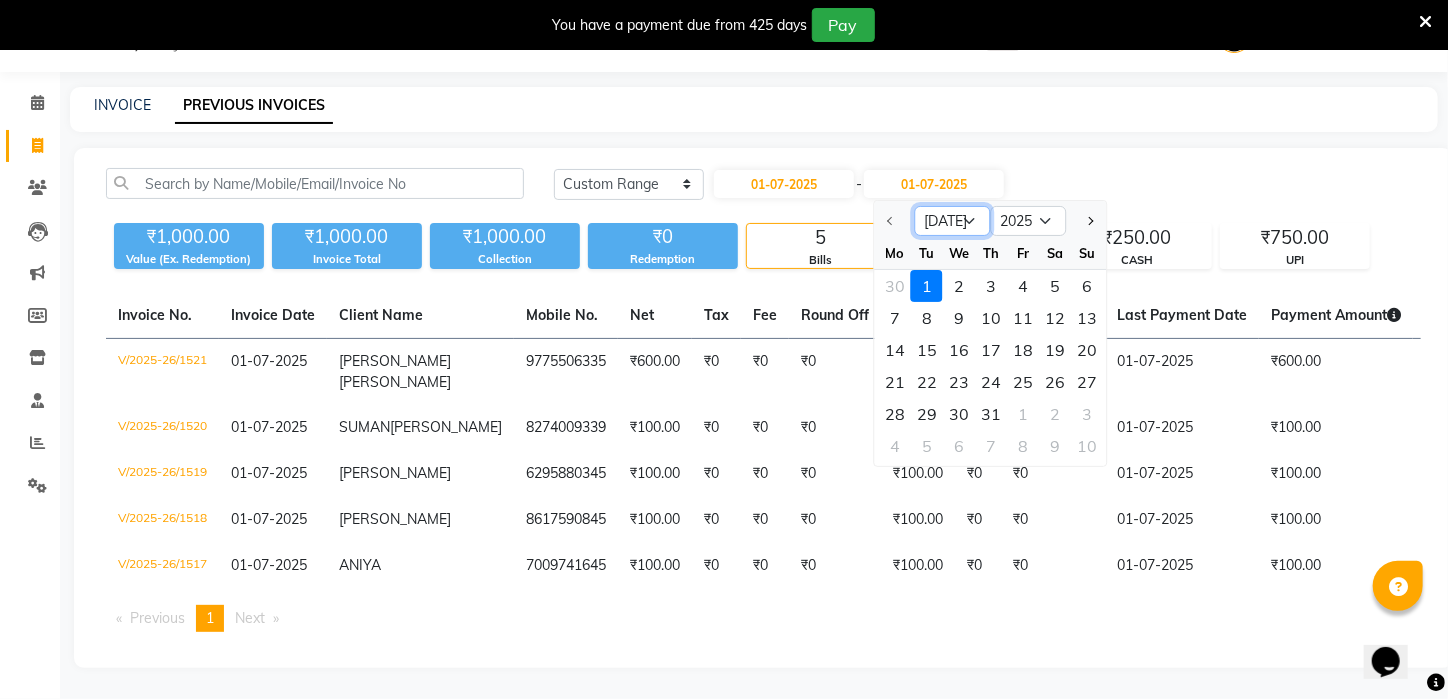 click on "Jul Aug Sep Oct Nov Dec" 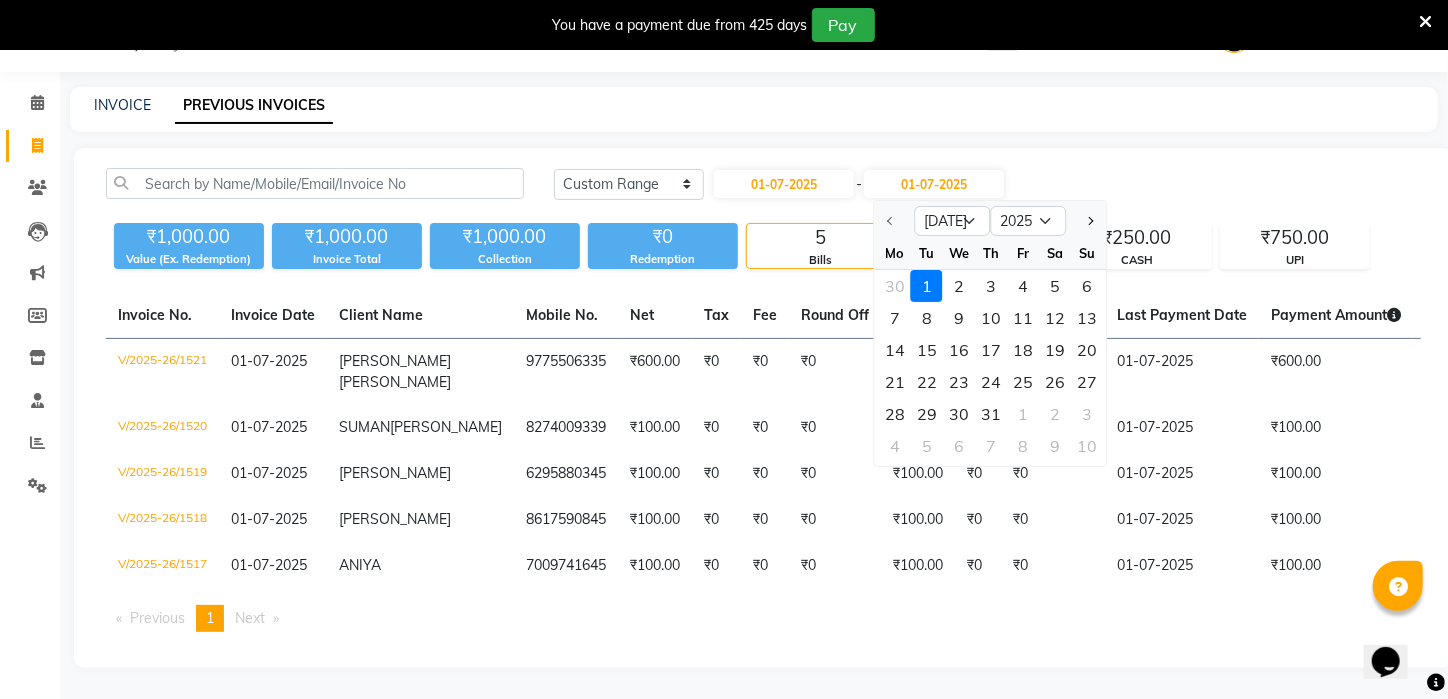 click 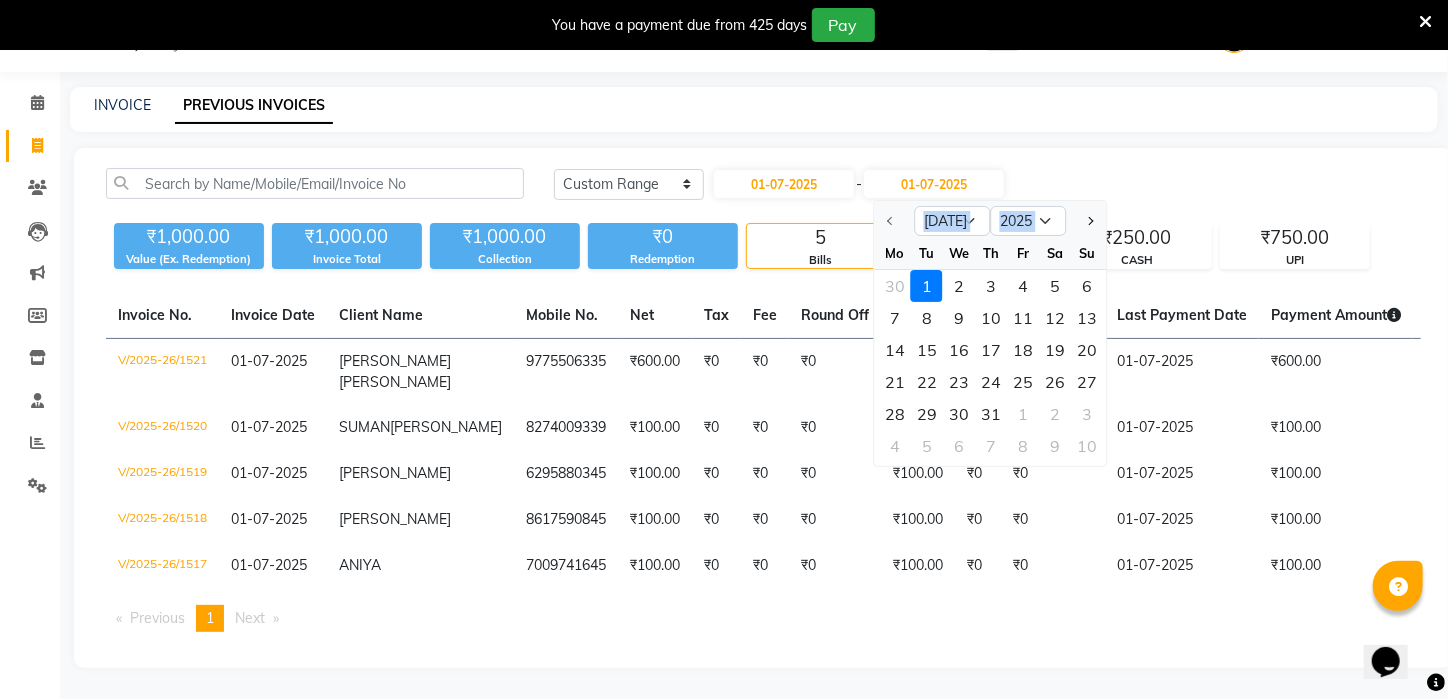 click 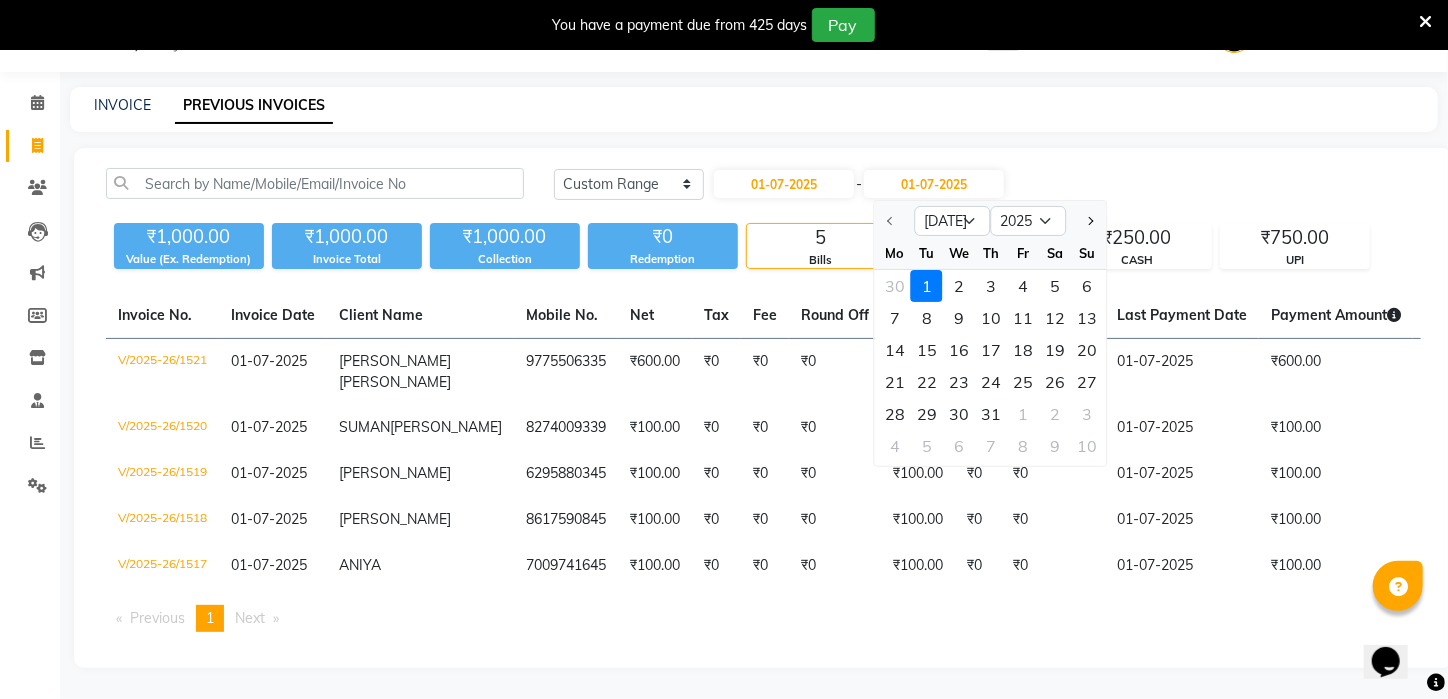 click 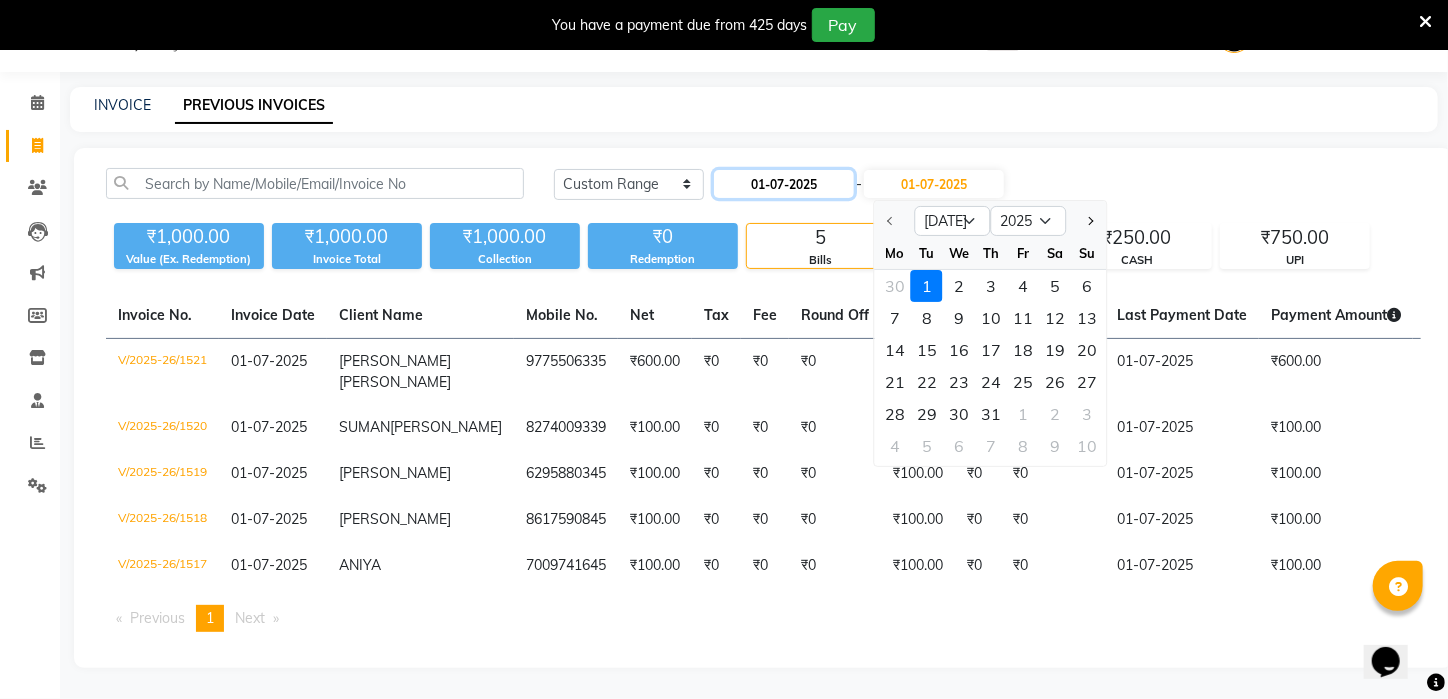 click on "01-07-2025" 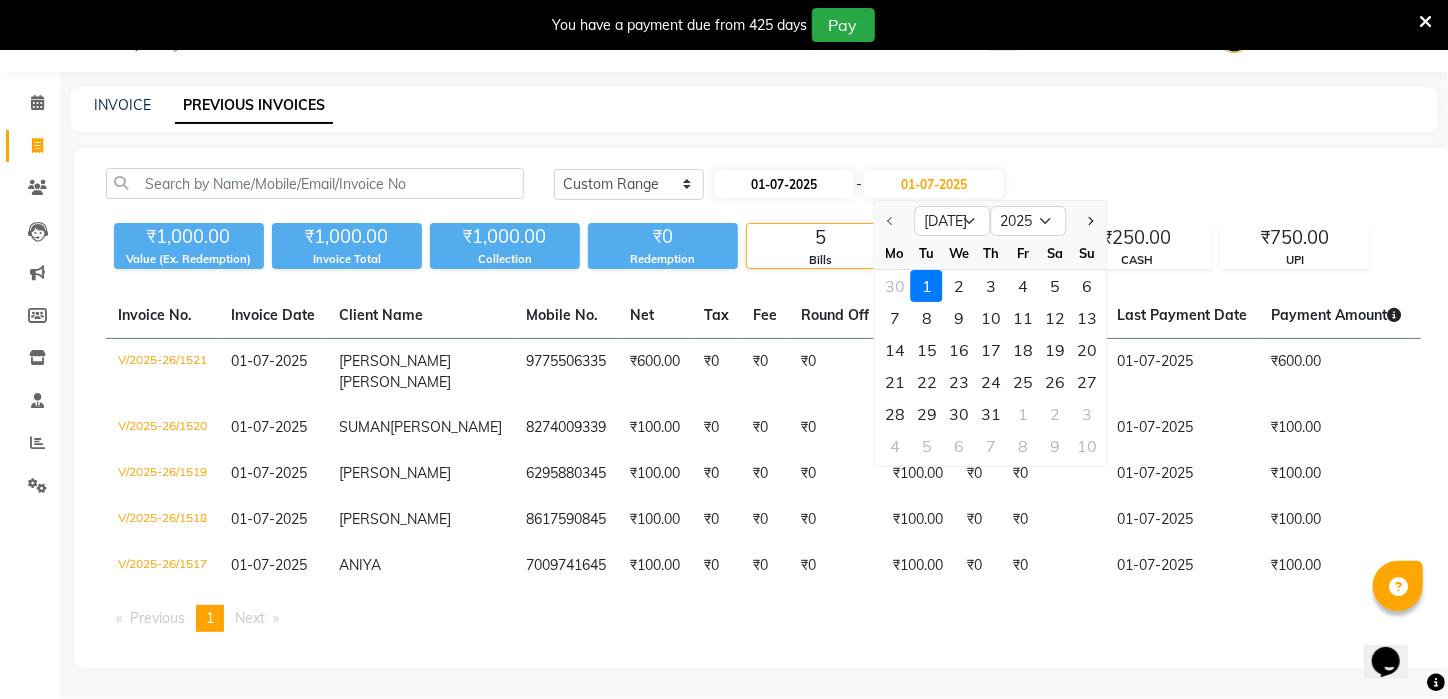 select on "7" 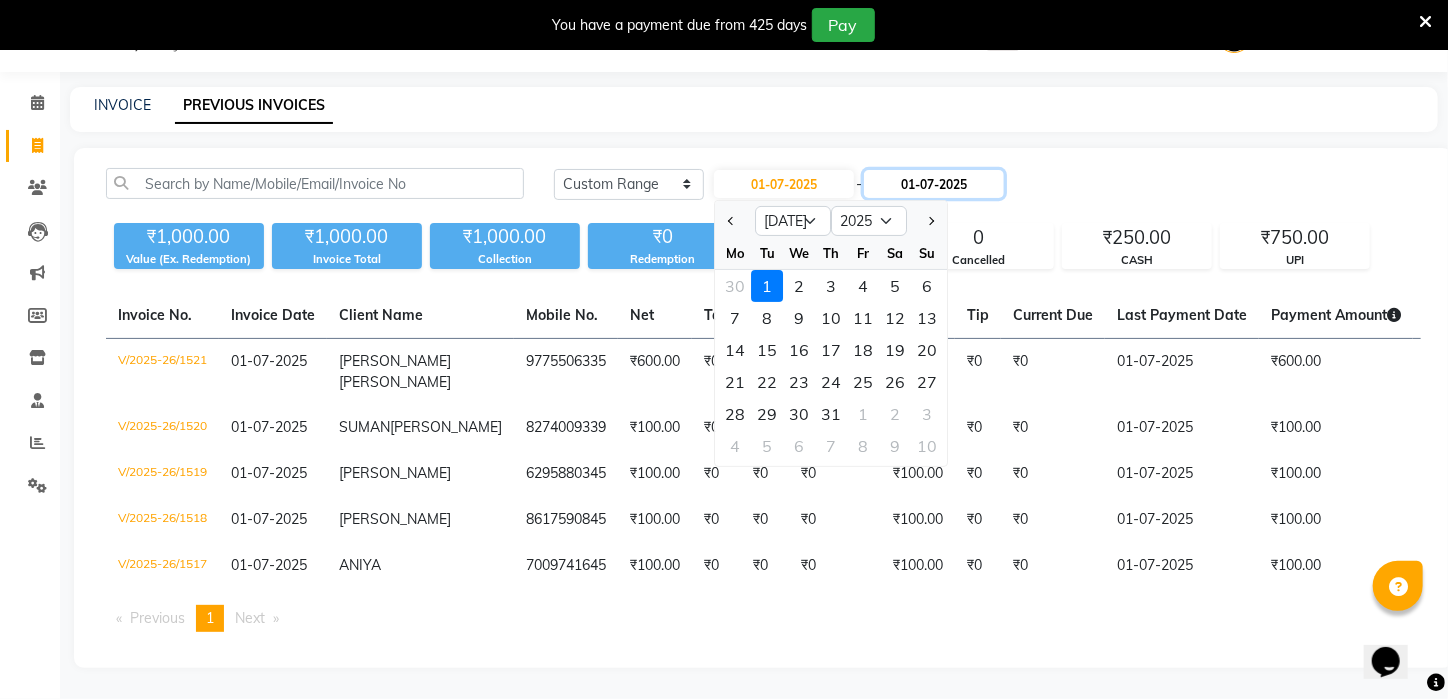 click on "01-07-2025" 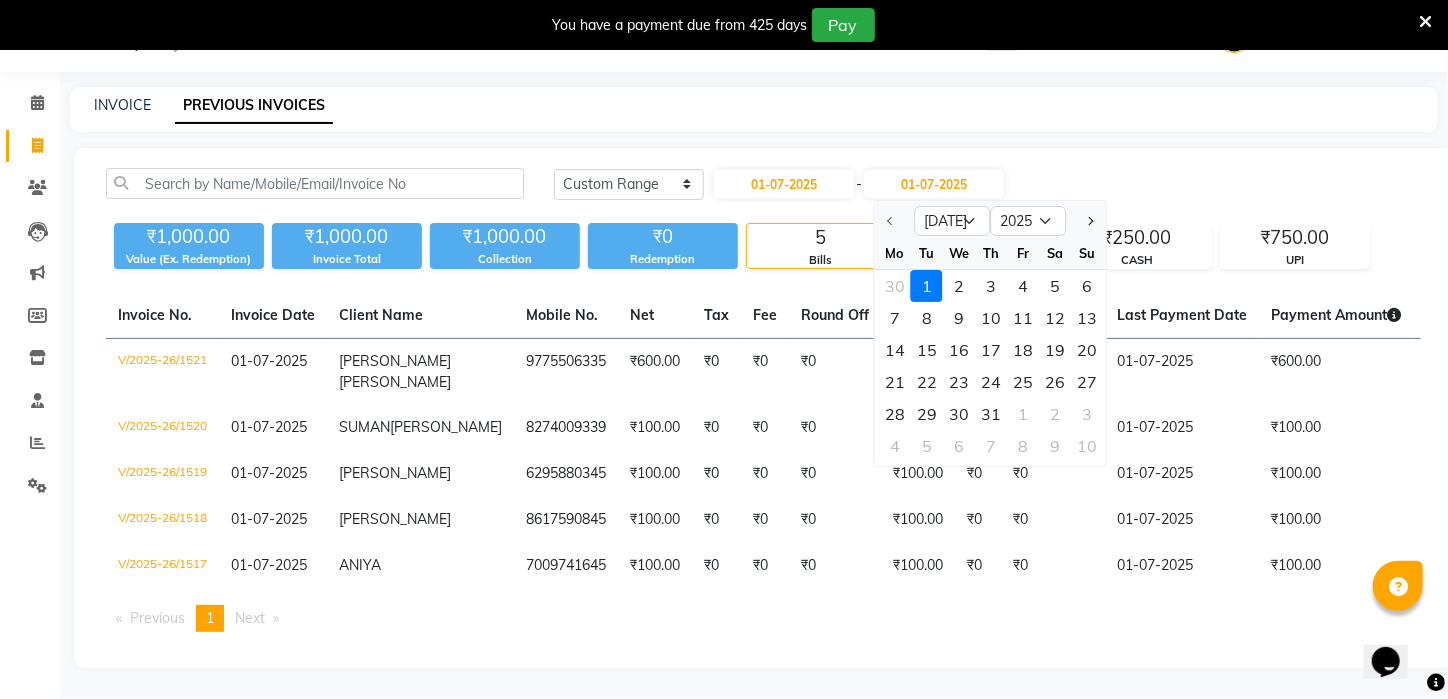 click 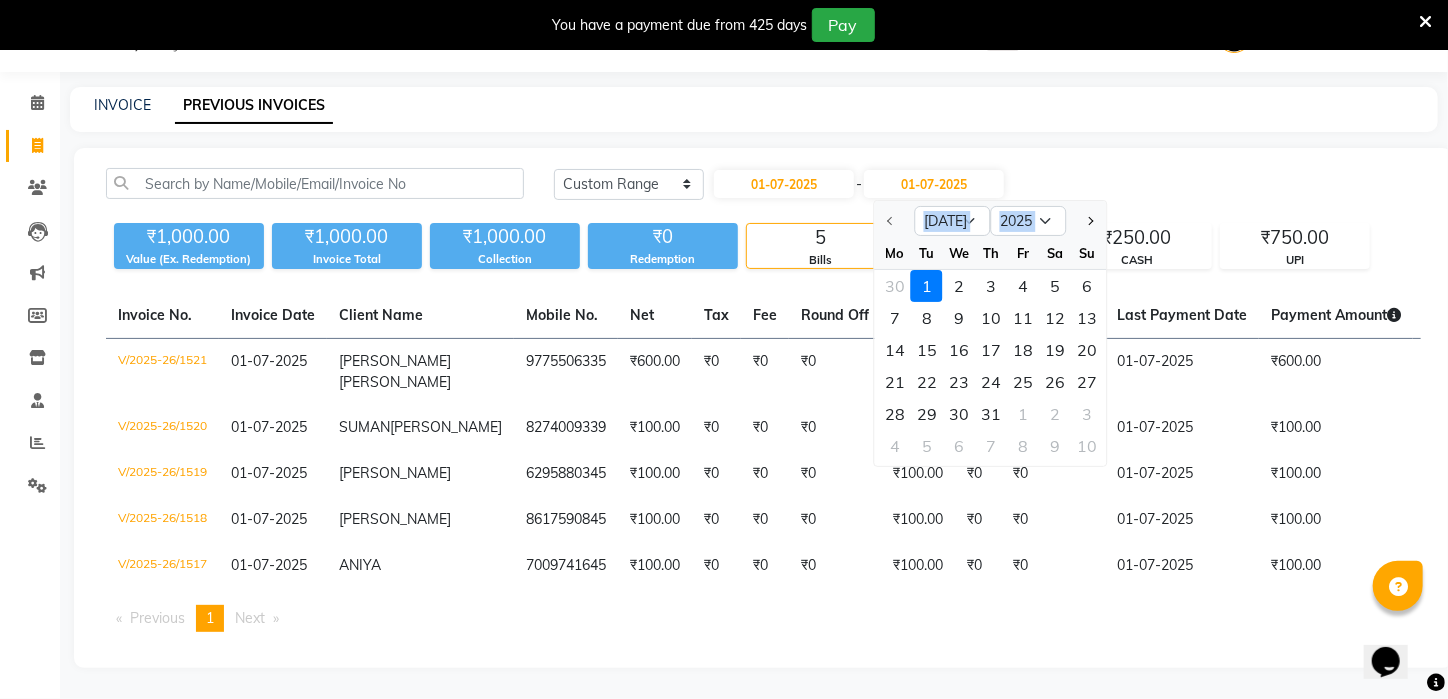 click 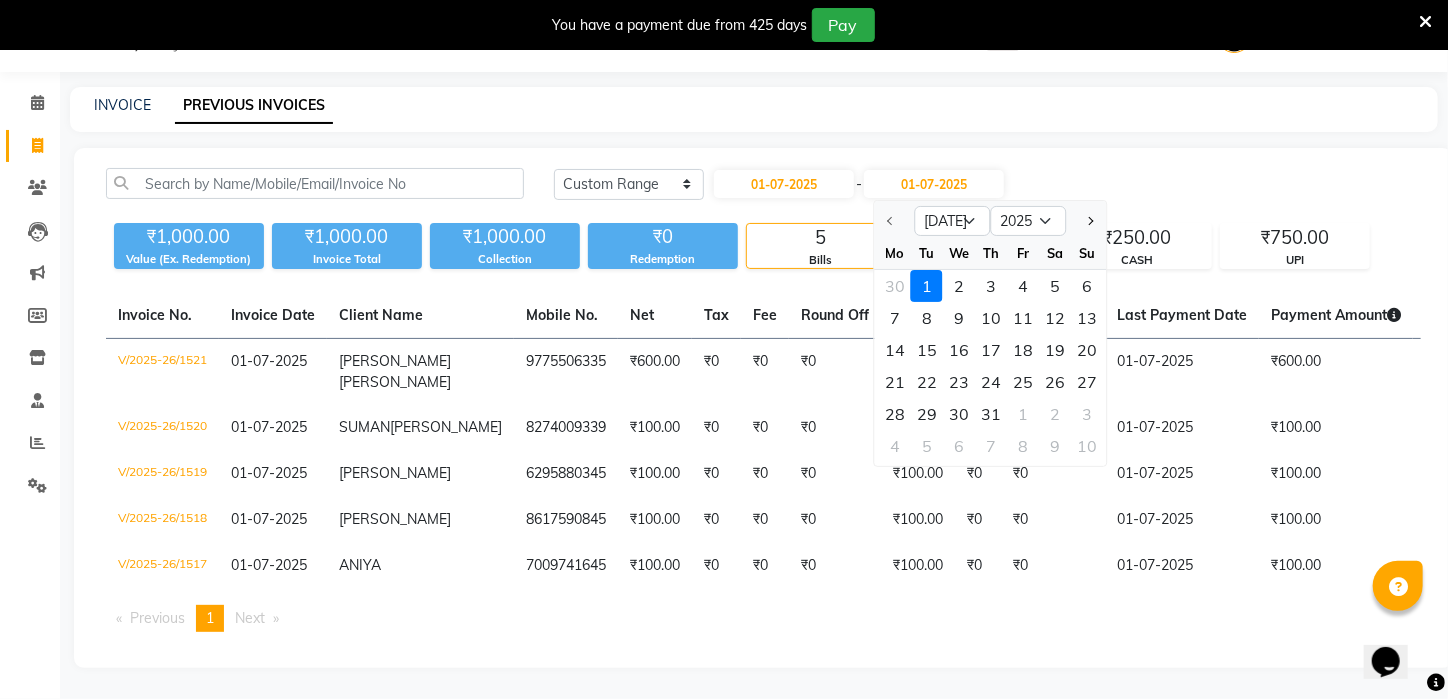 click 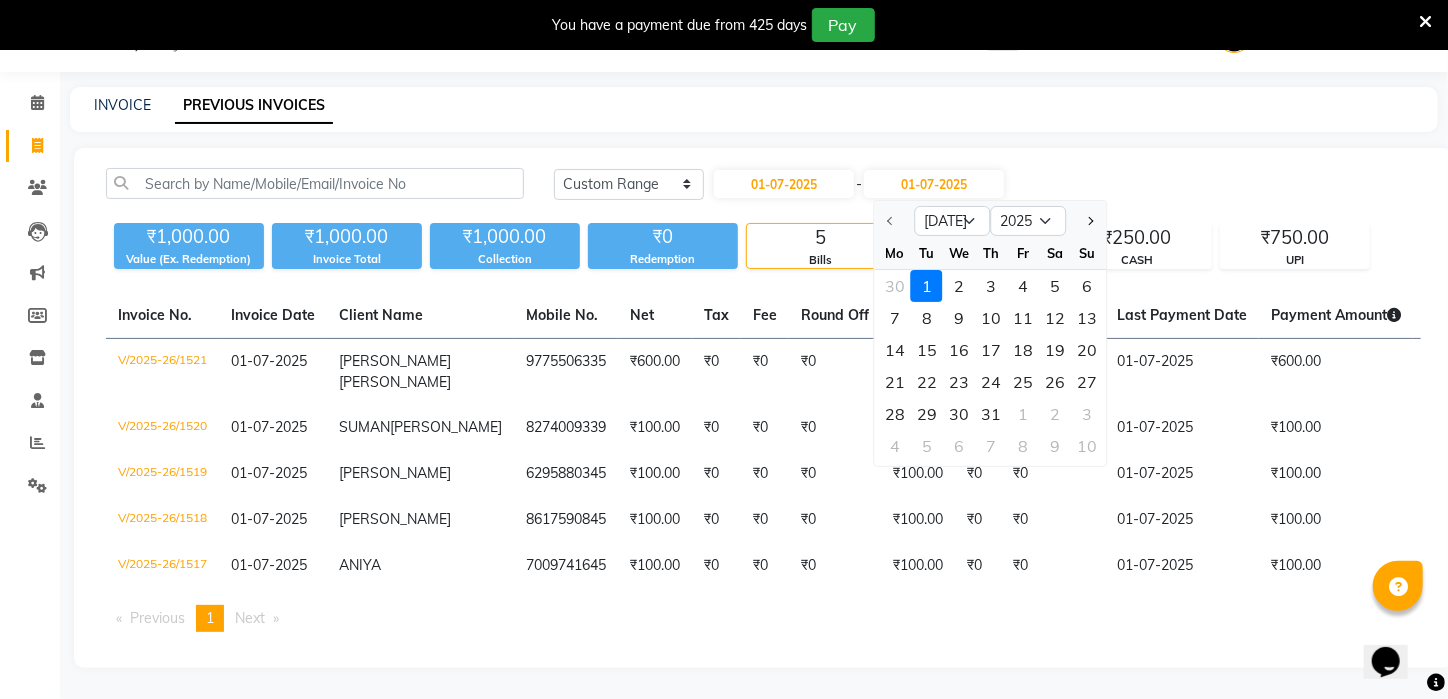 scroll, scrollTop: 0, scrollLeft: 0, axis: both 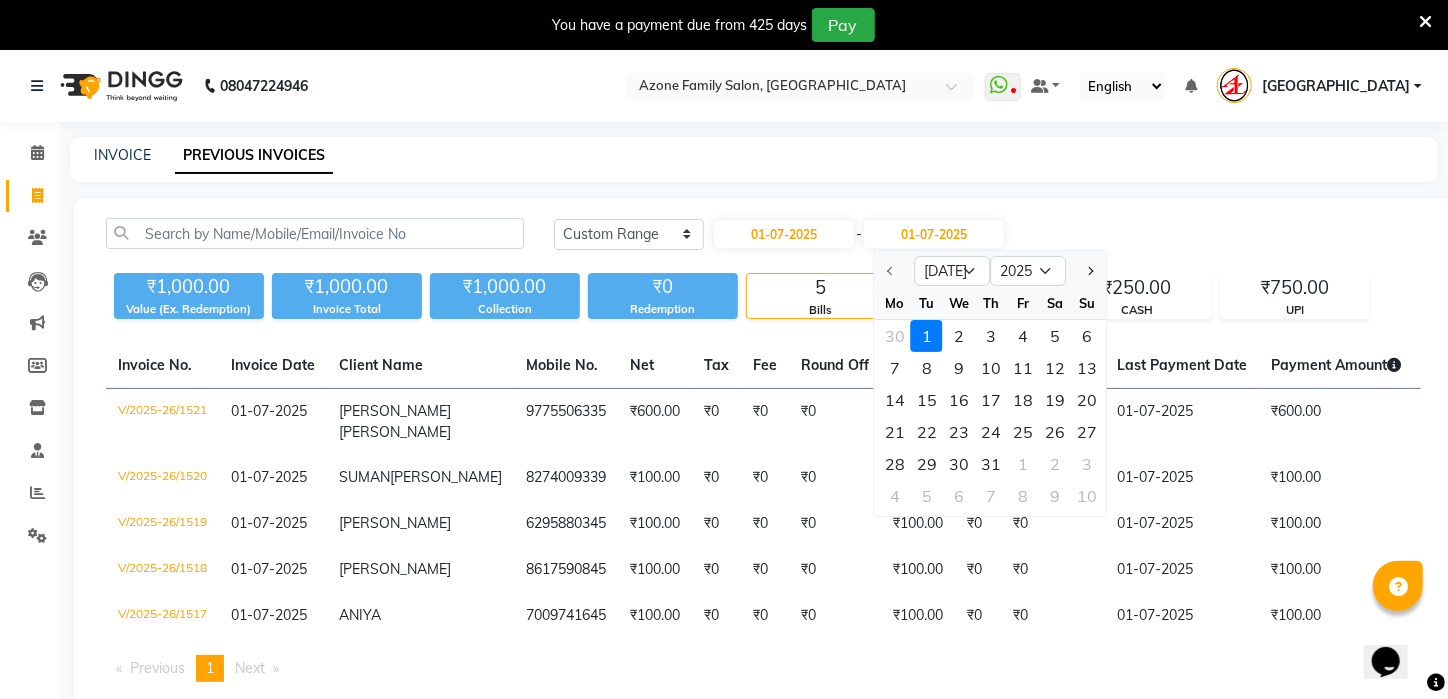 click on "INVOICE PREVIOUS INVOICES" 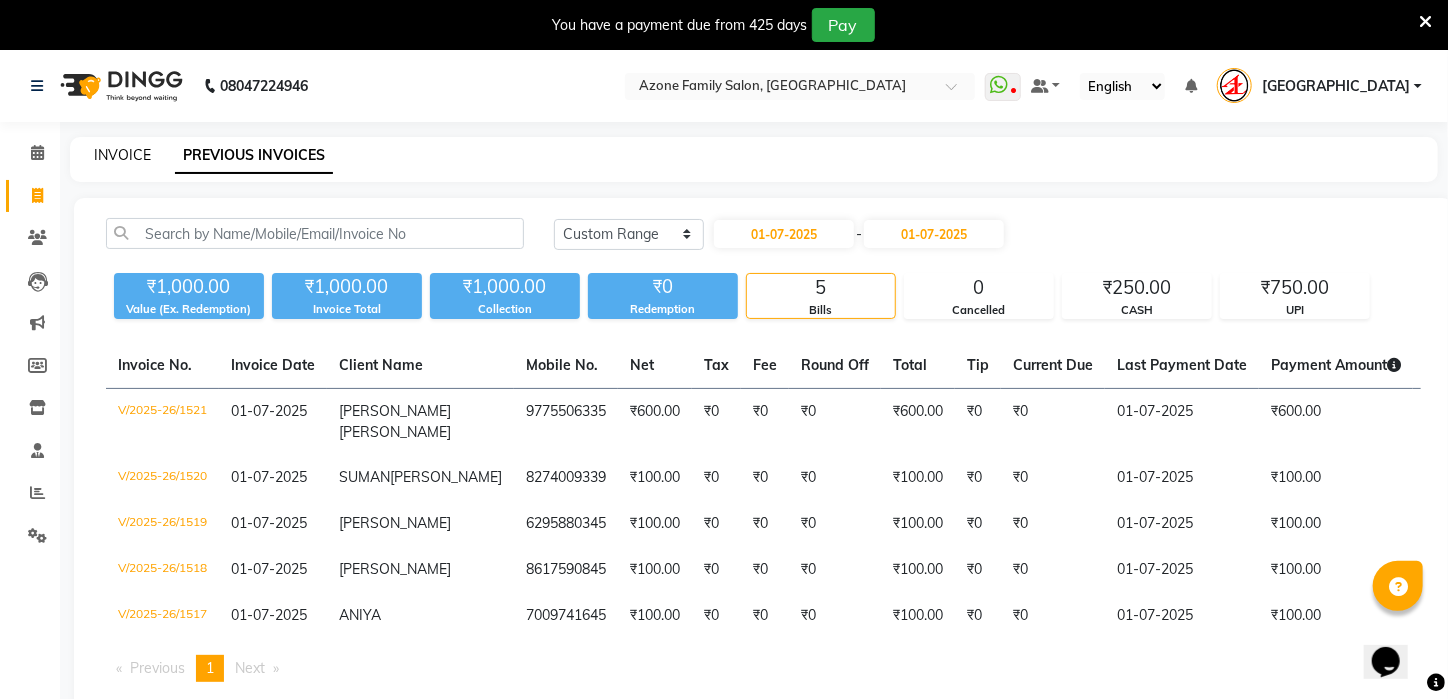 click on "INVOICE" 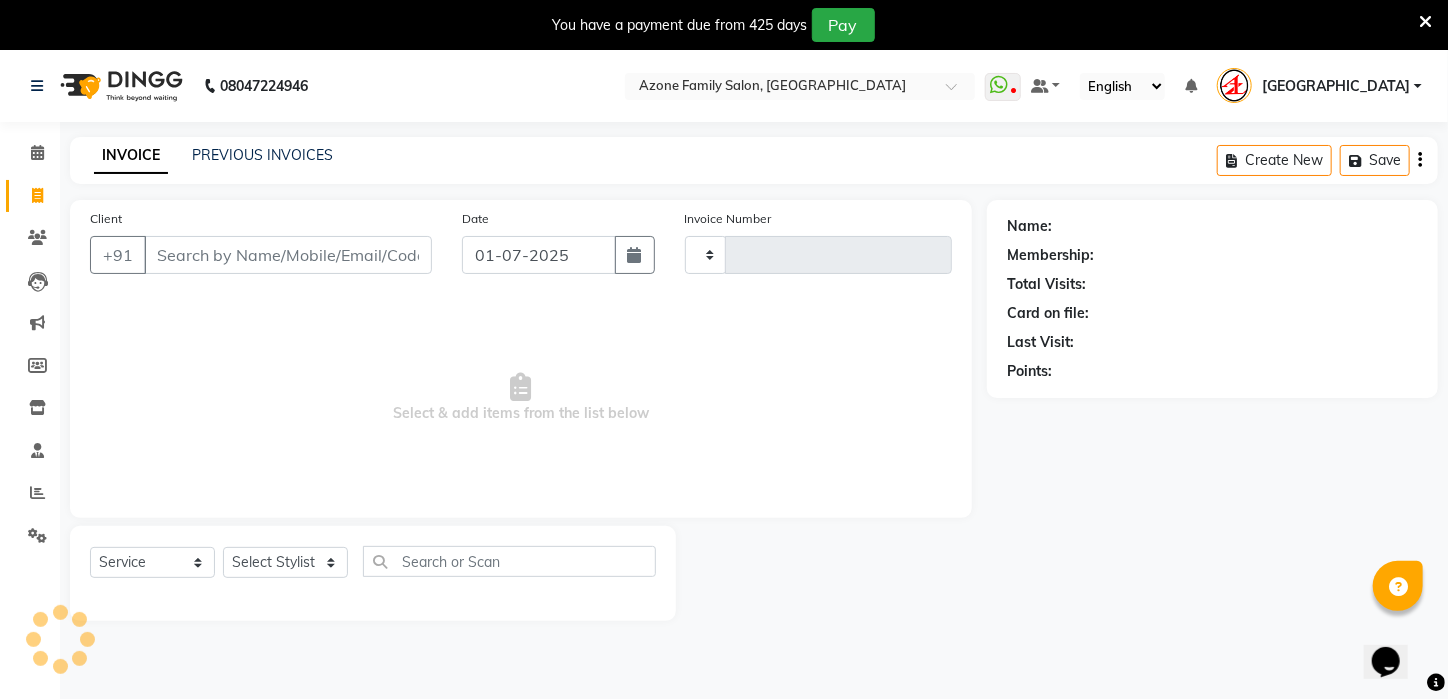 scroll, scrollTop: 50, scrollLeft: 0, axis: vertical 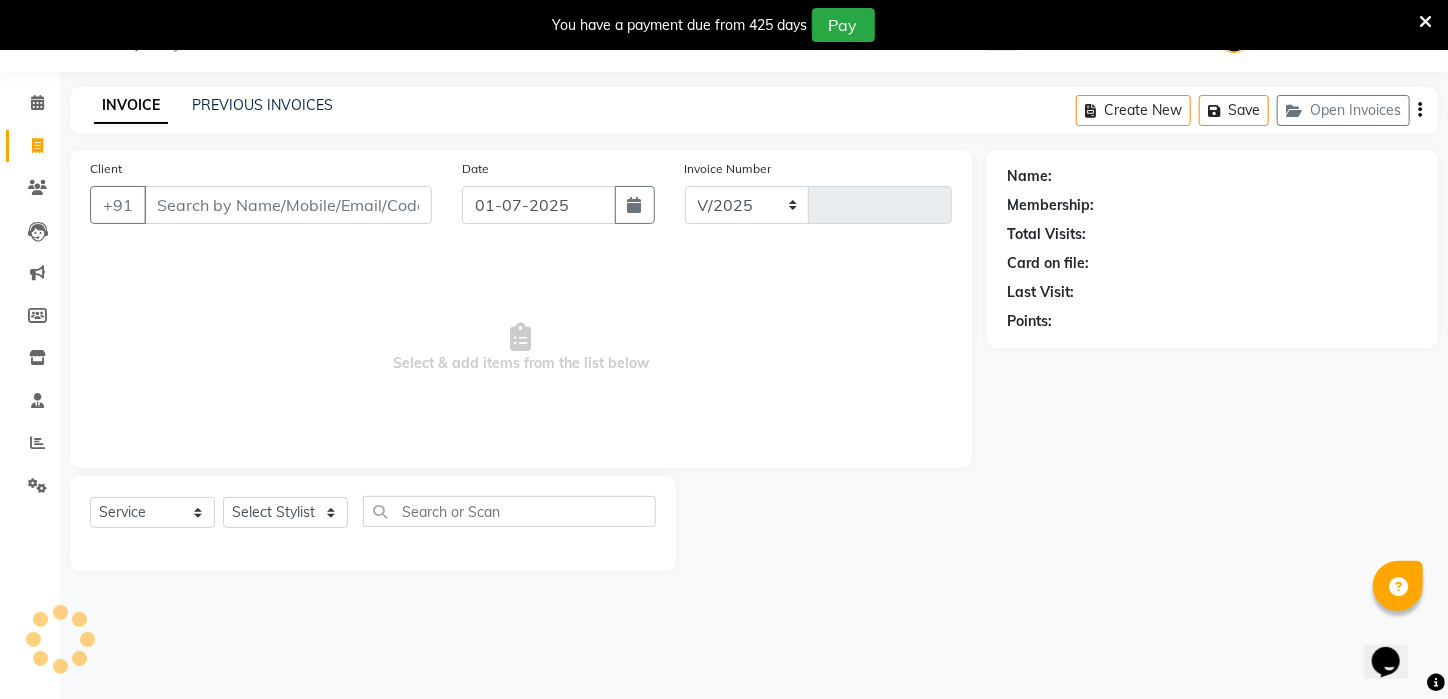 select on "4296" 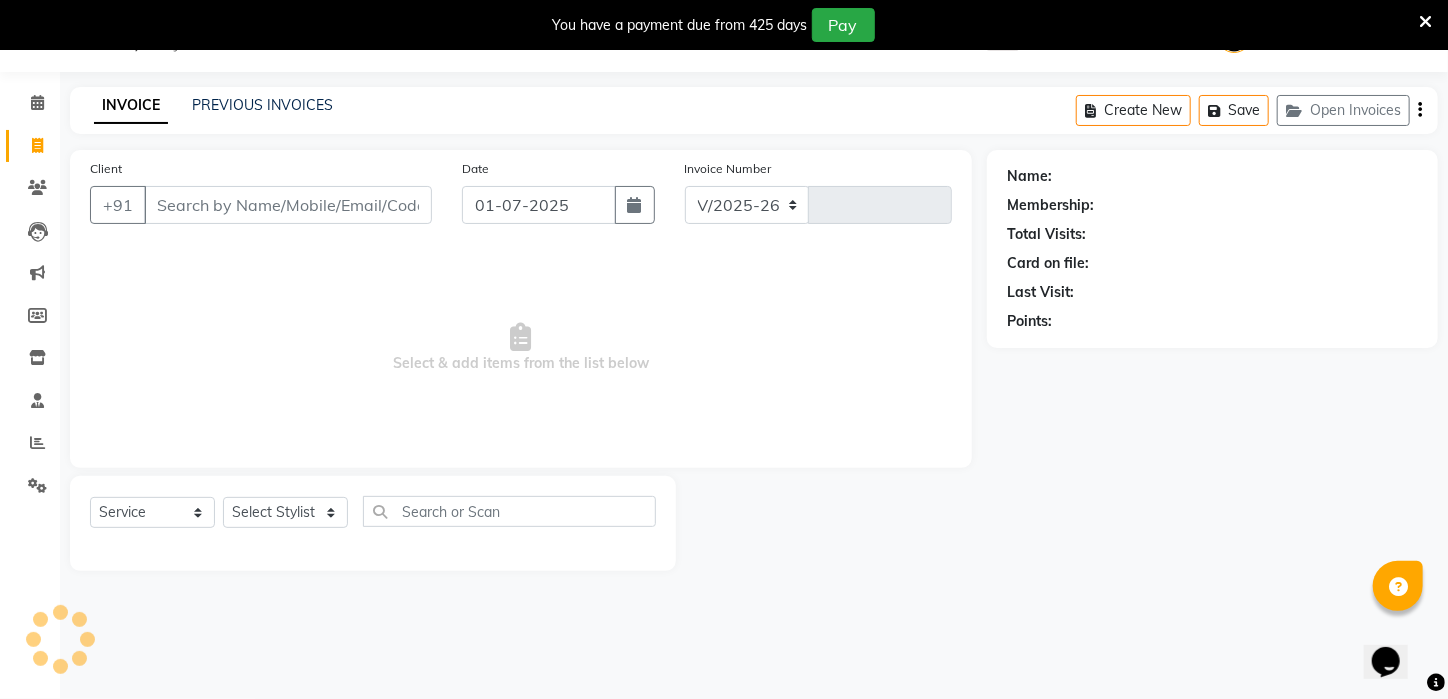 type on "1522" 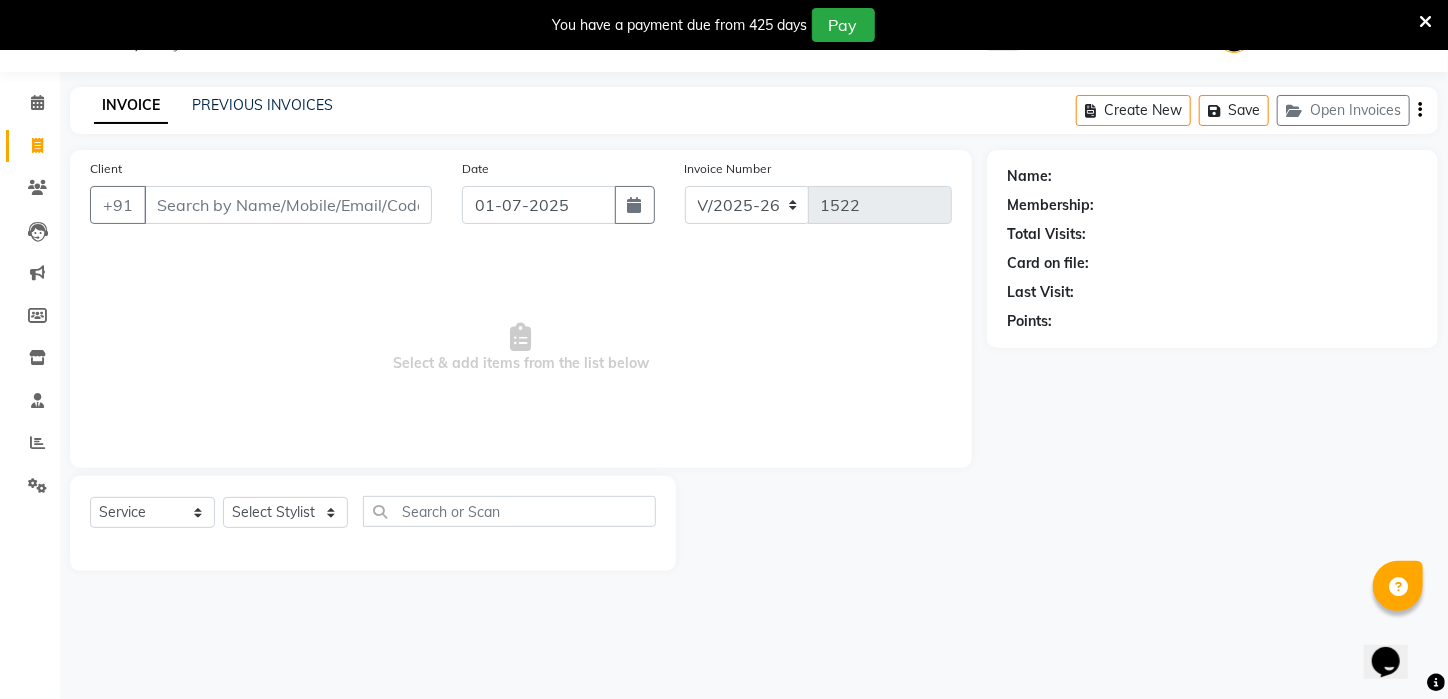 click on "Client" at bounding box center (288, 205) 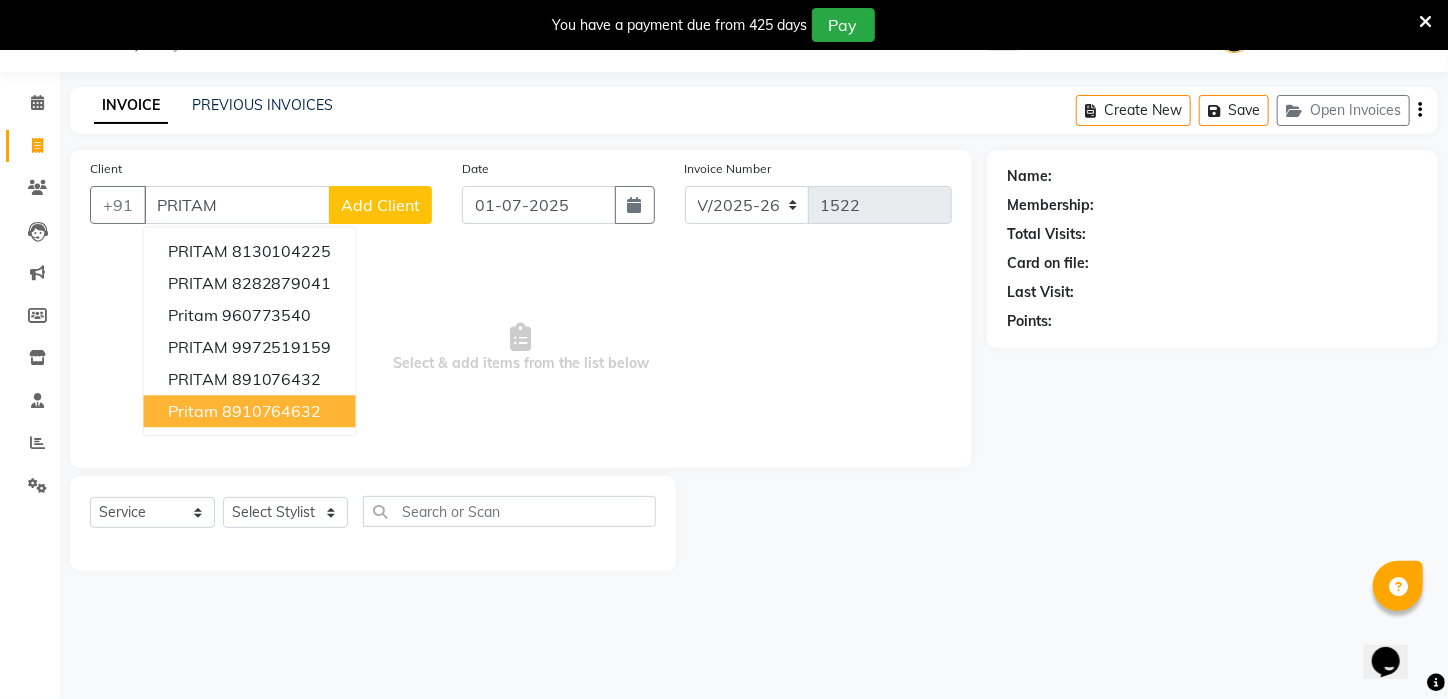 click on "8910764632" at bounding box center [272, 411] 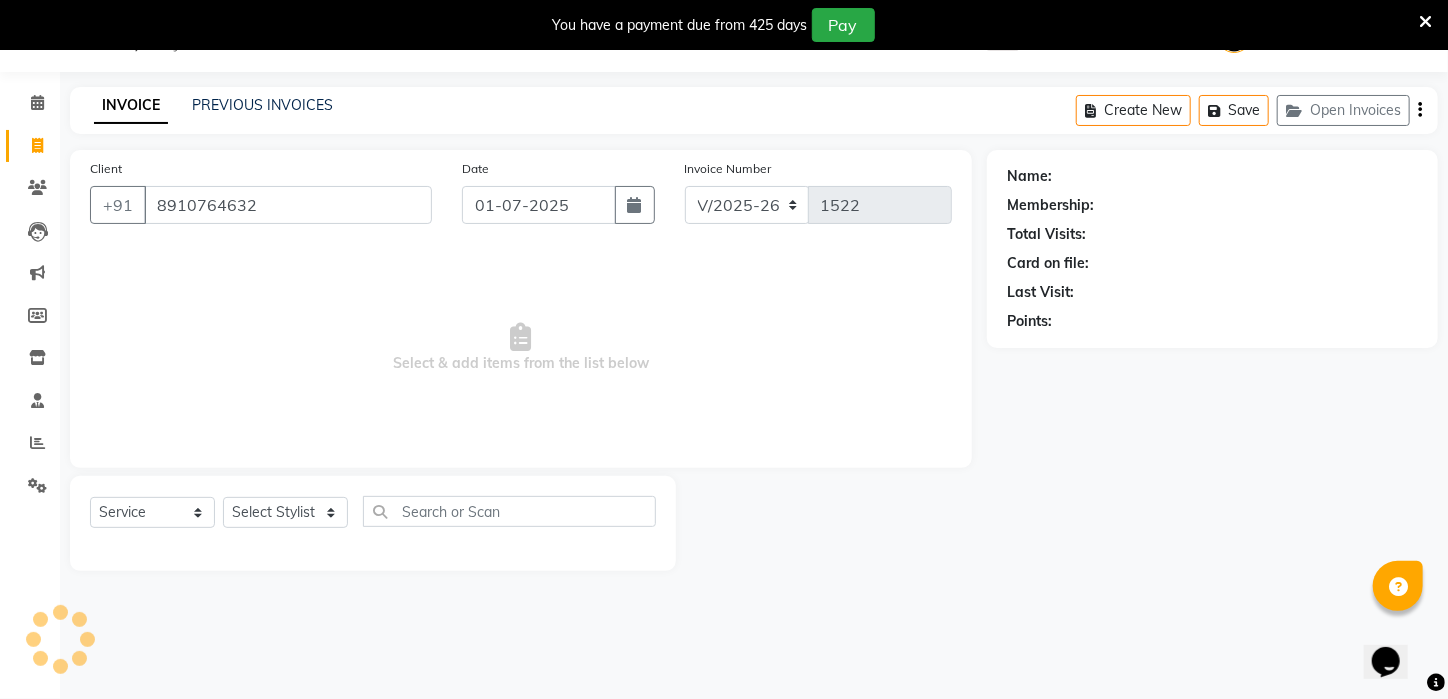 type on "8910764632" 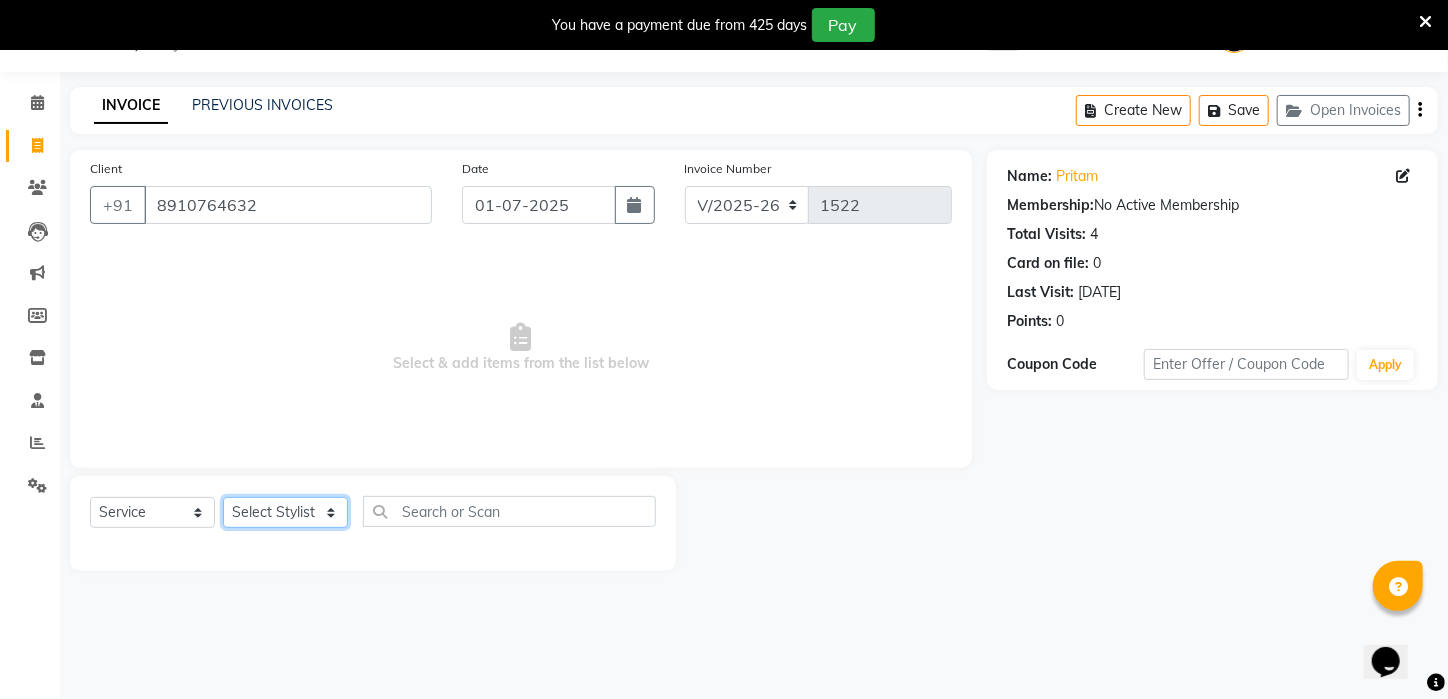 click on "Select Stylist [PERSON_NAME] [PERSON_NAME] DEEPIKA [PERSON_NAME] [PERSON_NAME] kharagpur Mahadev [PERSON_NAME] [PERSON_NAME] NEHA [PERSON_NAME] [PERSON_NAME] [PERSON_NAME] [PERSON_NAME] [PERSON_NAME]" 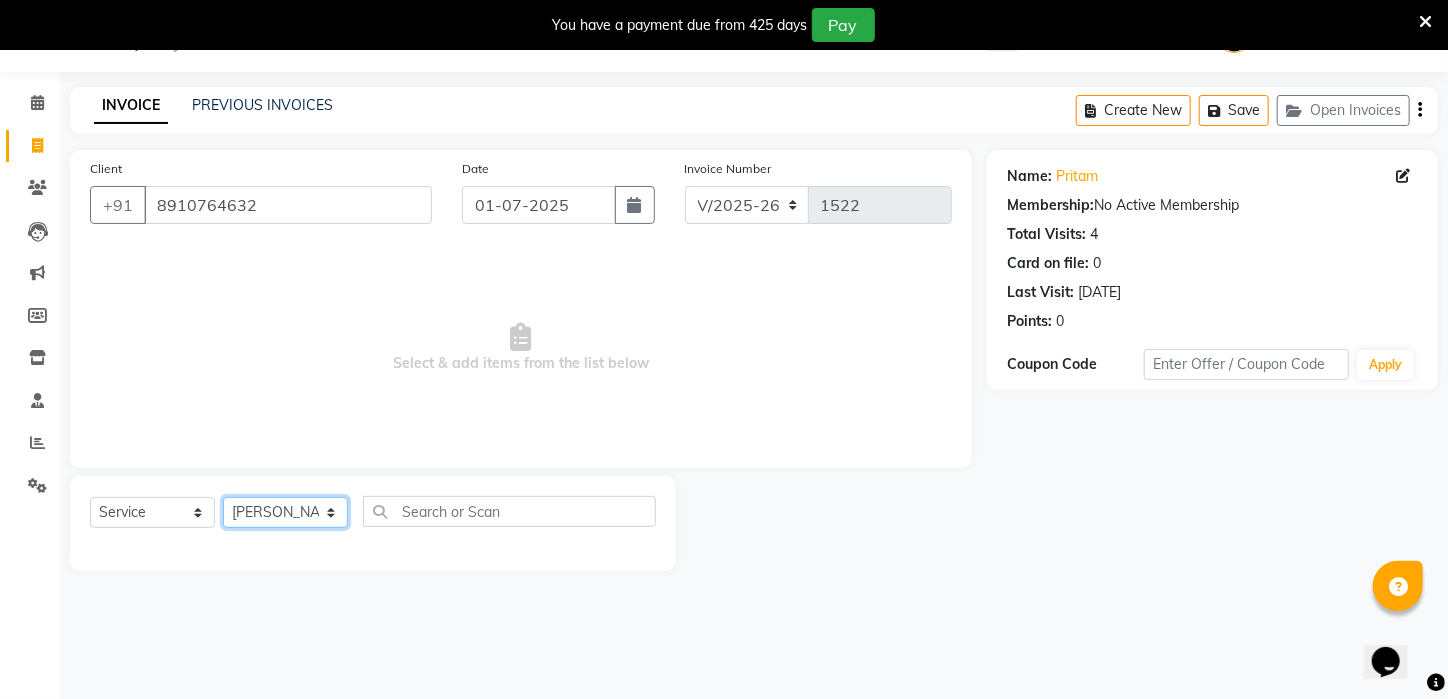 click on "Select Stylist [PERSON_NAME] [PERSON_NAME] DEEPIKA [PERSON_NAME] [PERSON_NAME] kharagpur Mahadev [PERSON_NAME] [PERSON_NAME] NEHA [PERSON_NAME] [PERSON_NAME] [PERSON_NAME] [PERSON_NAME] [PERSON_NAME]" 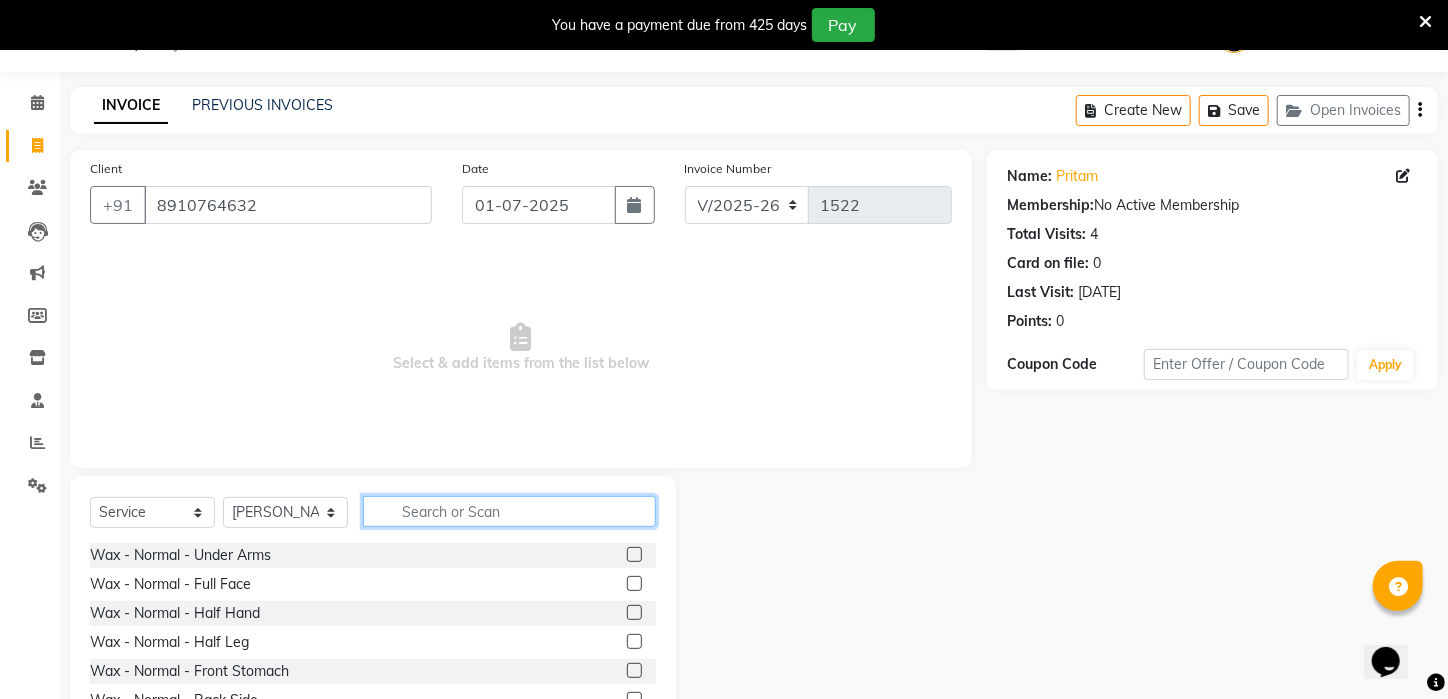 click 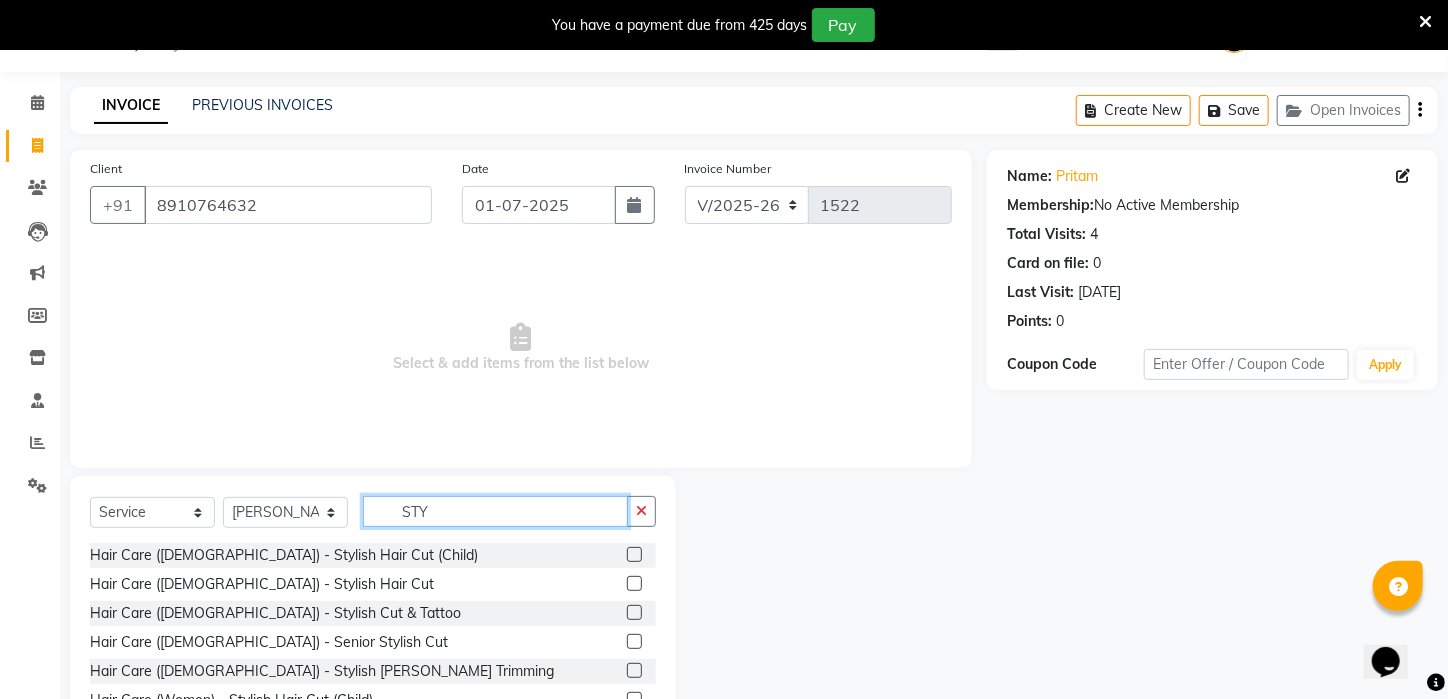 scroll, scrollTop: 152, scrollLeft: 0, axis: vertical 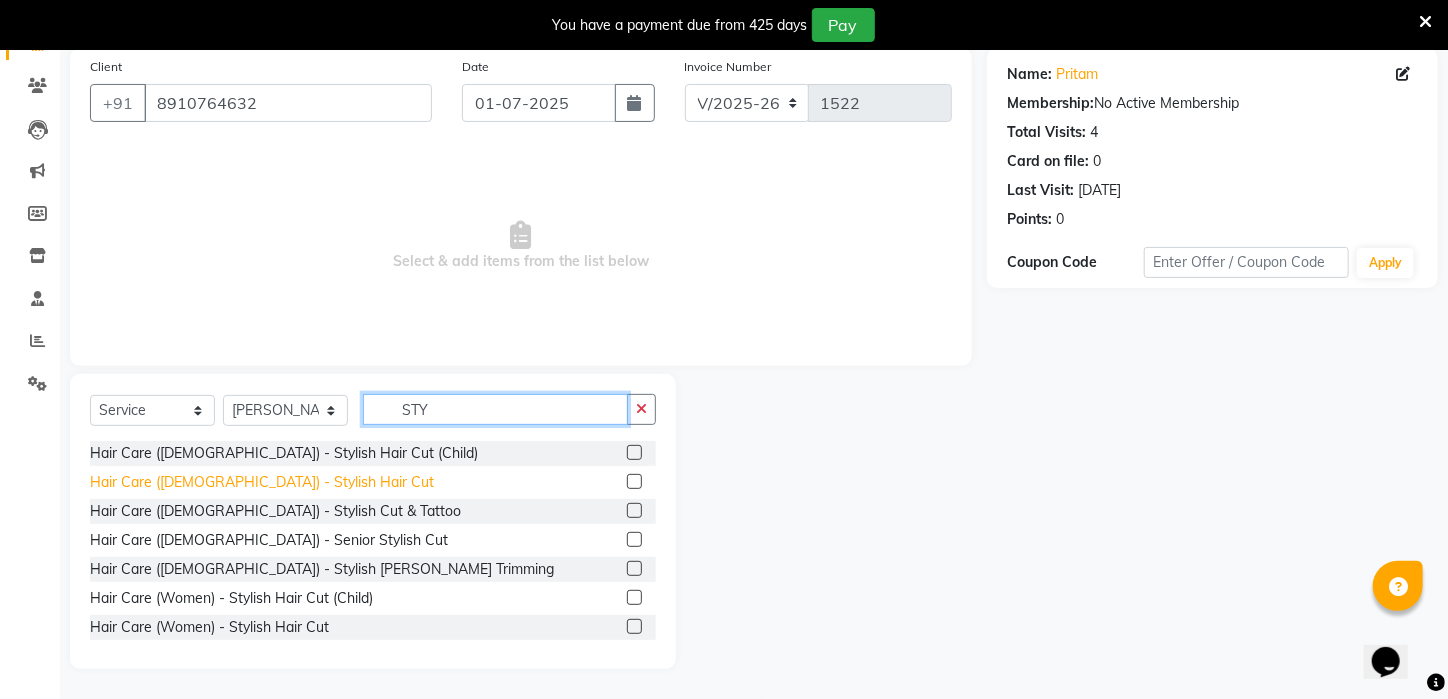 type on "STY" 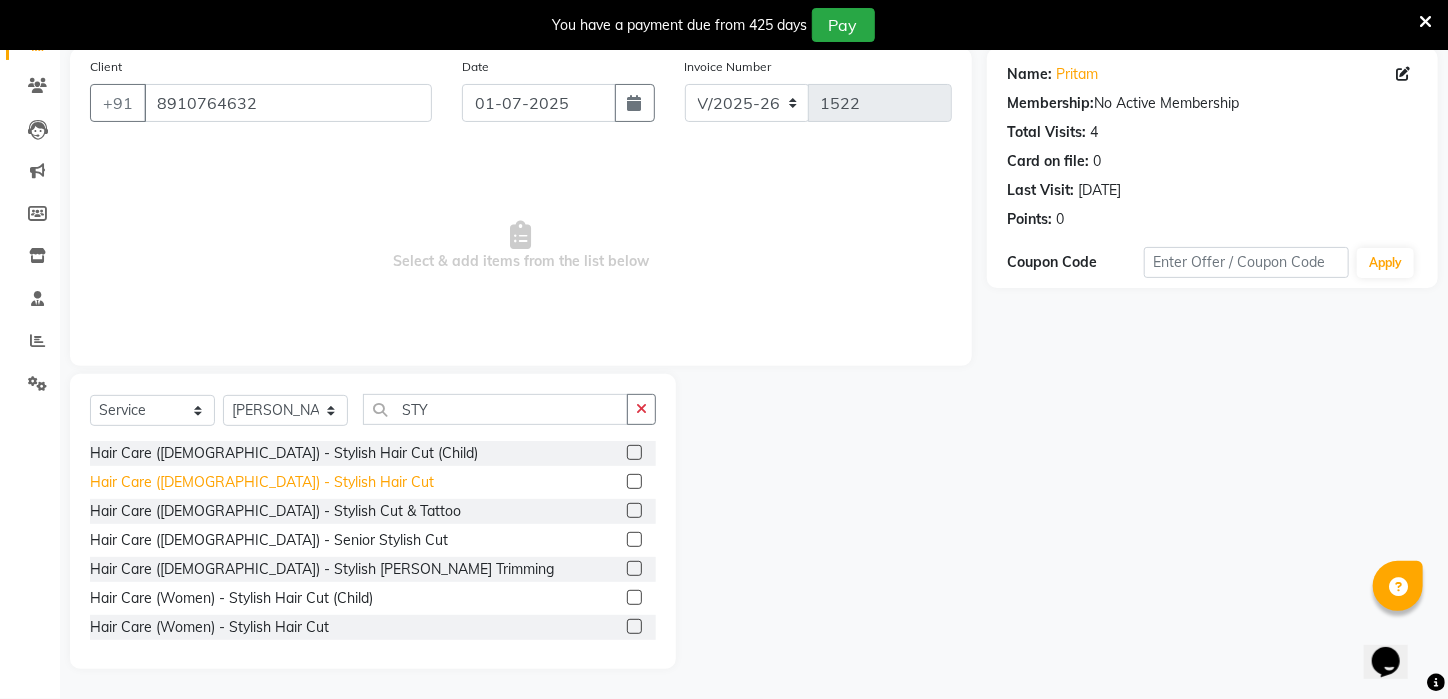 click on "Hair Care ([DEMOGRAPHIC_DATA])   -   Stylish Hair Cut" 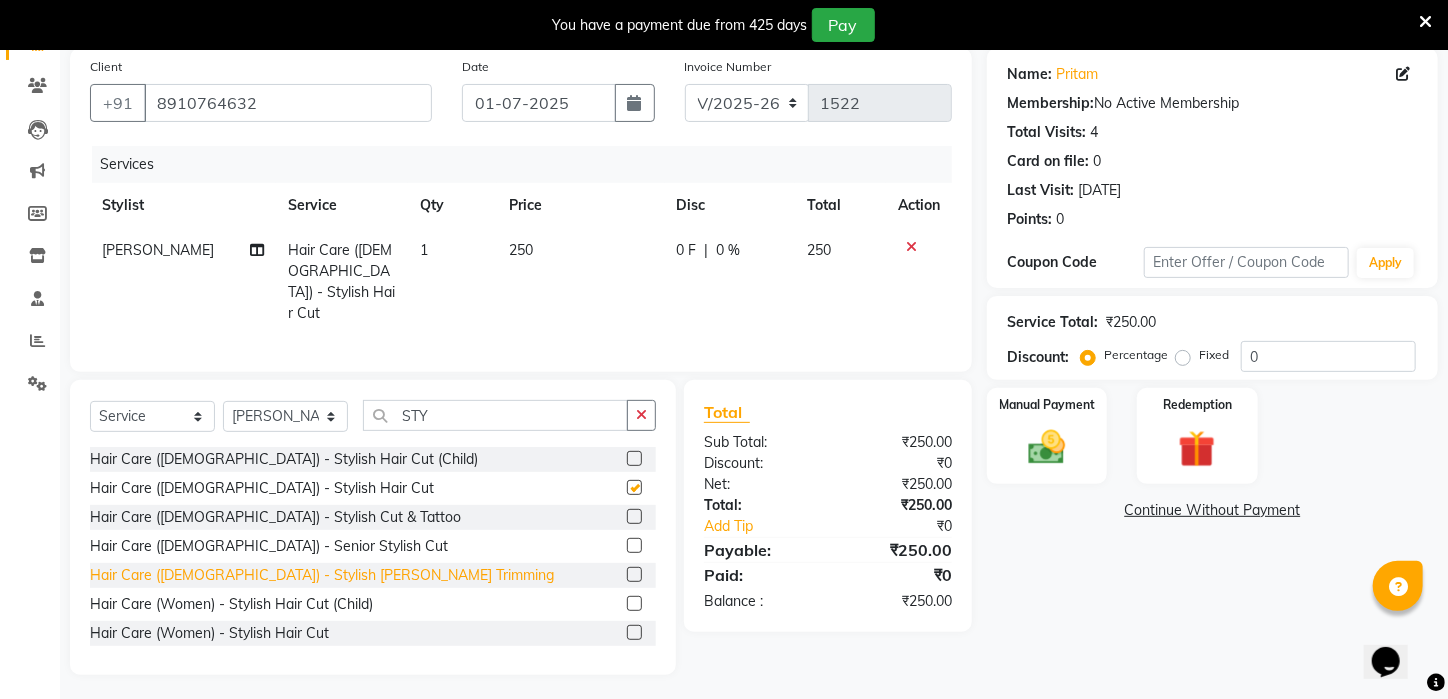 checkbox on "false" 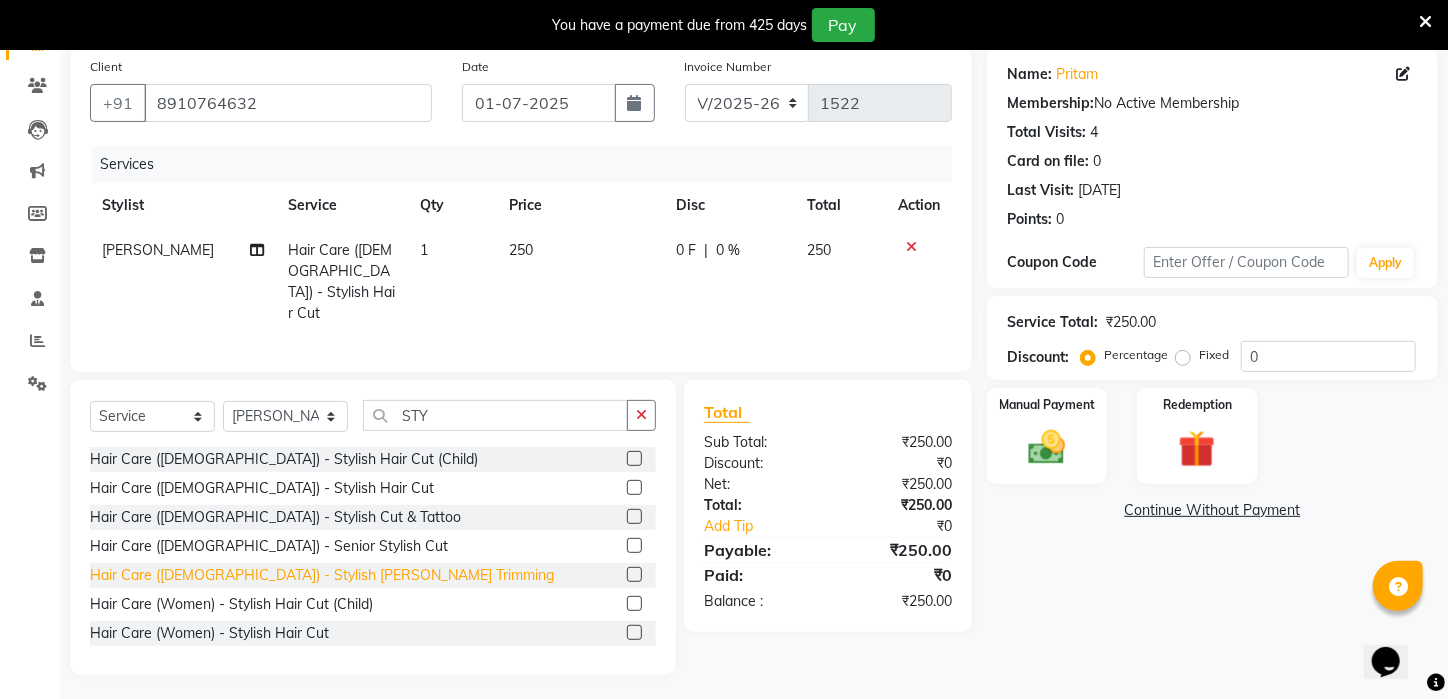 click on "Hair Care ([DEMOGRAPHIC_DATA])   -   Stylish [PERSON_NAME] Trimming" 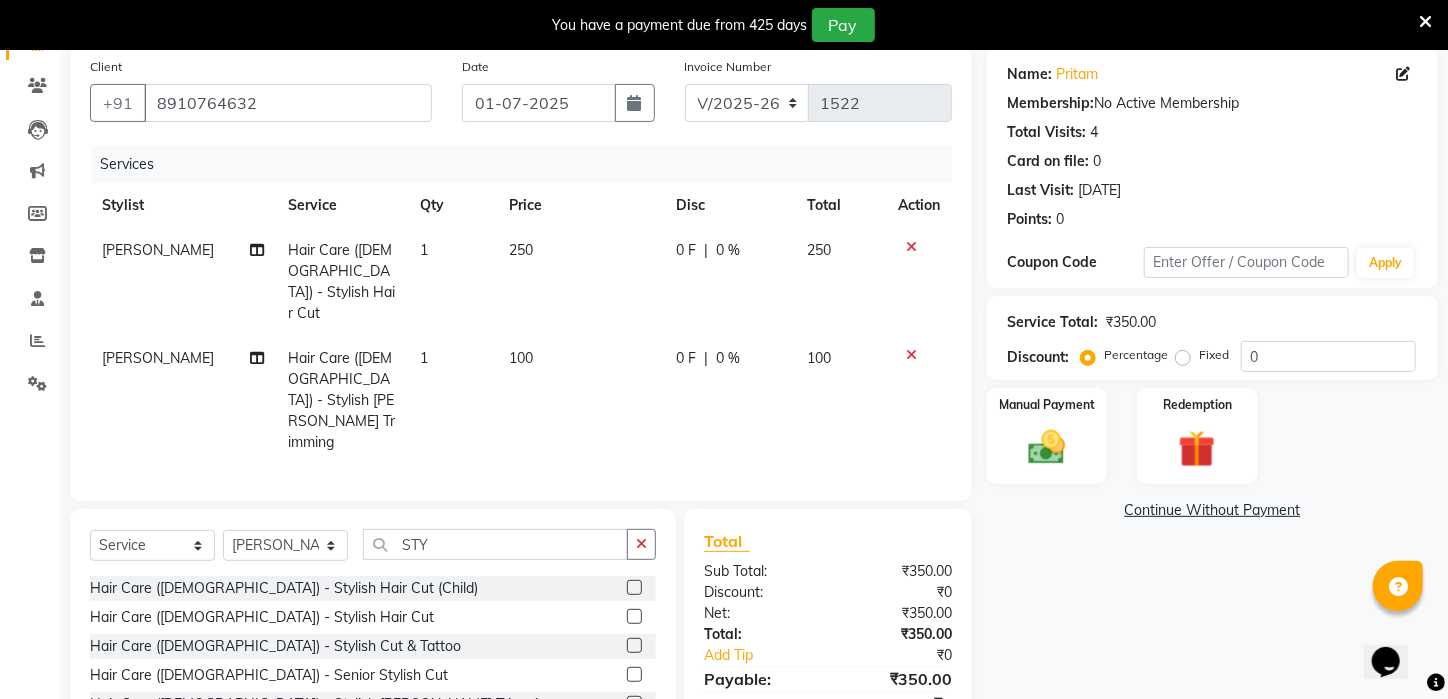checkbox on "false" 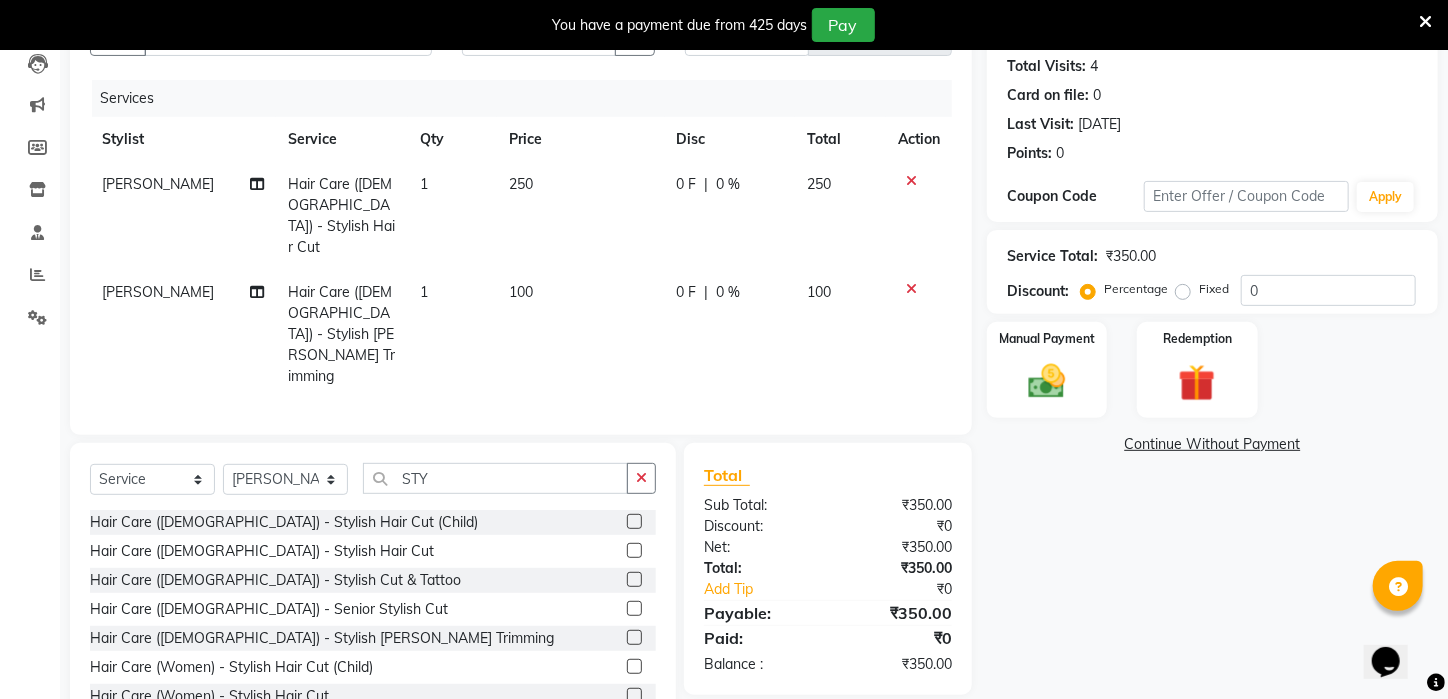 click 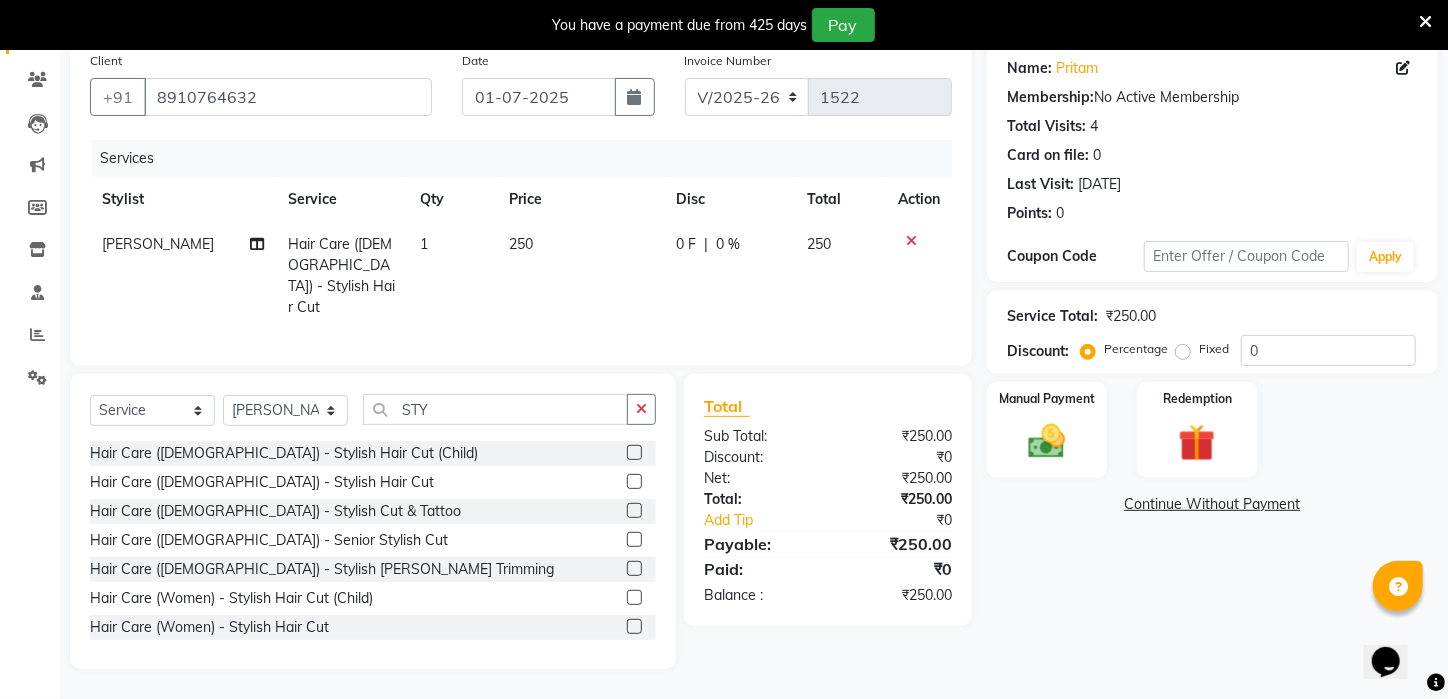 scroll, scrollTop: 152, scrollLeft: 0, axis: vertical 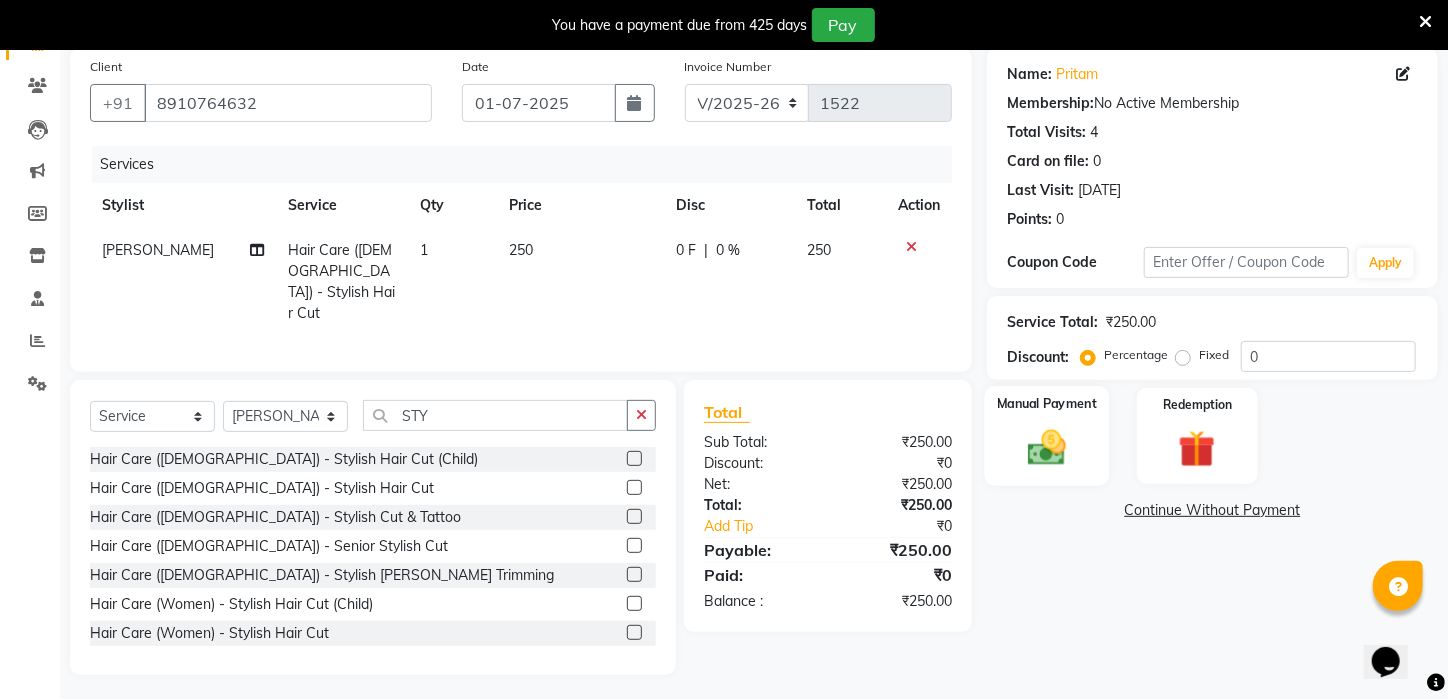click 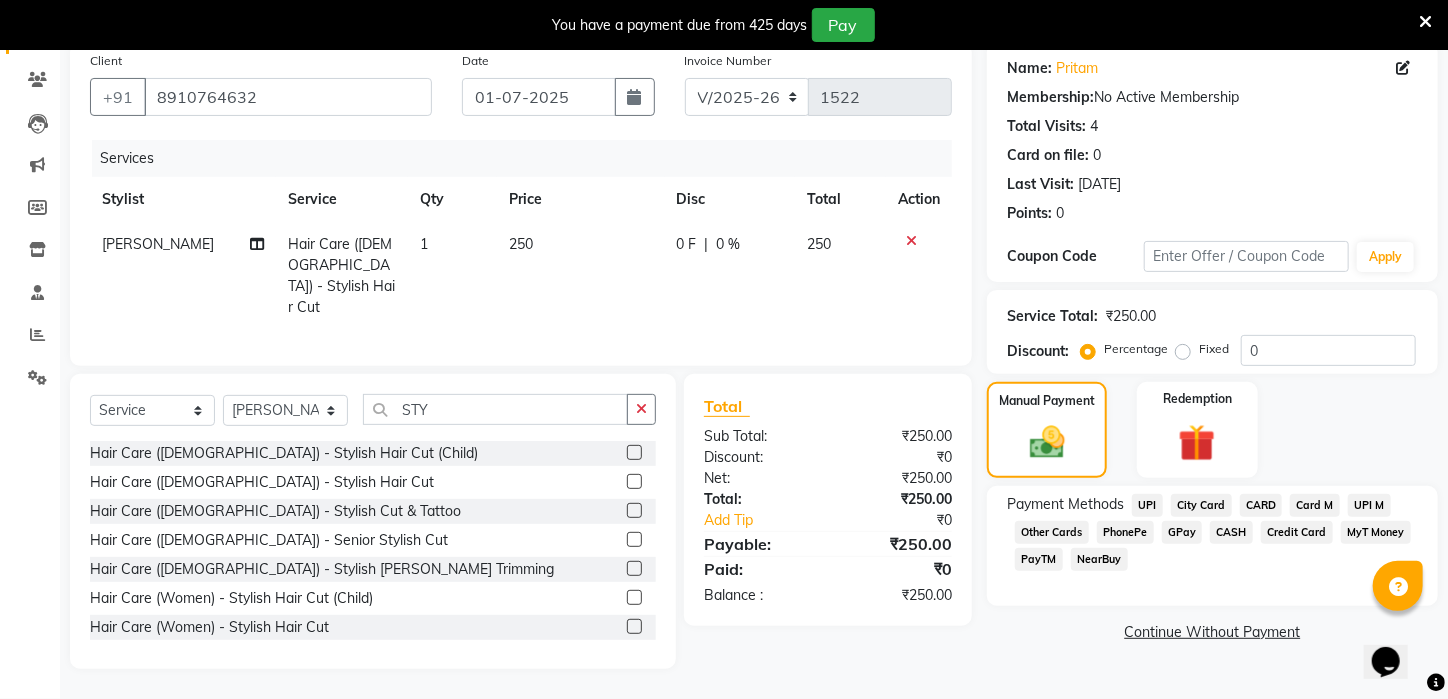click on "CASH" 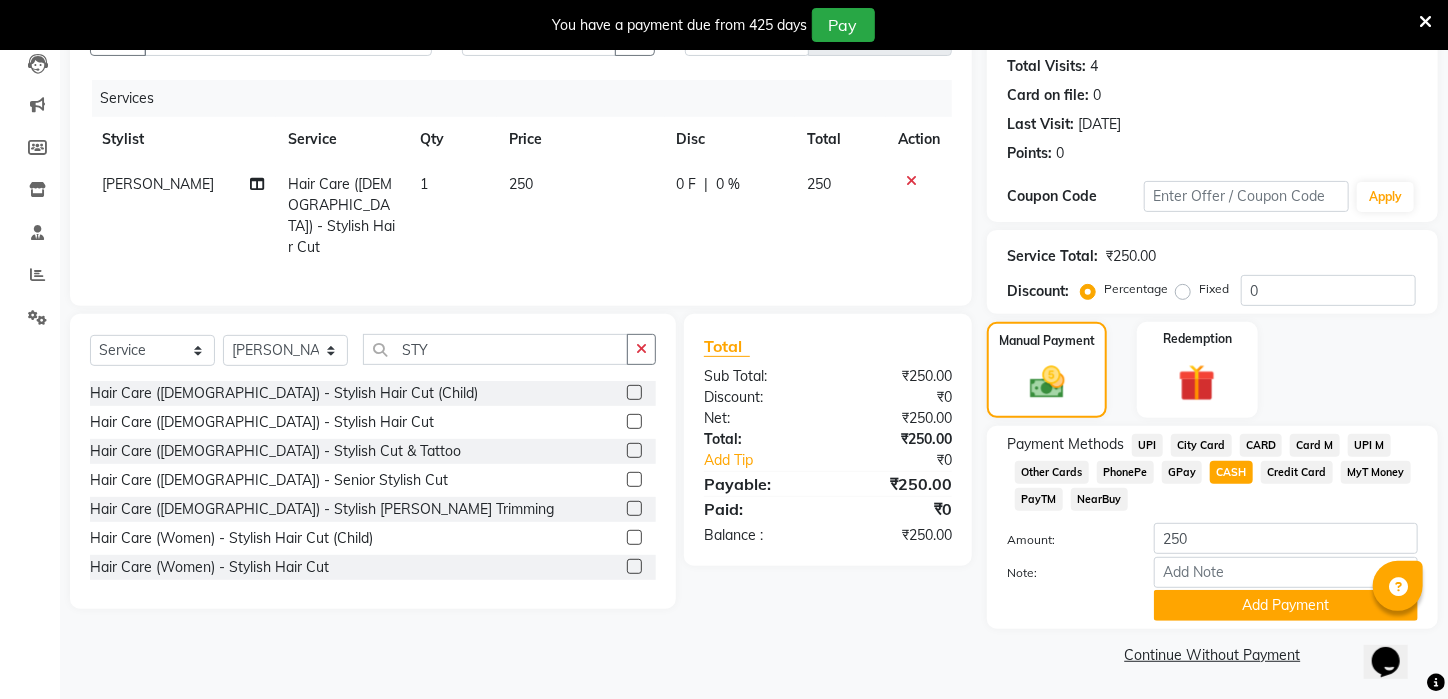 scroll, scrollTop: 240, scrollLeft: 0, axis: vertical 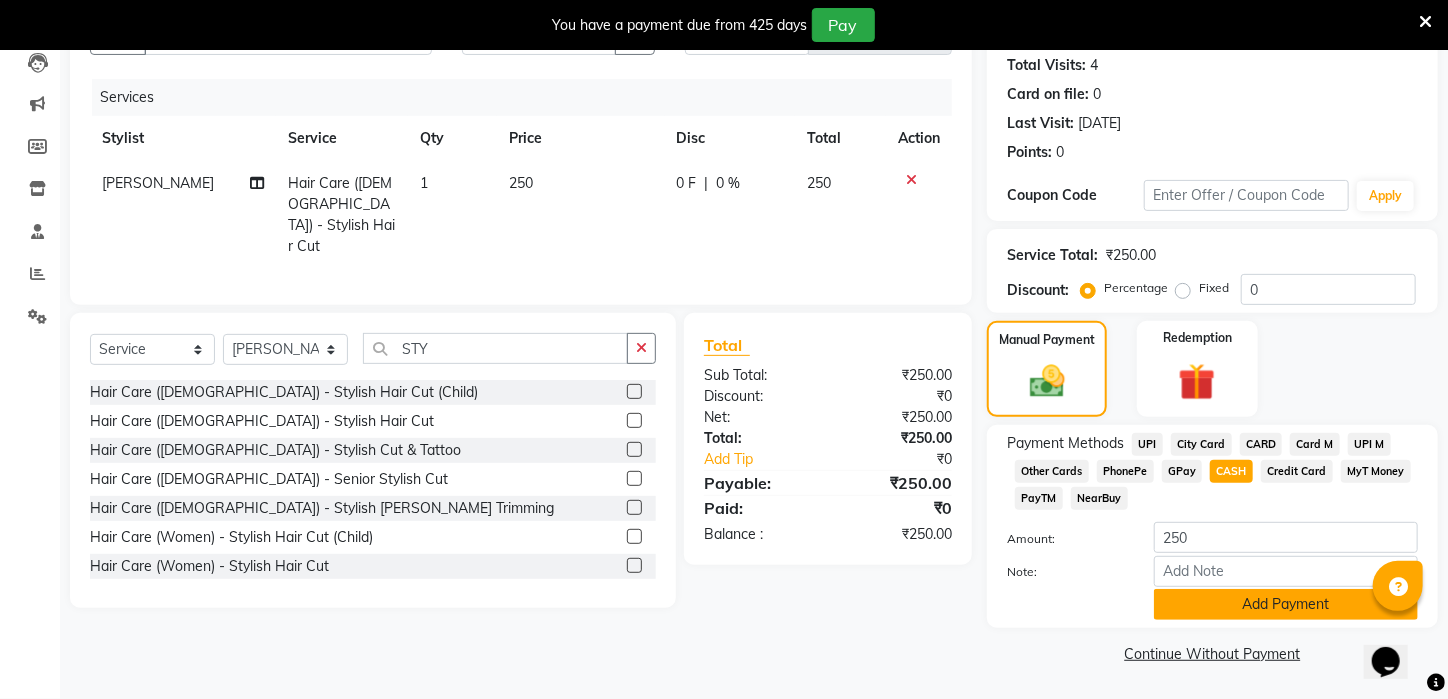 click on "Add Payment" 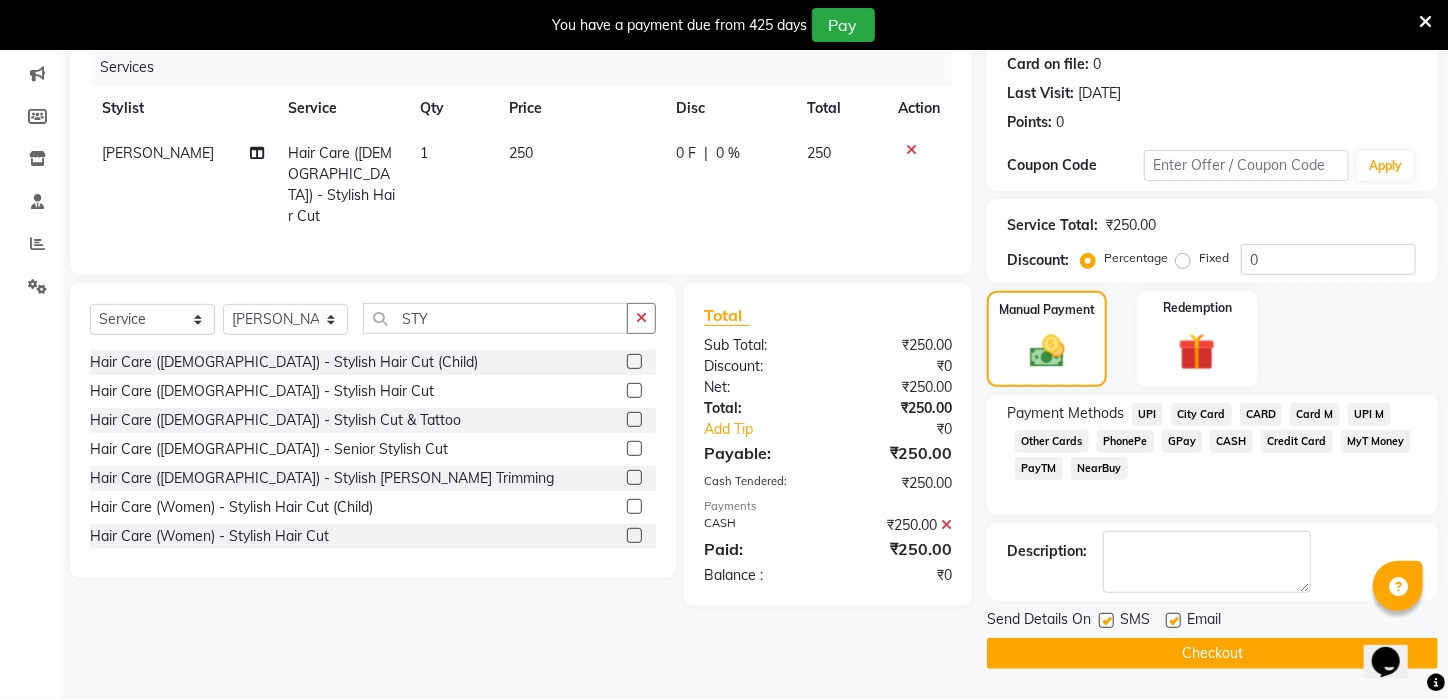 scroll, scrollTop: 270, scrollLeft: 0, axis: vertical 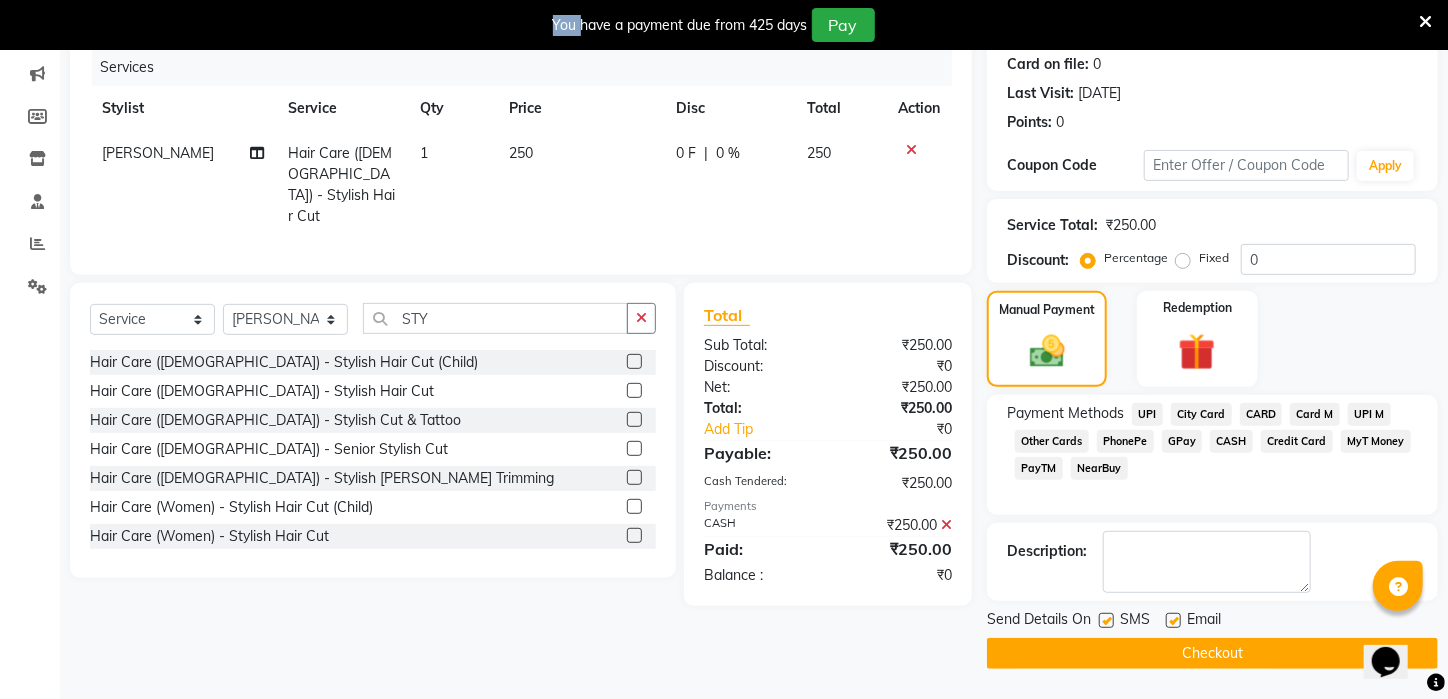 click on "Checkout" 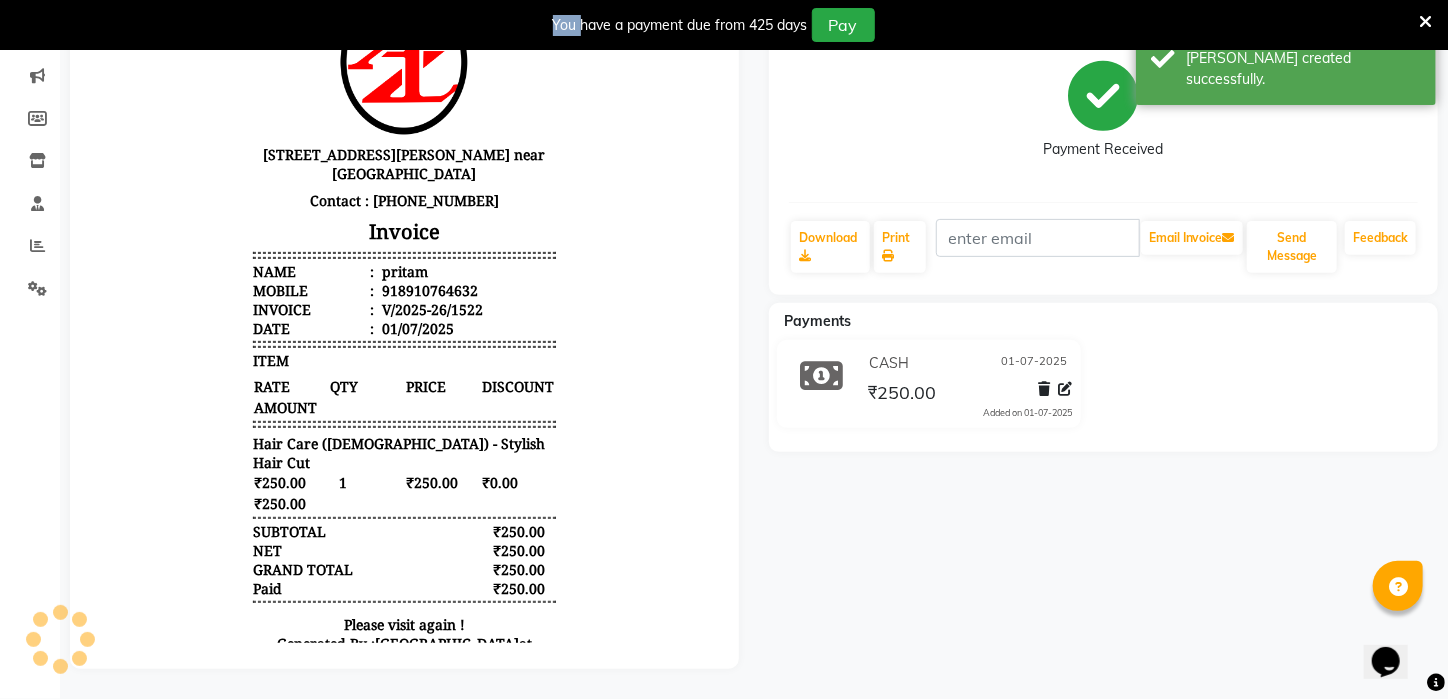 scroll, scrollTop: 0, scrollLeft: 0, axis: both 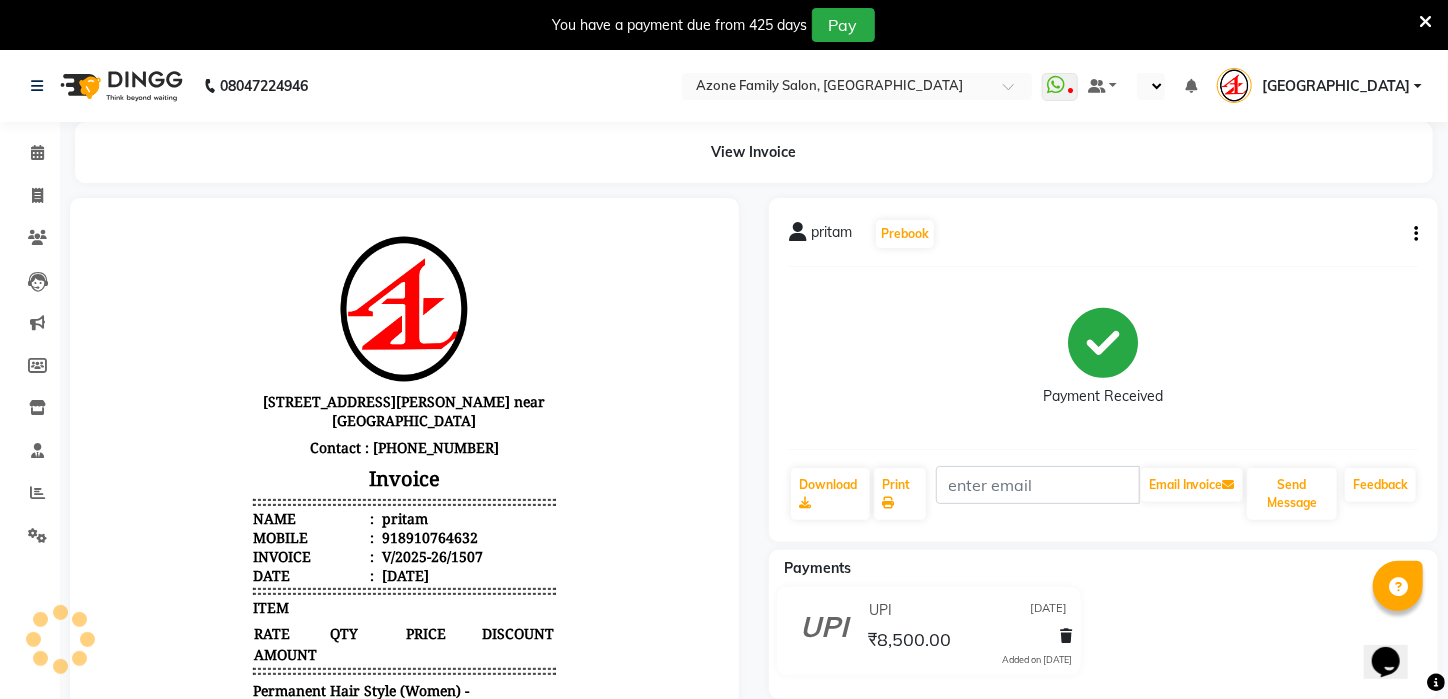 select on "en" 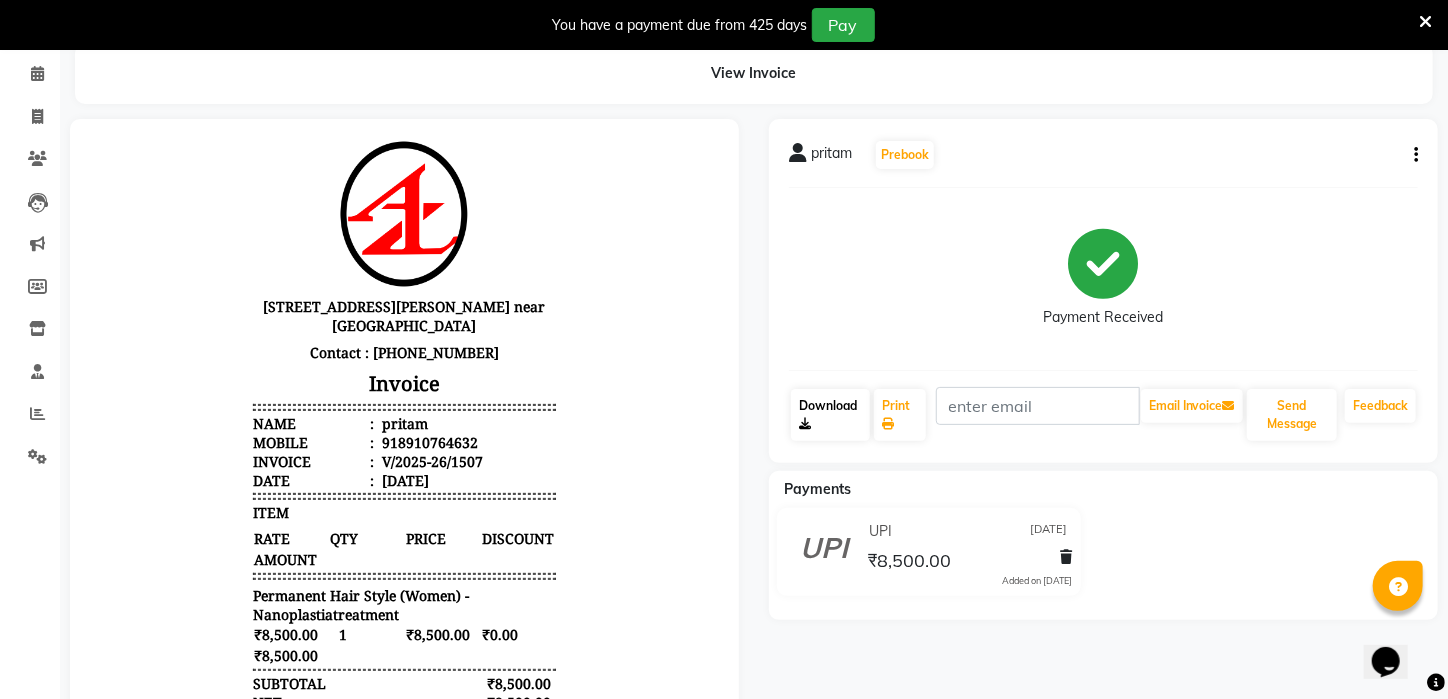 scroll, scrollTop: 0, scrollLeft: 0, axis: both 